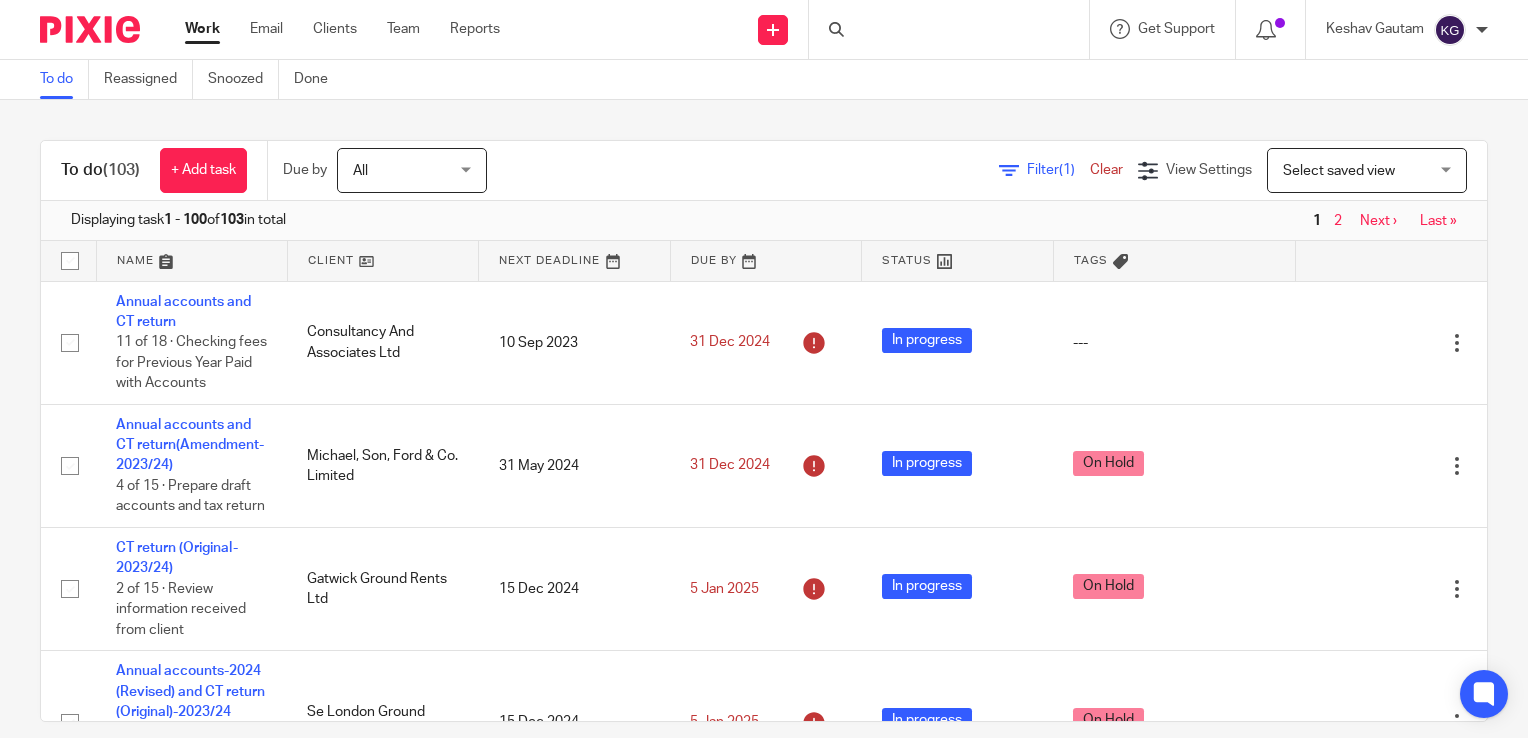 scroll, scrollTop: 0, scrollLeft: 0, axis: both 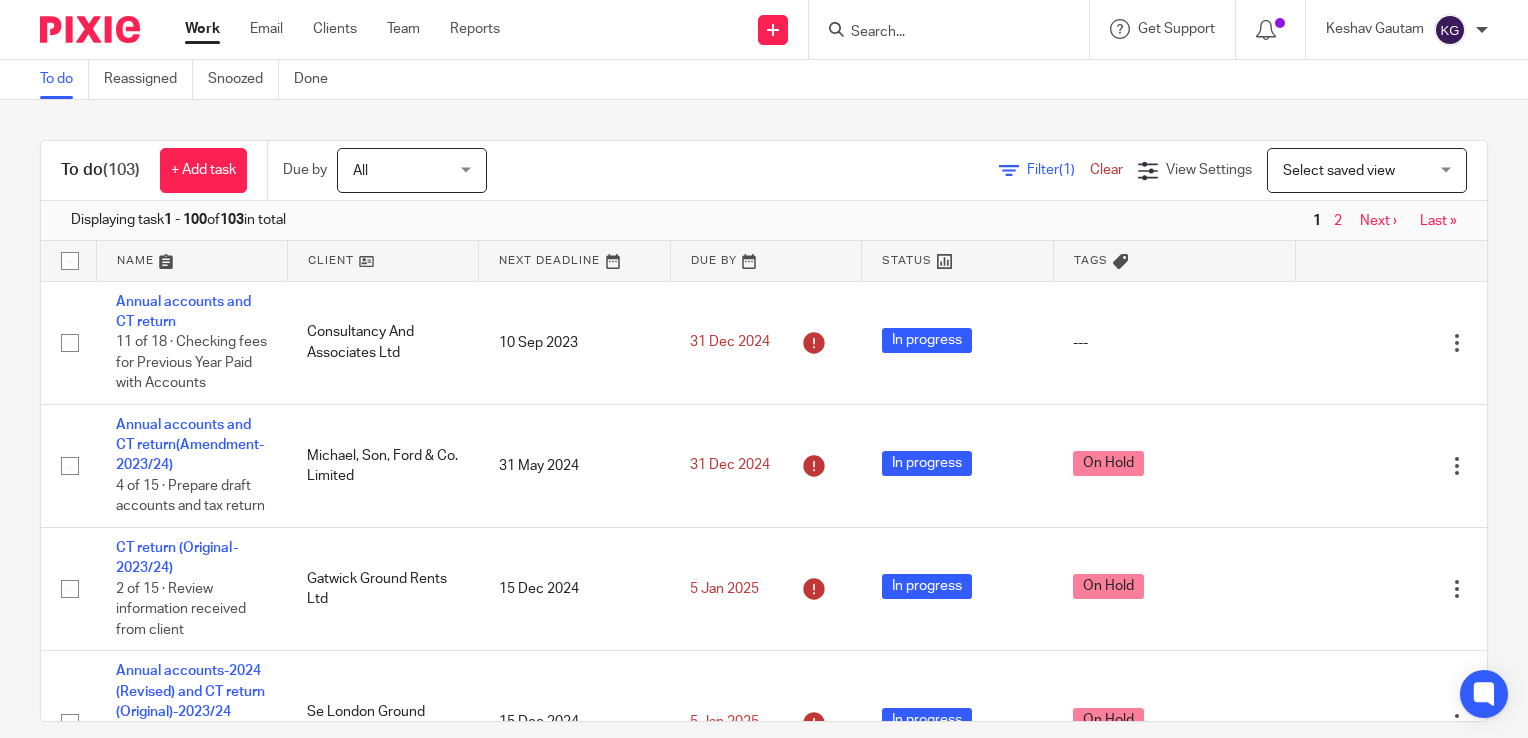 click at bounding box center [939, 33] 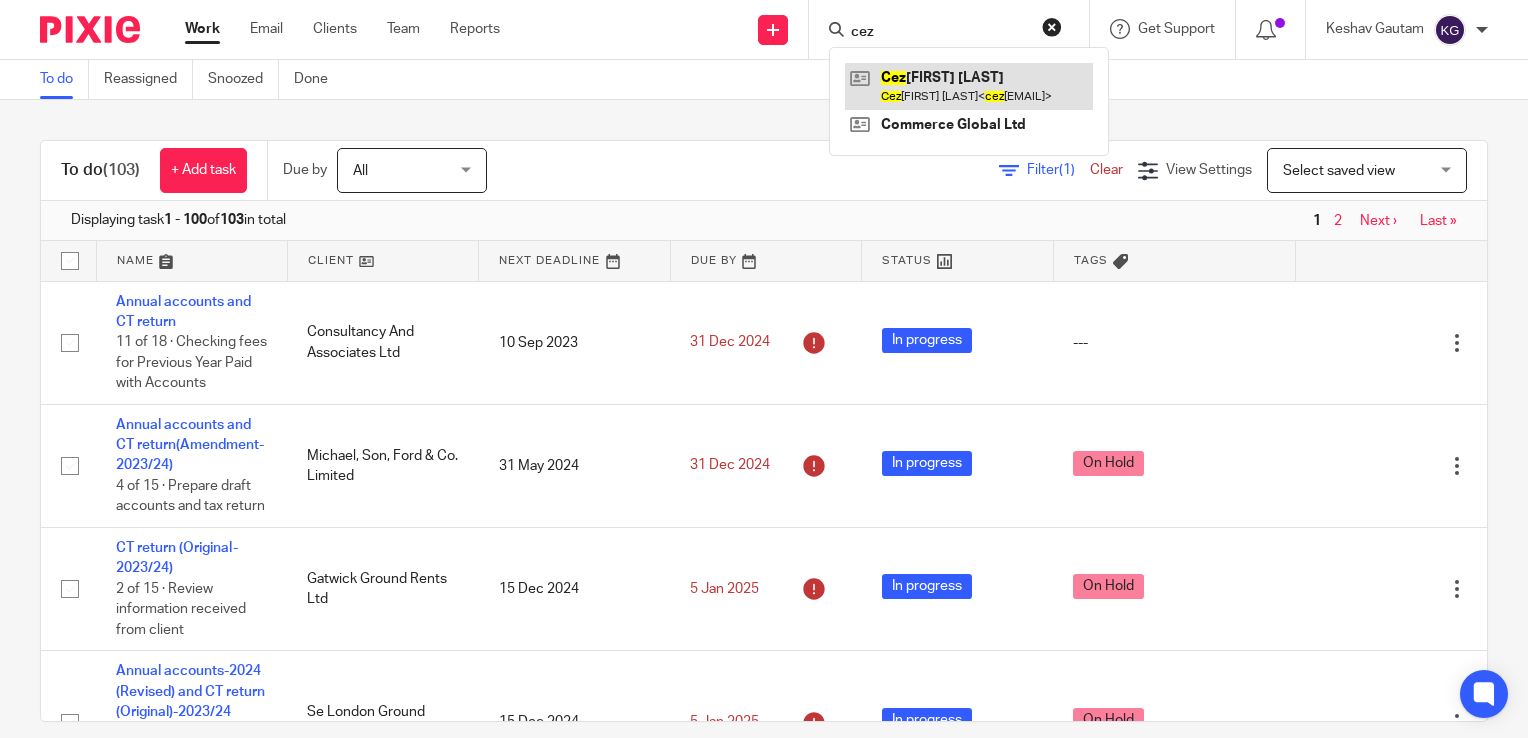 type on "cez" 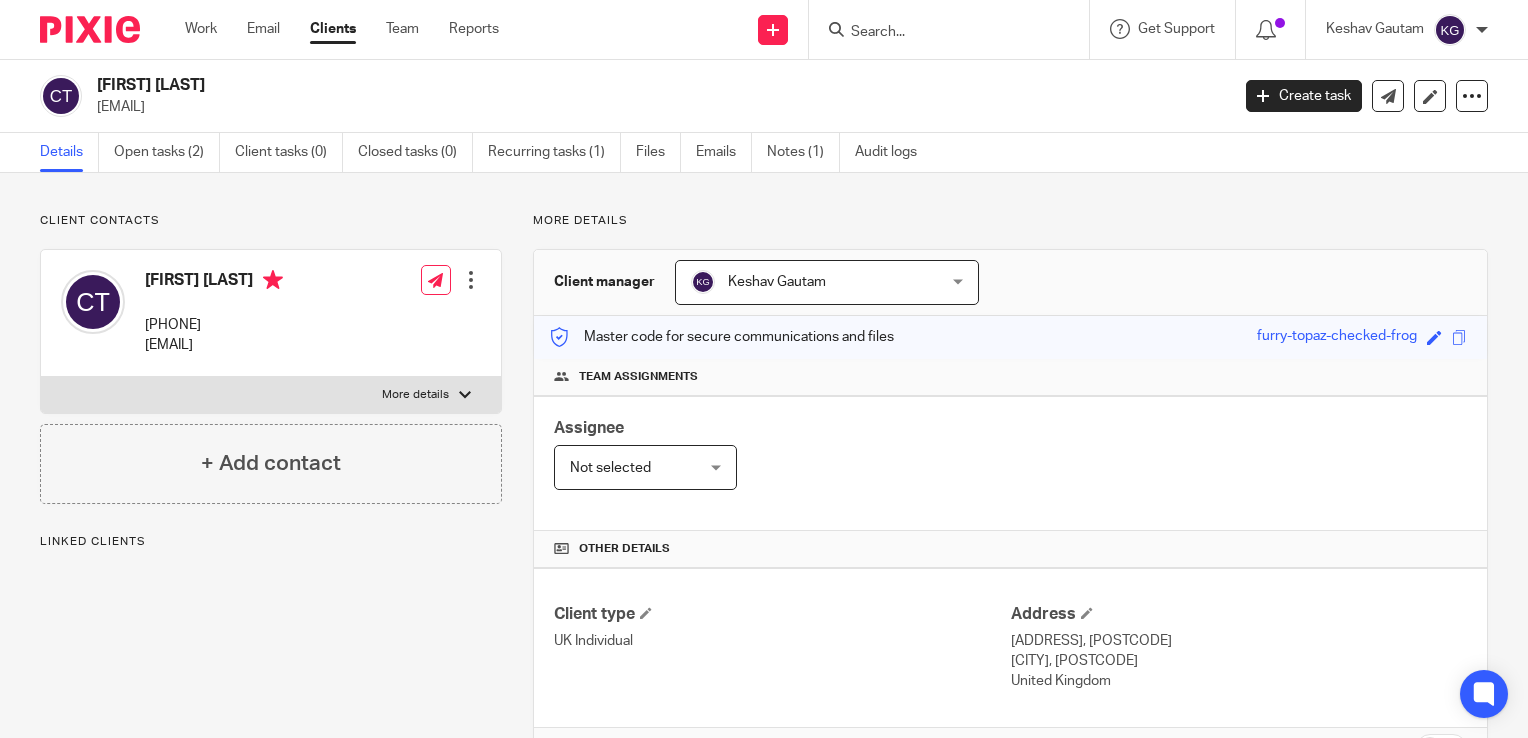 scroll, scrollTop: 0, scrollLeft: 0, axis: both 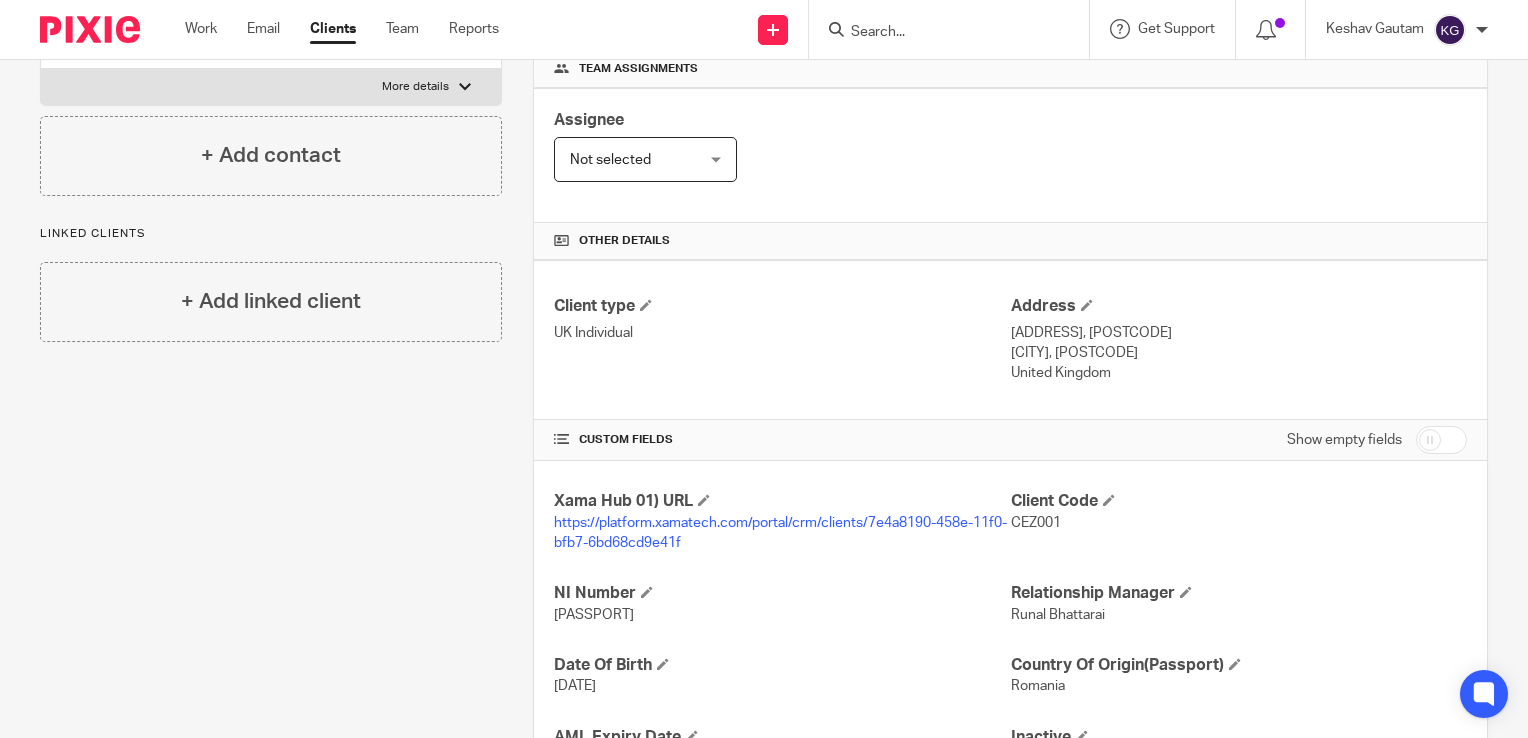 click at bounding box center [939, 33] 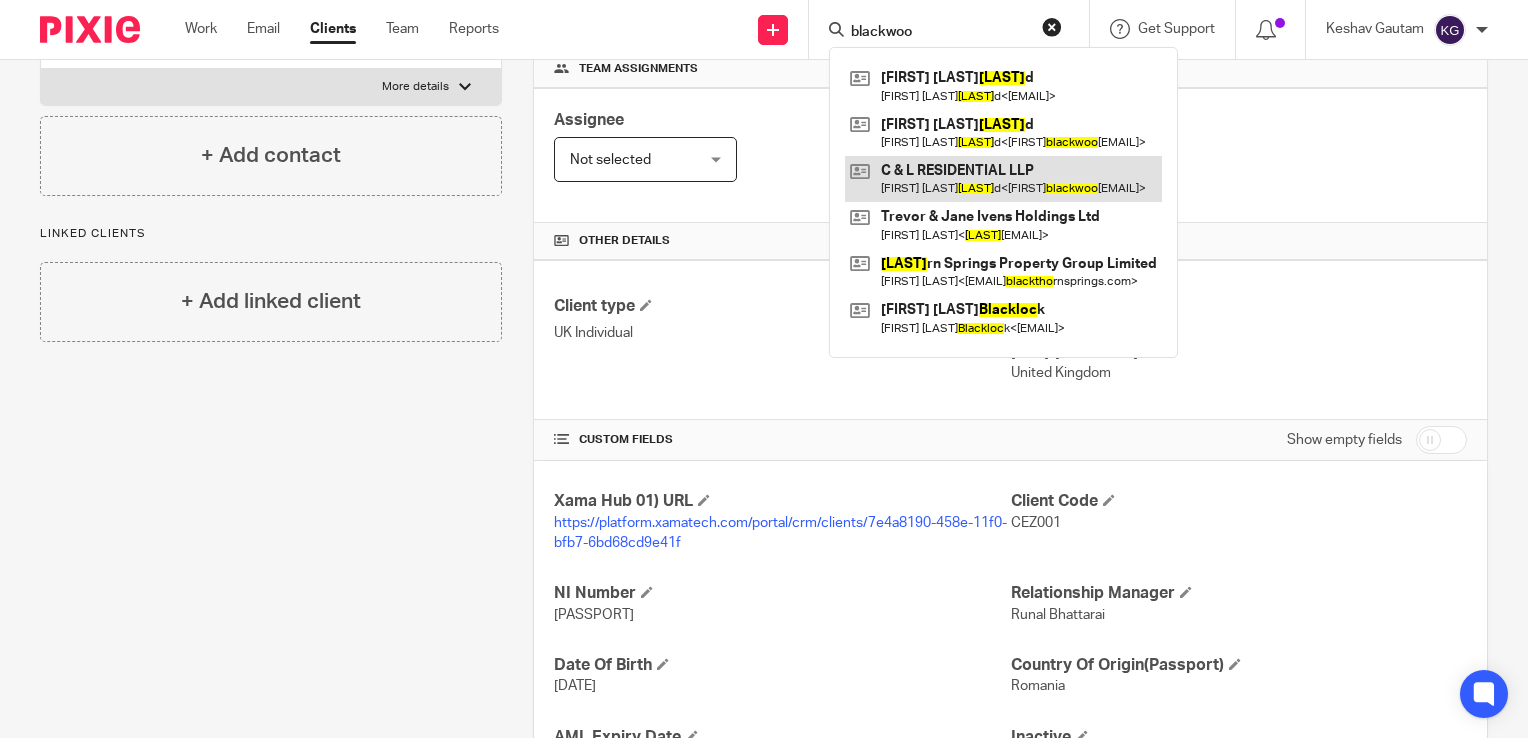 type on "blackwoo" 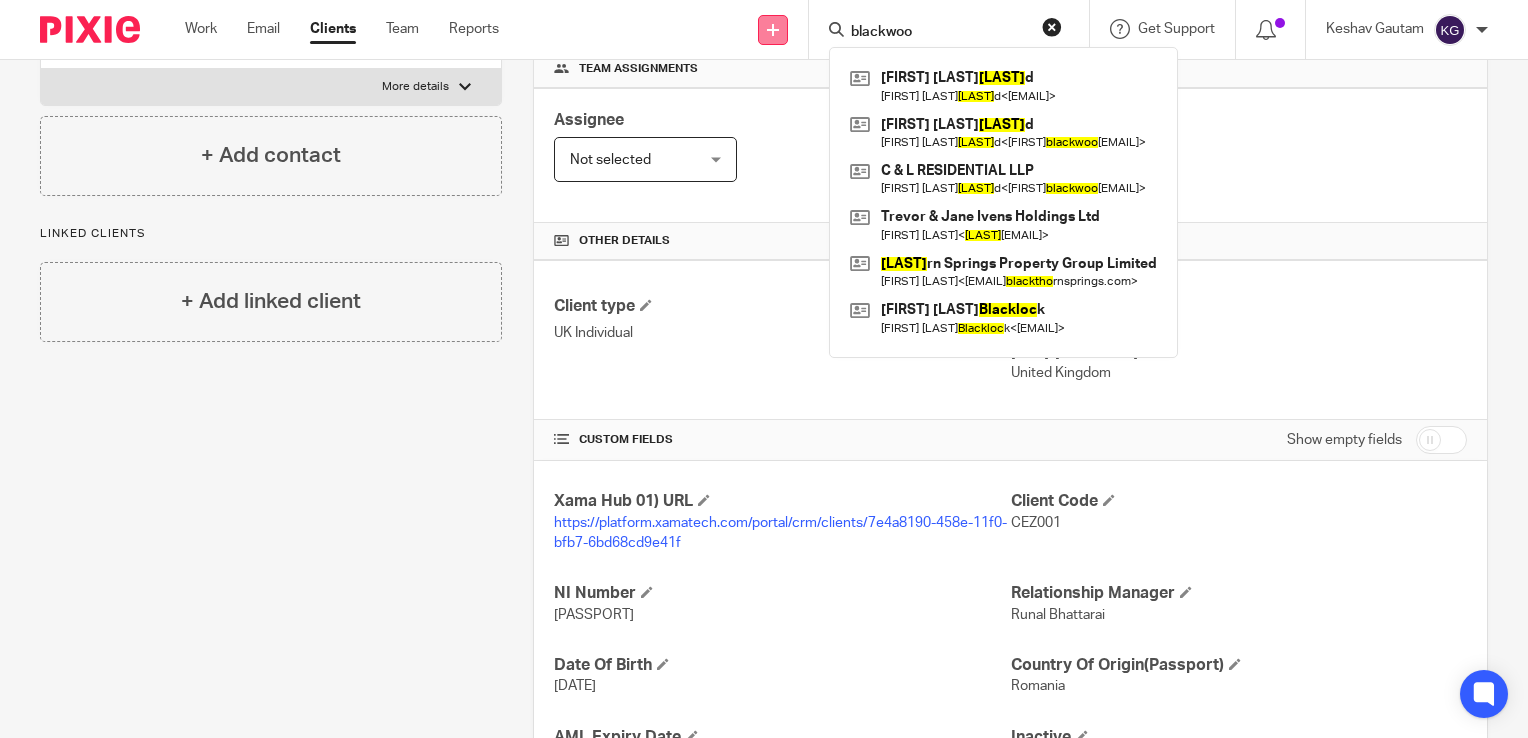 drag, startPoint x: 917, startPoint y: 29, endPoint x: 767, endPoint y: 32, distance: 150.03 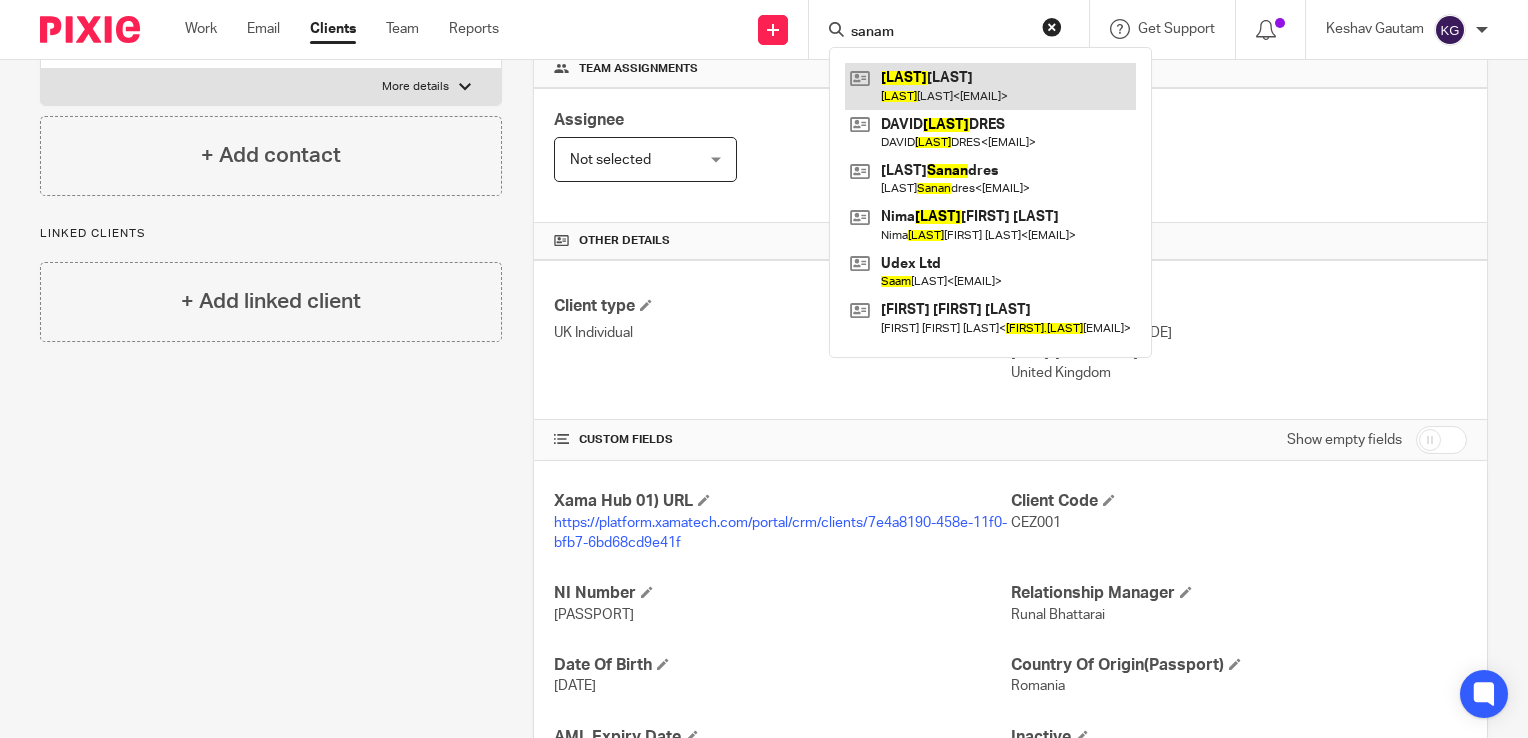 type on "sanam" 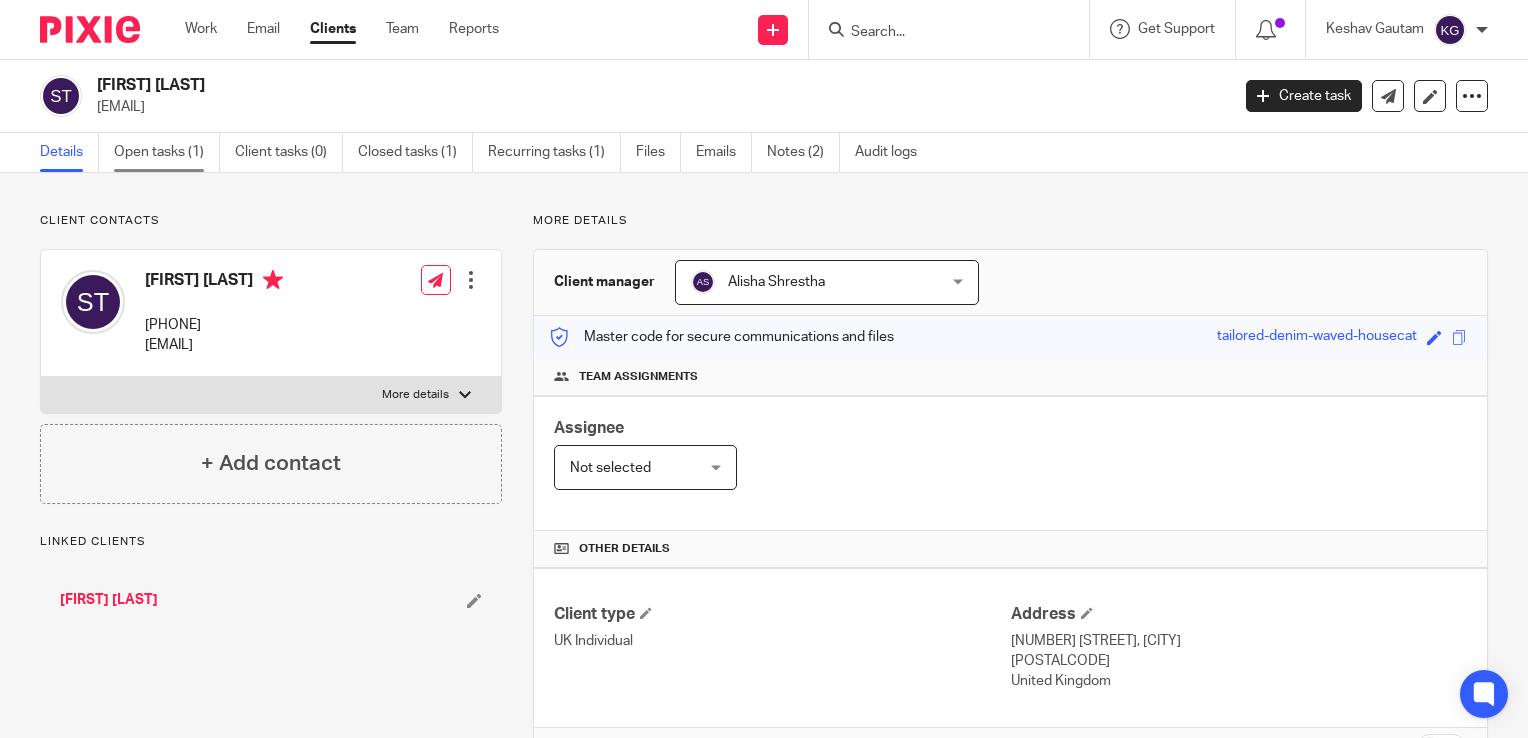 scroll, scrollTop: 0, scrollLeft: 0, axis: both 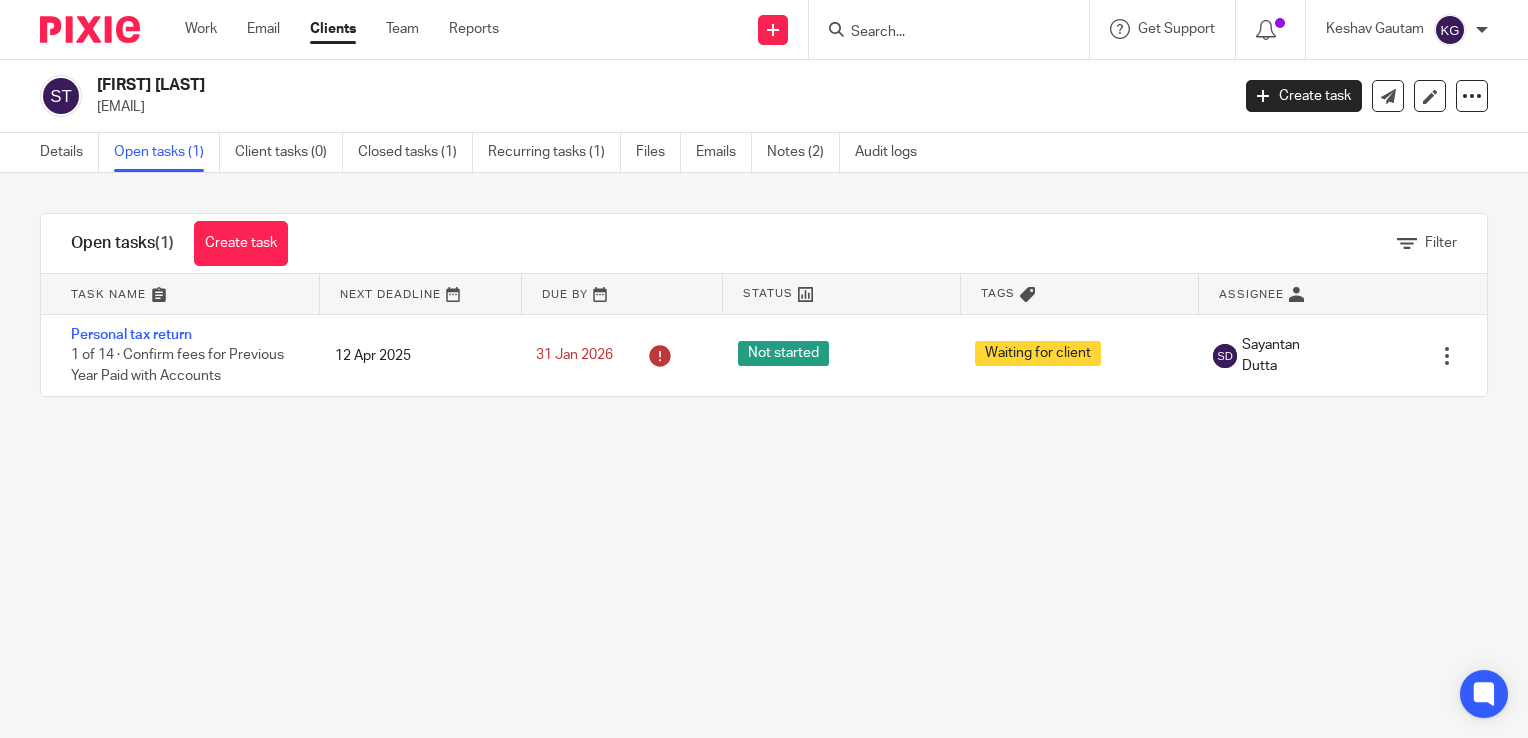 paste on "Amarasekera" 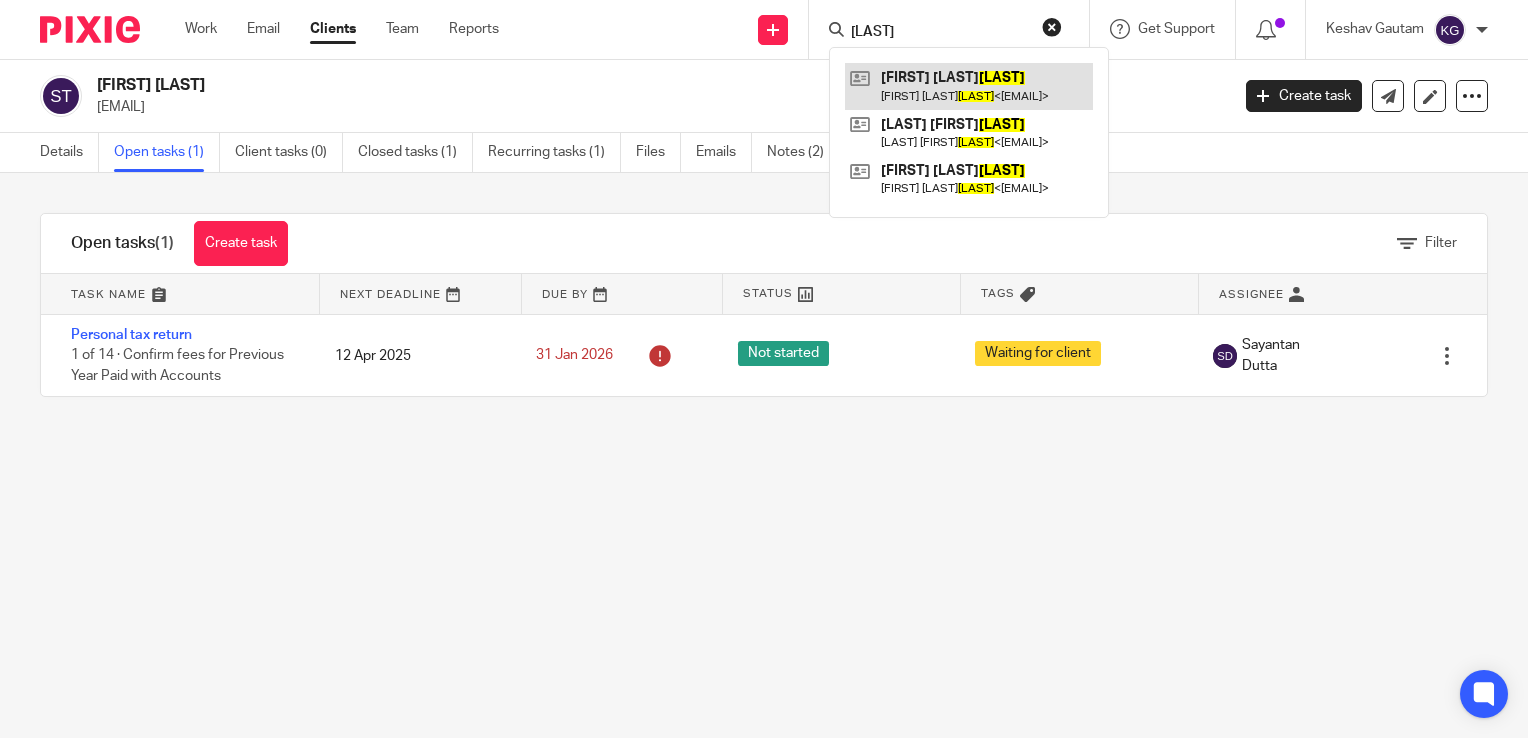 type on "Amarasekera" 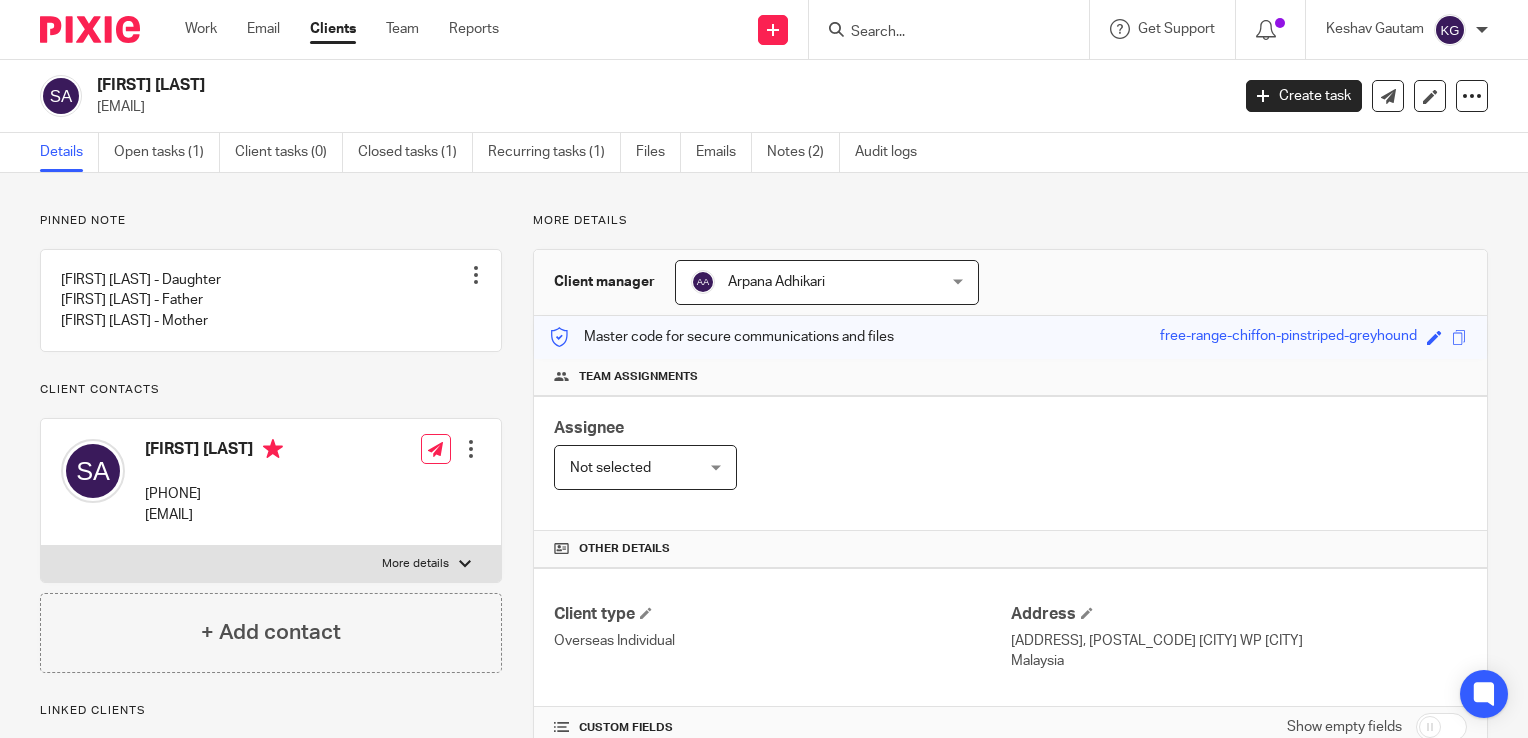 scroll, scrollTop: 0, scrollLeft: 0, axis: both 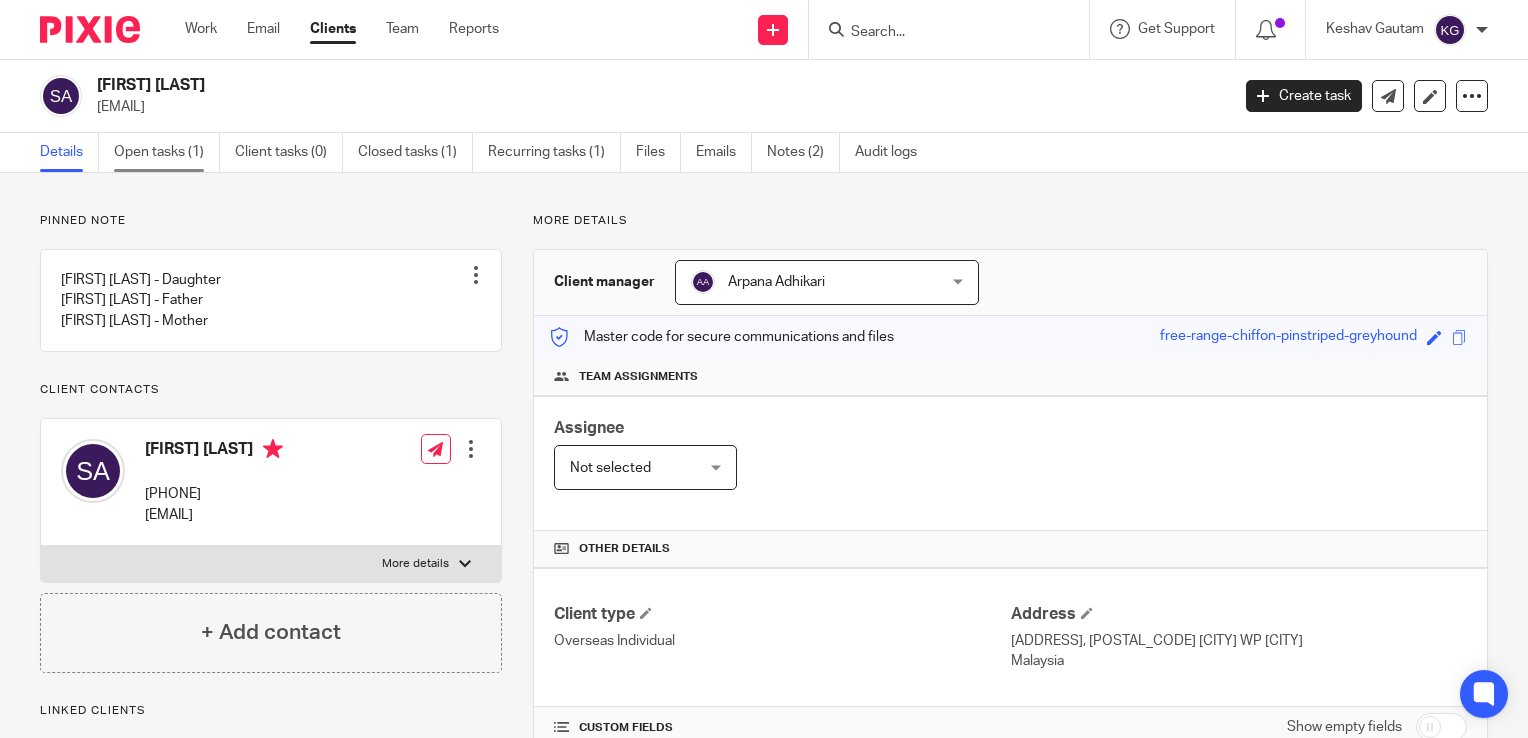 click on "Open tasks (1)" at bounding box center (167, 152) 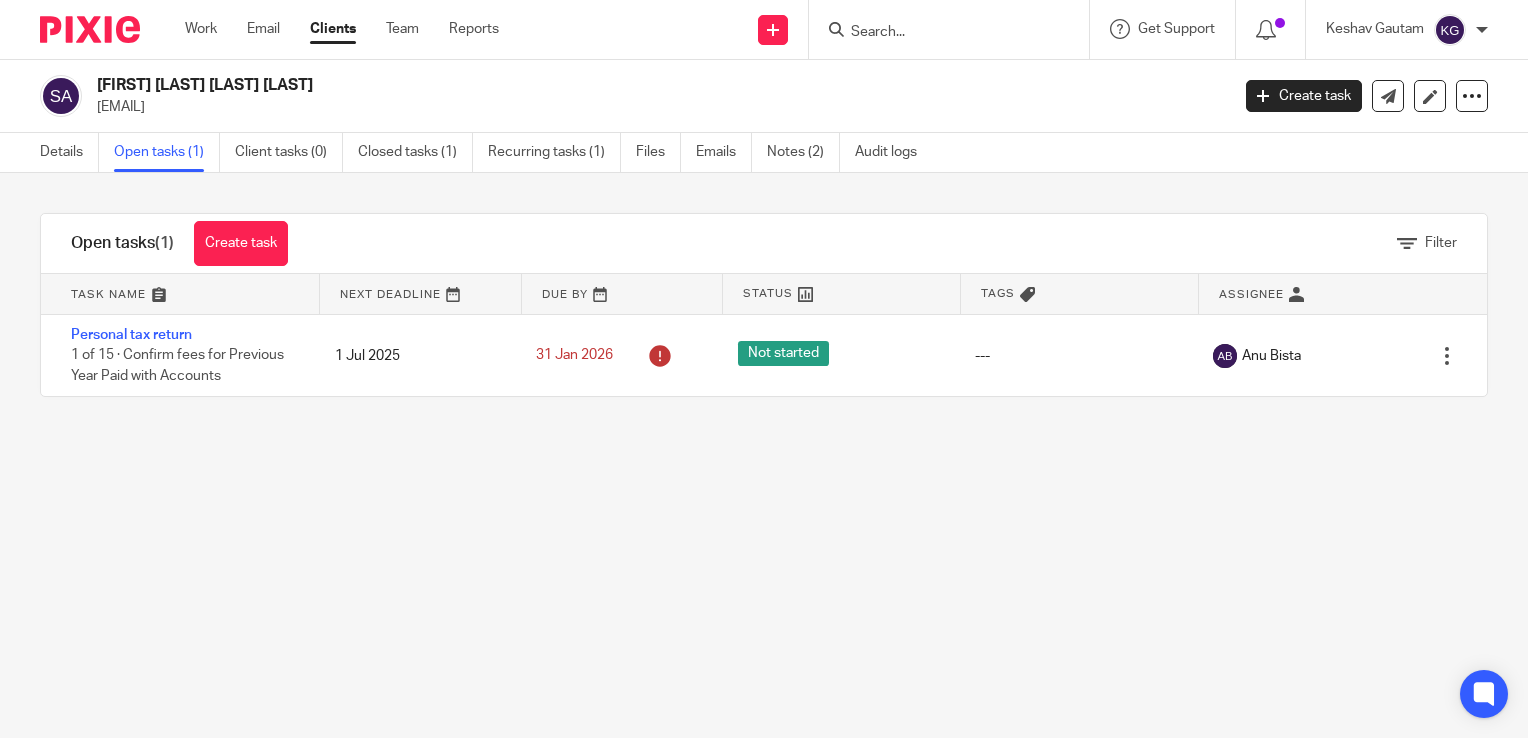 scroll, scrollTop: 0, scrollLeft: 0, axis: both 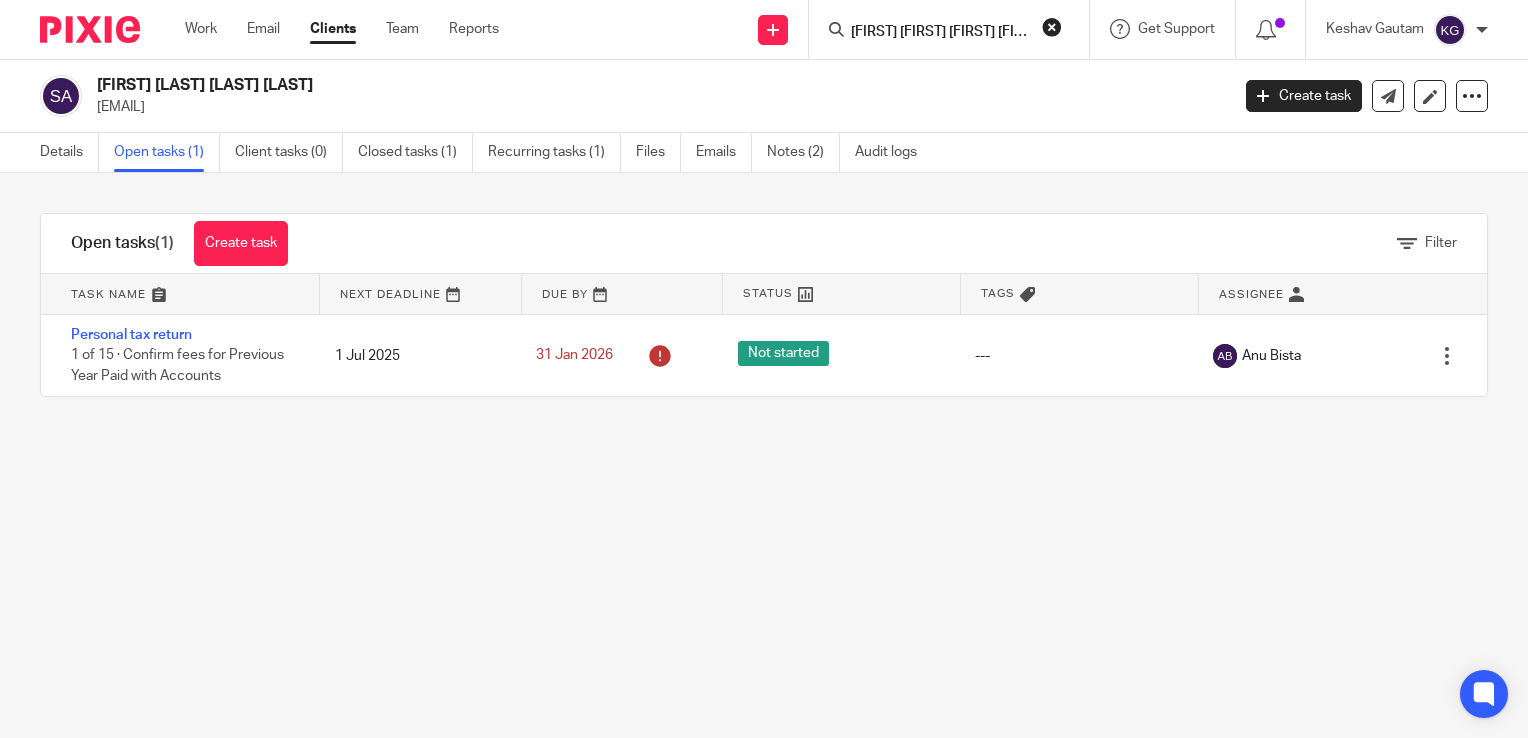 click on "[FIRST] [FIRST] [FIRST] [FIRST]" at bounding box center (939, 33) 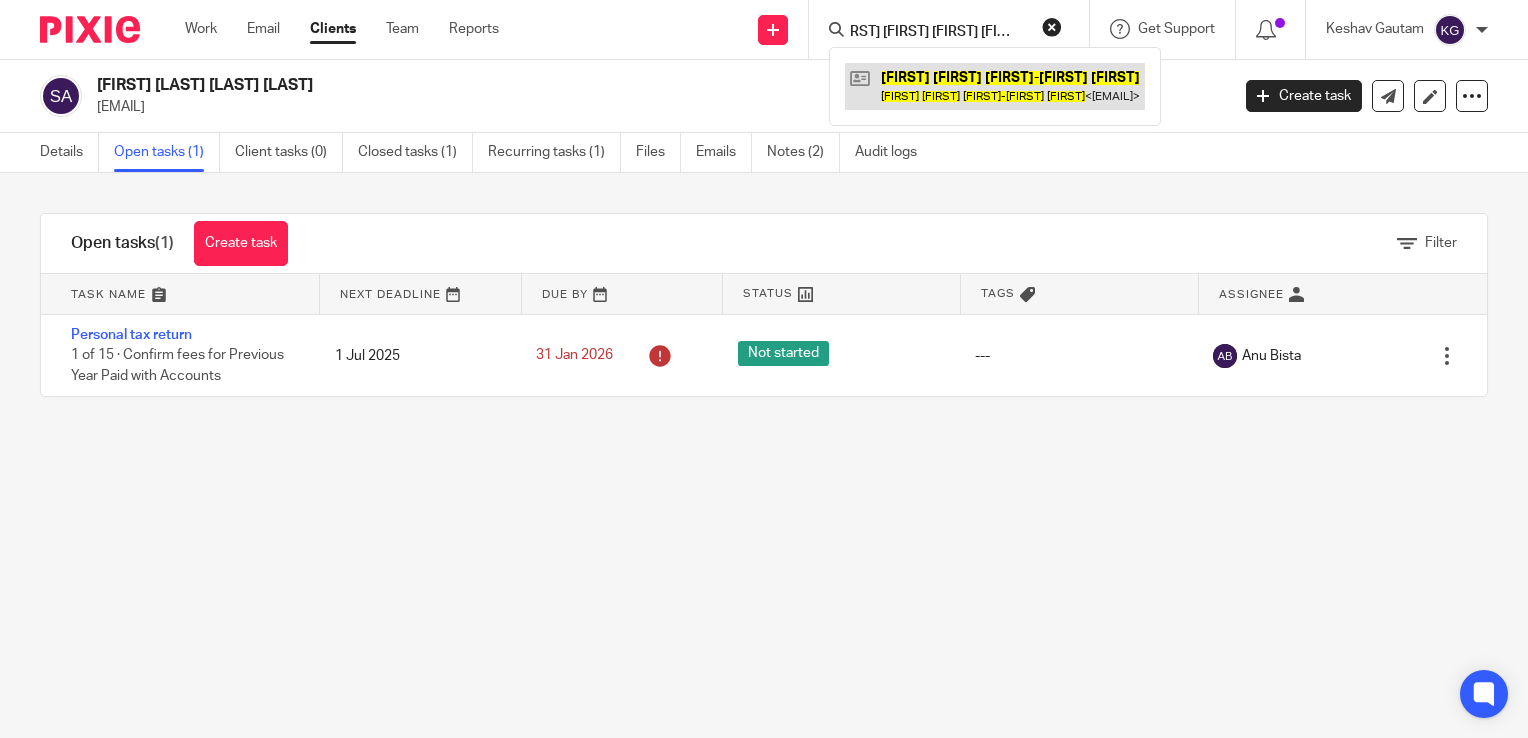type on "[FIRST] [LAST]" 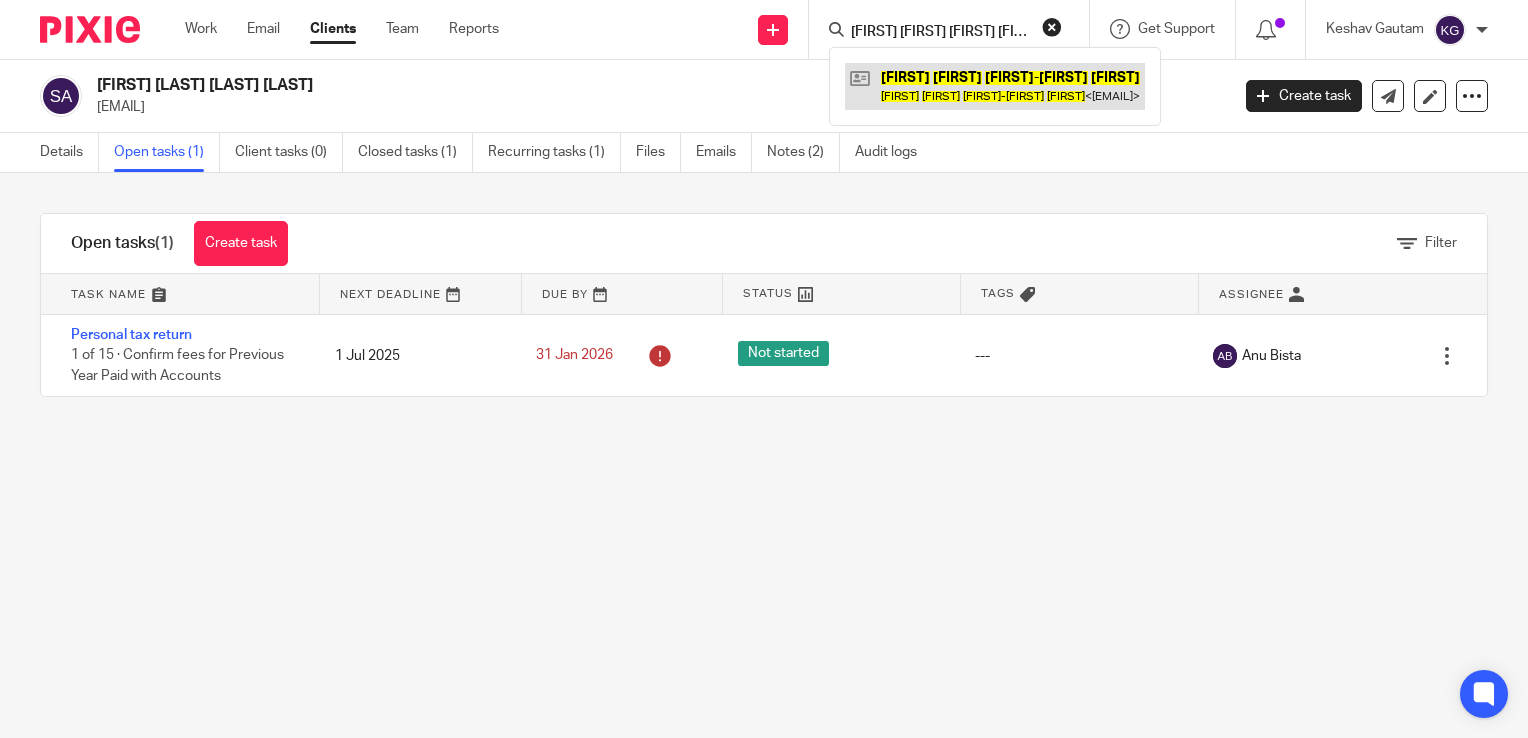 click at bounding box center (995, 86) 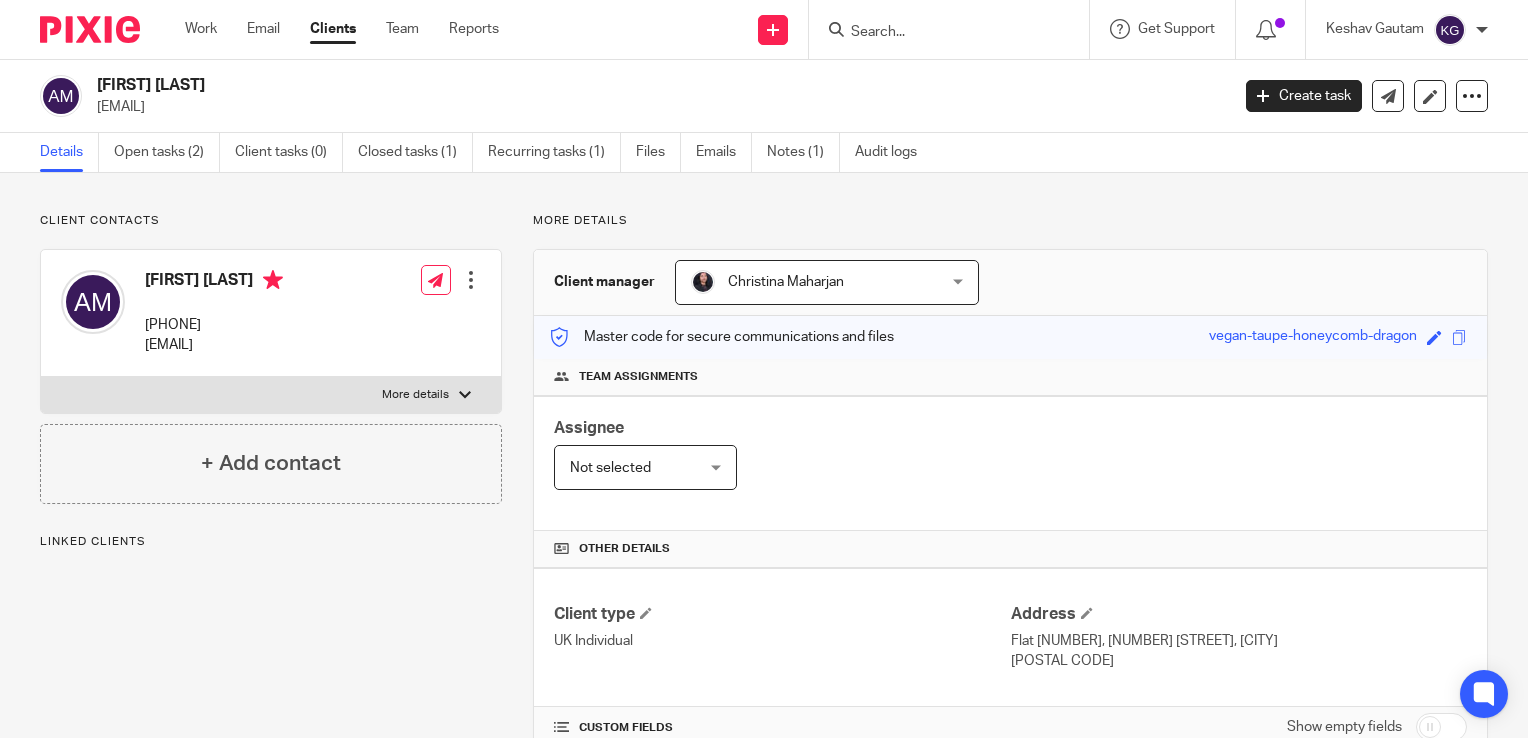 scroll, scrollTop: 0, scrollLeft: 0, axis: both 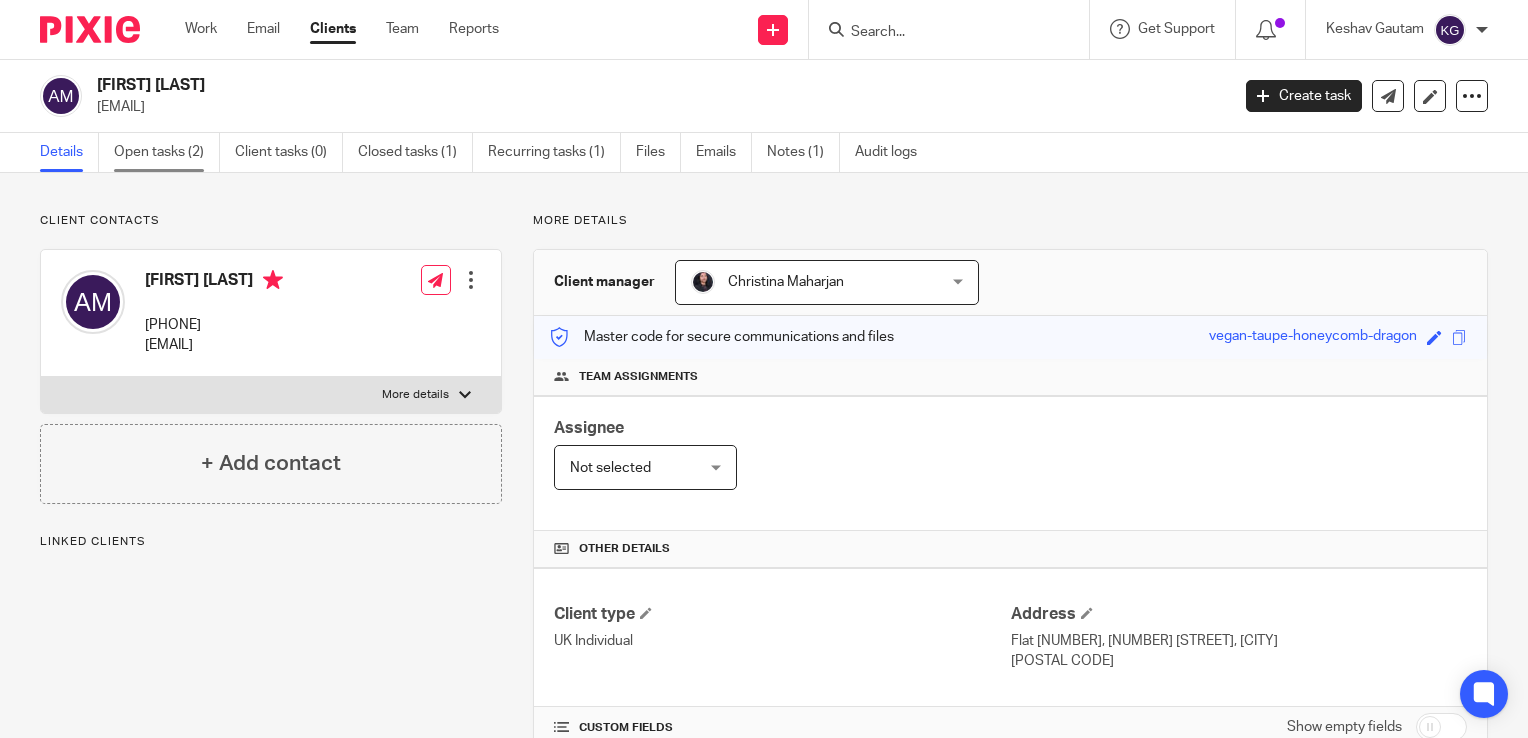 click on "Open tasks (2)" at bounding box center (167, 152) 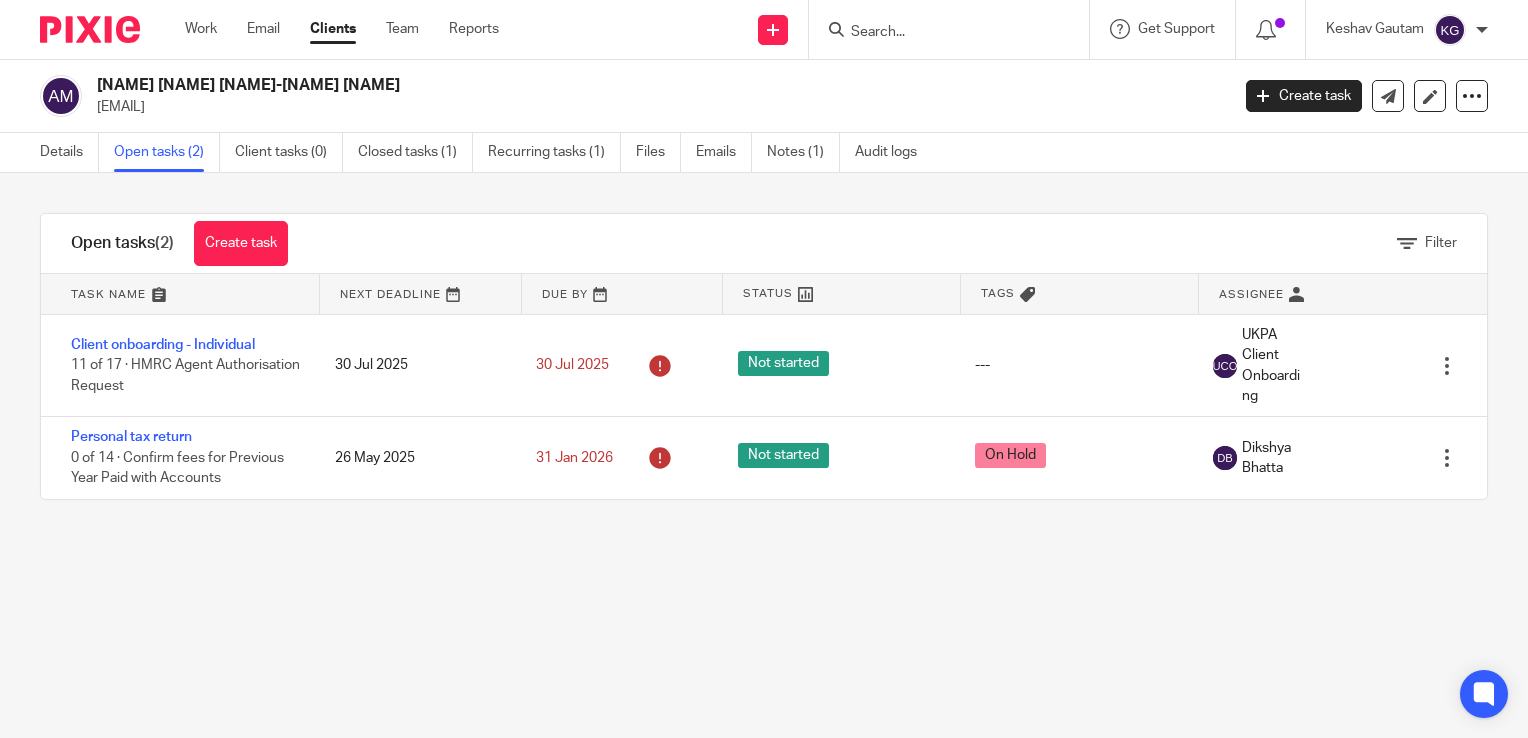 scroll, scrollTop: 0, scrollLeft: 0, axis: both 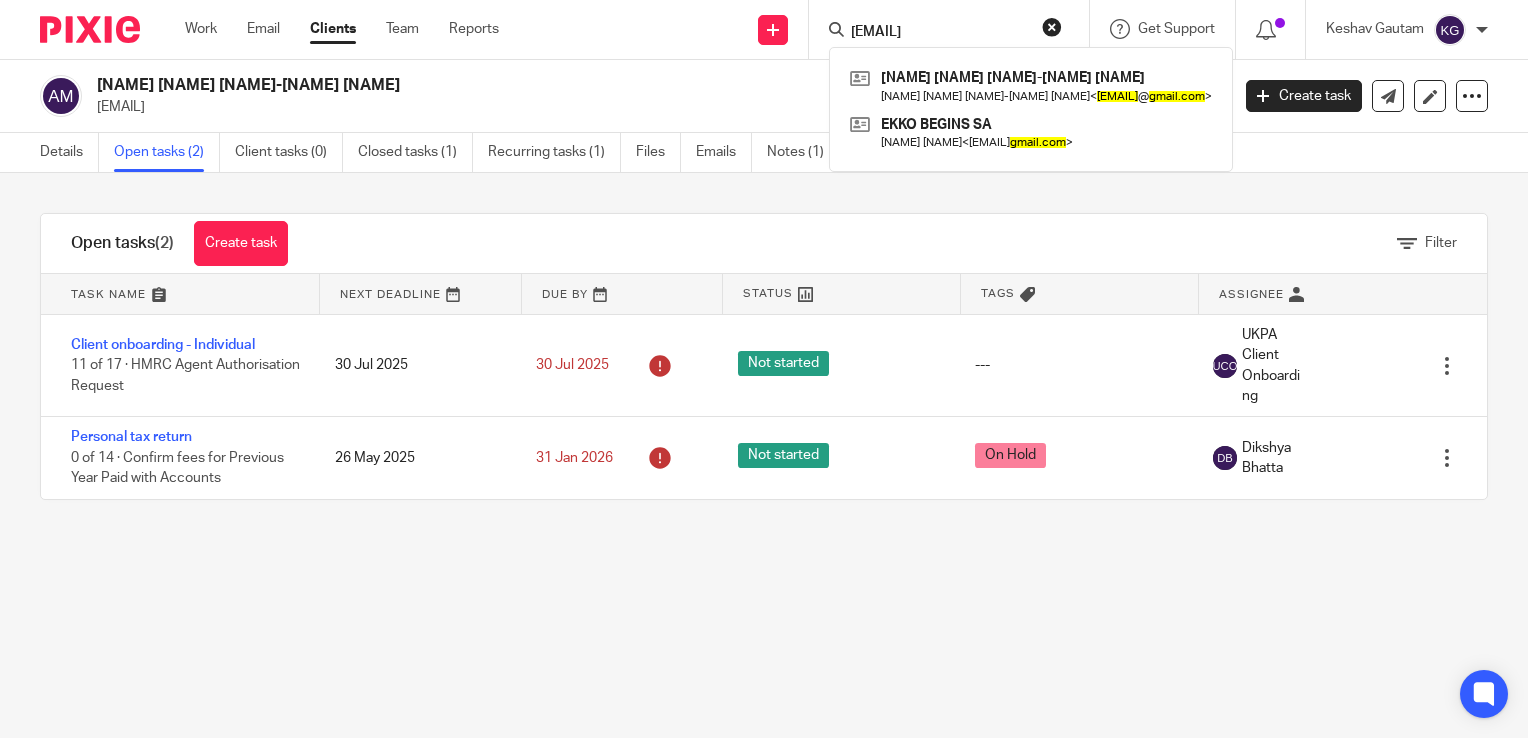 type on "evm.estate@gmail.com" 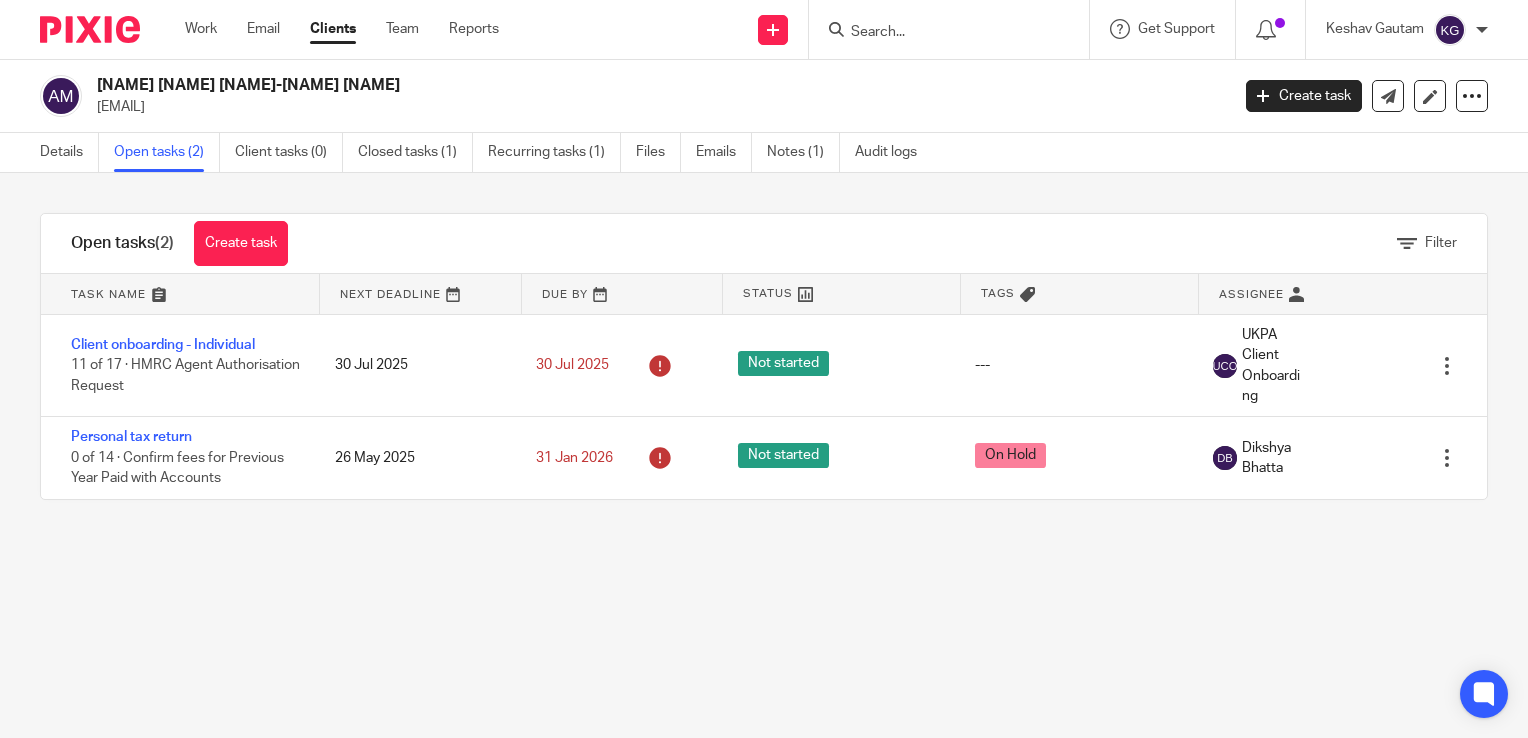 click at bounding box center (939, 33) 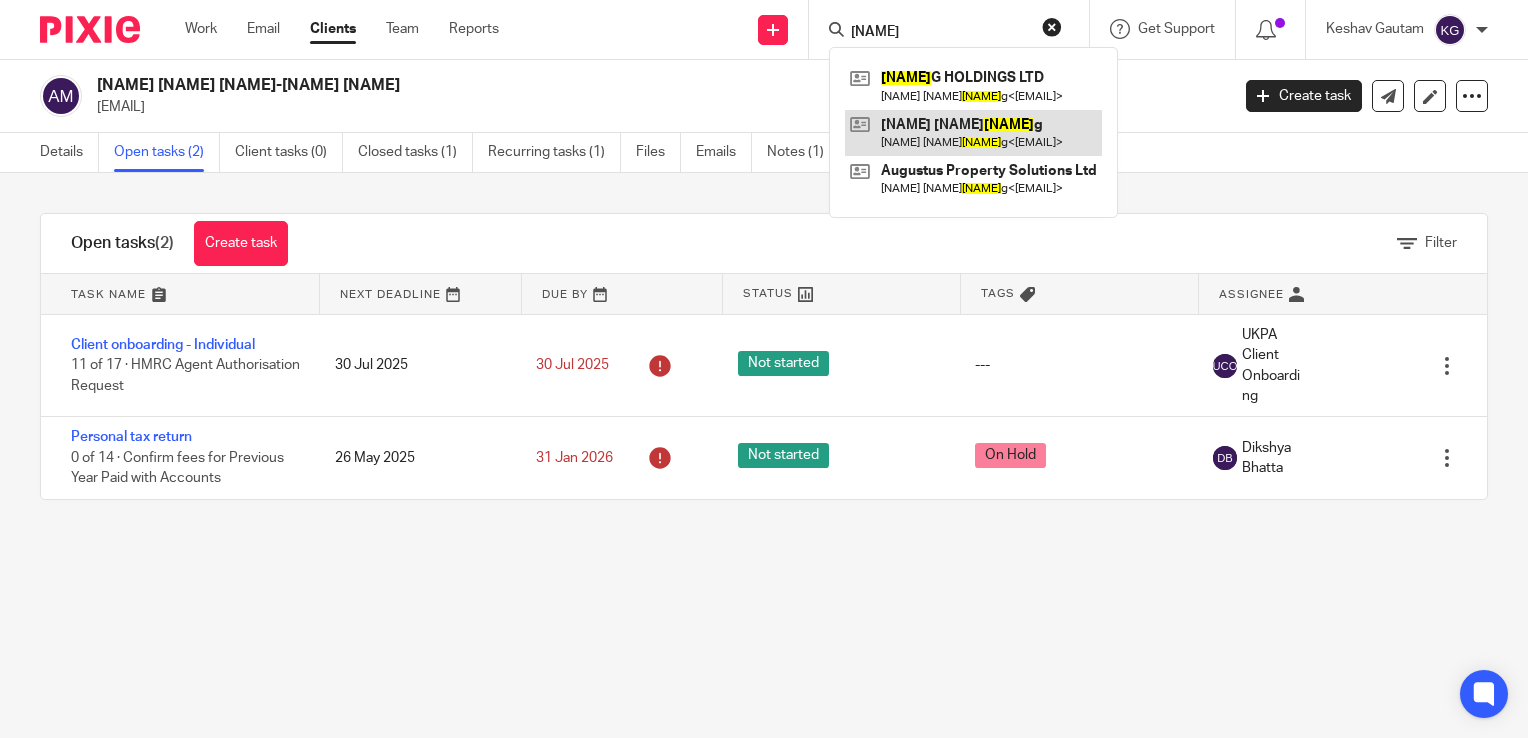 type on "goodin" 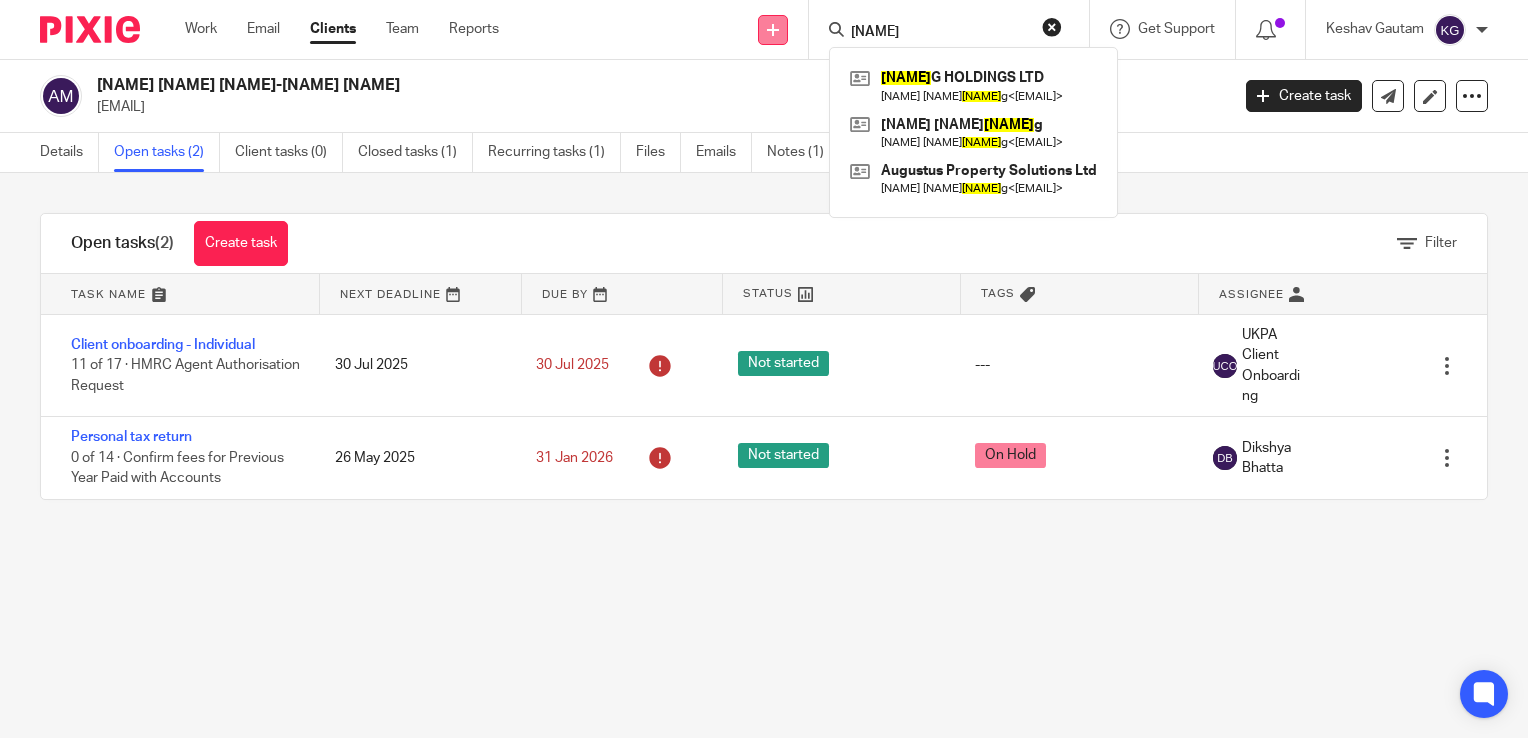 drag, startPoint x: 911, startPoint y: 30, endPoint x: 775, endPoint y: 34, distance: 136.0588 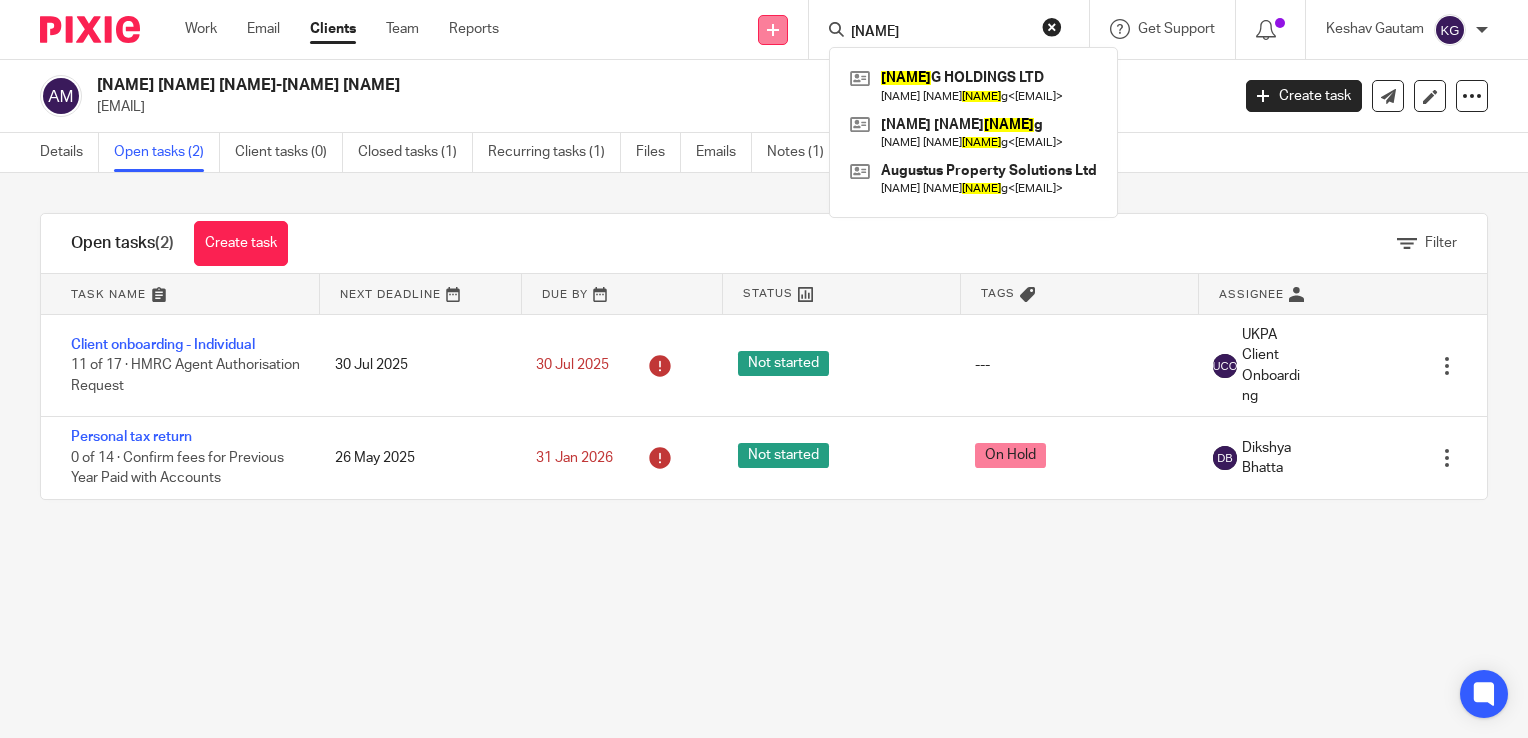 click on "Send new email
Create task
Add client
goodin               GOODIN G HOLDINGS LTD   Joshua Alexander  Goodin g  < joshuagooding@live.co.uk >
Joshua Alexander  Goodin g   Joshua Alexander  Goodin g  < joshuagooding@live.co.uk >
Augustus Property Solutions Ltd   Joshua Alexander  Goodin g  < joshuagooding@live.co.uk >
Get Support
Contact via email
Check our documentation" at bounding box center [1028, 29] 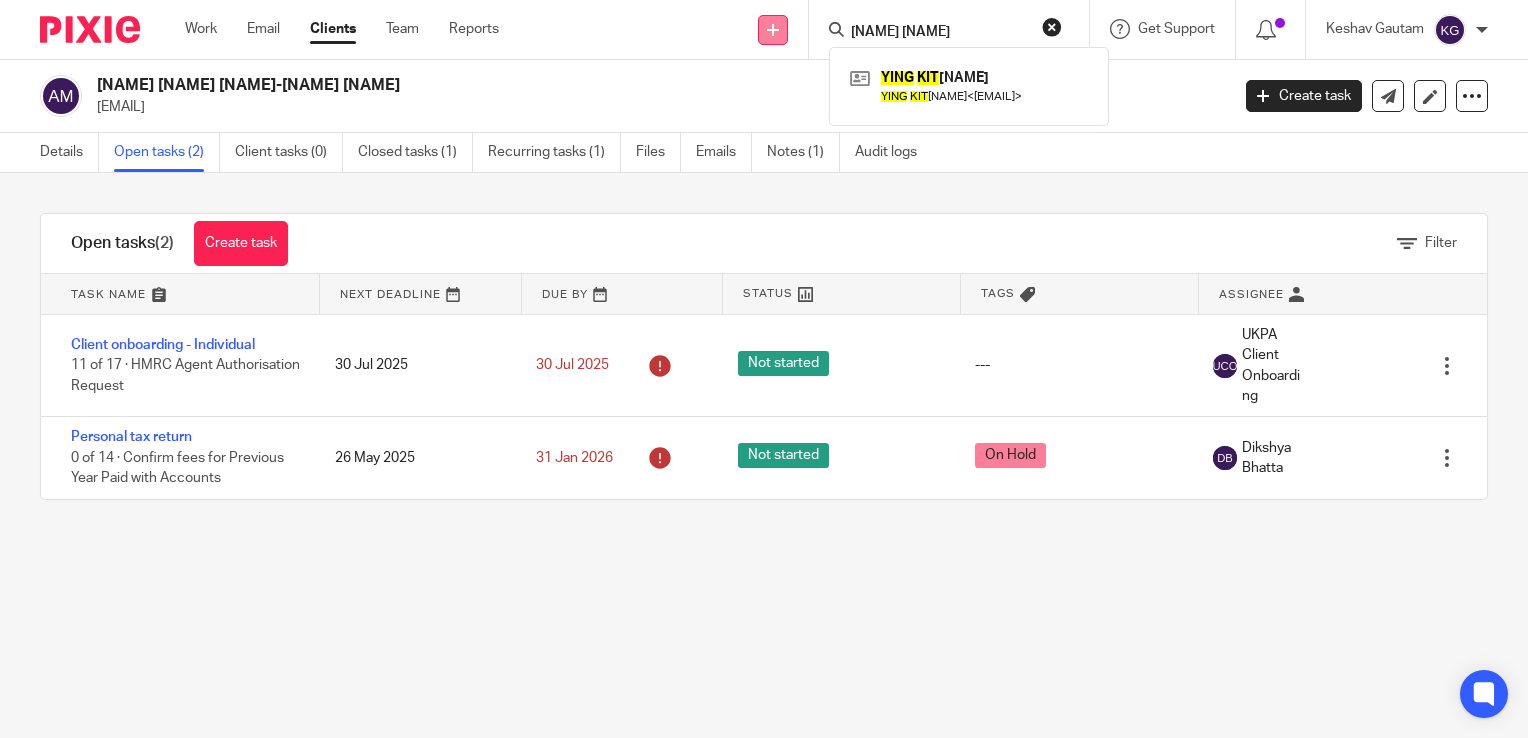 type on "ying kit" 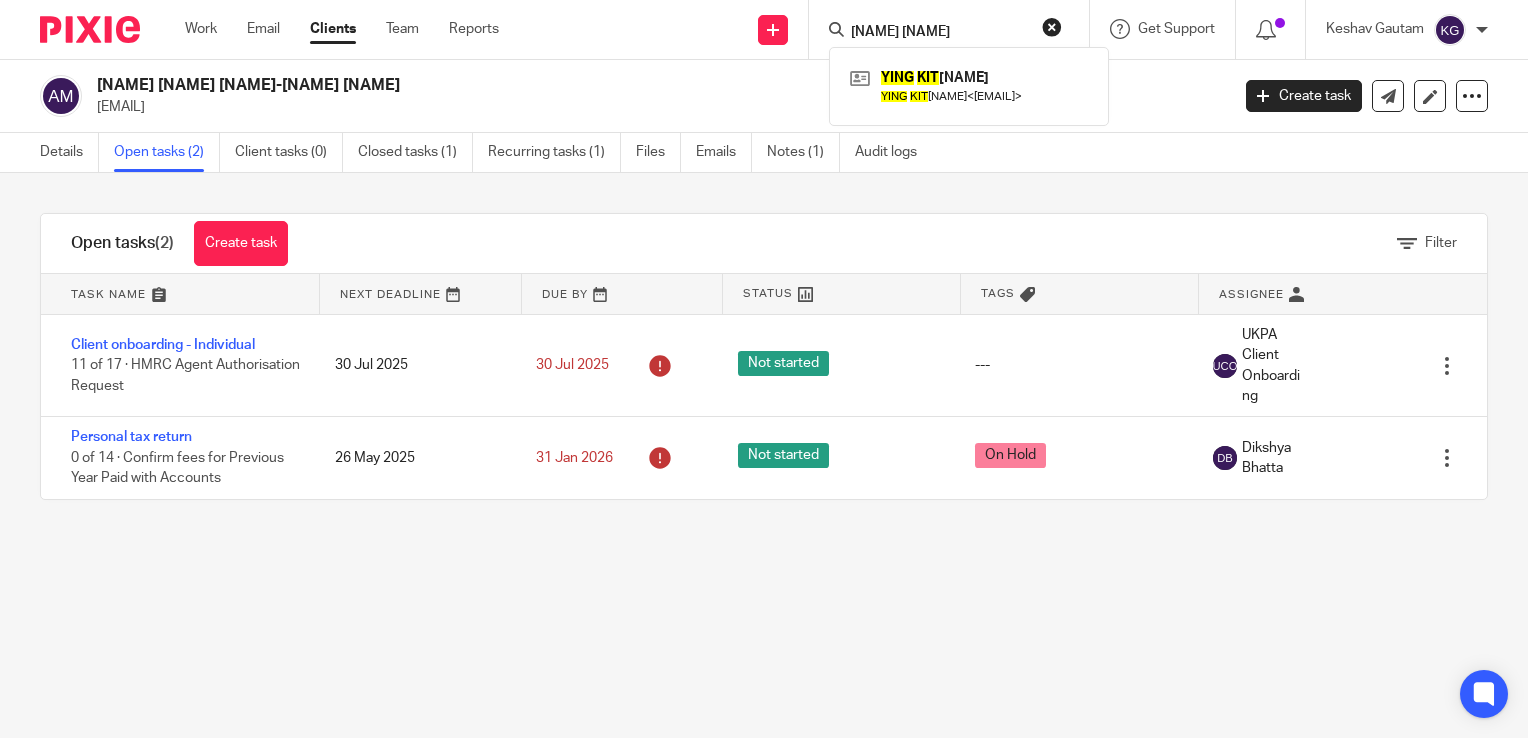 drag, startPoint x: 918, startPoint y: 20, endPoint x: 808, endPoint y: 35, distance: 111.01801 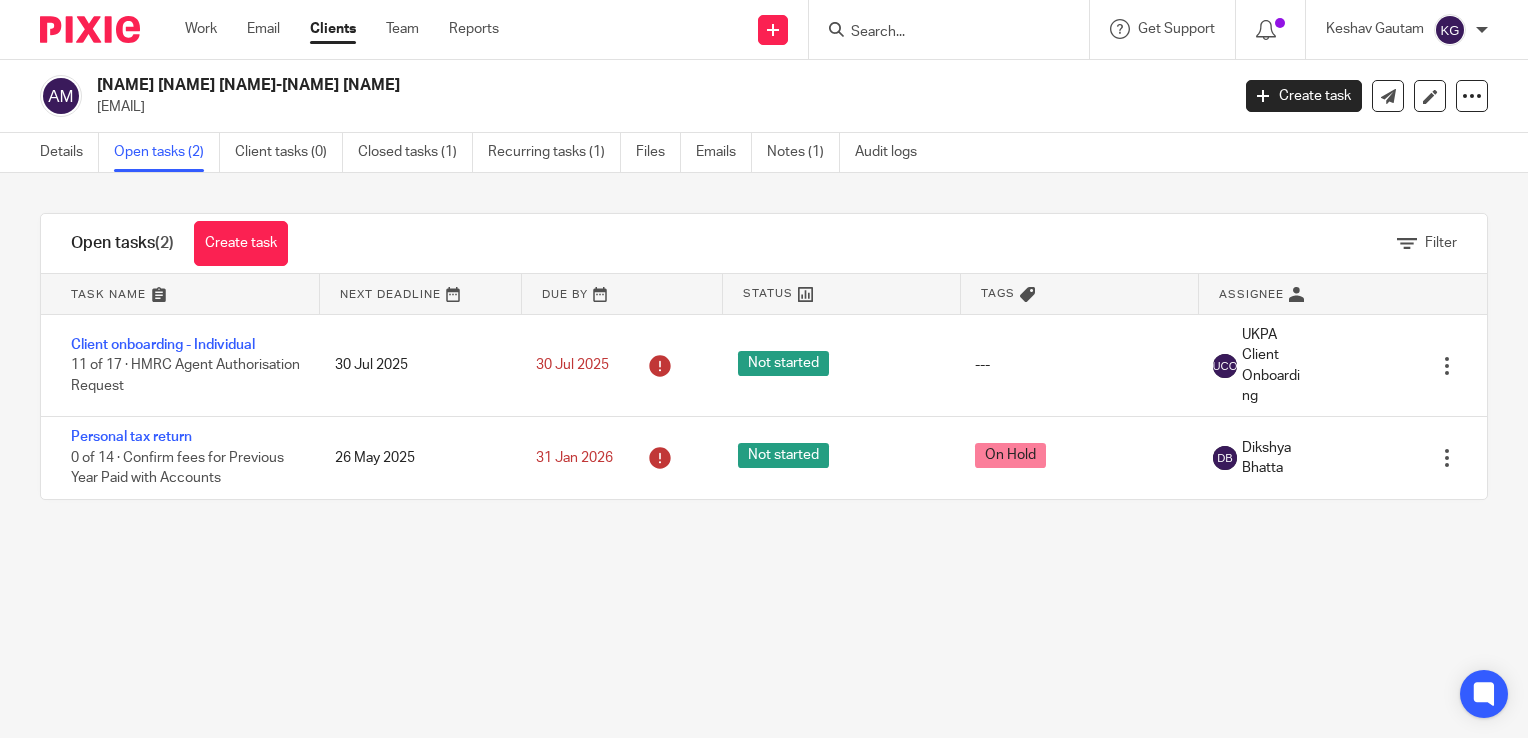 click at bounding box center (939, 33) 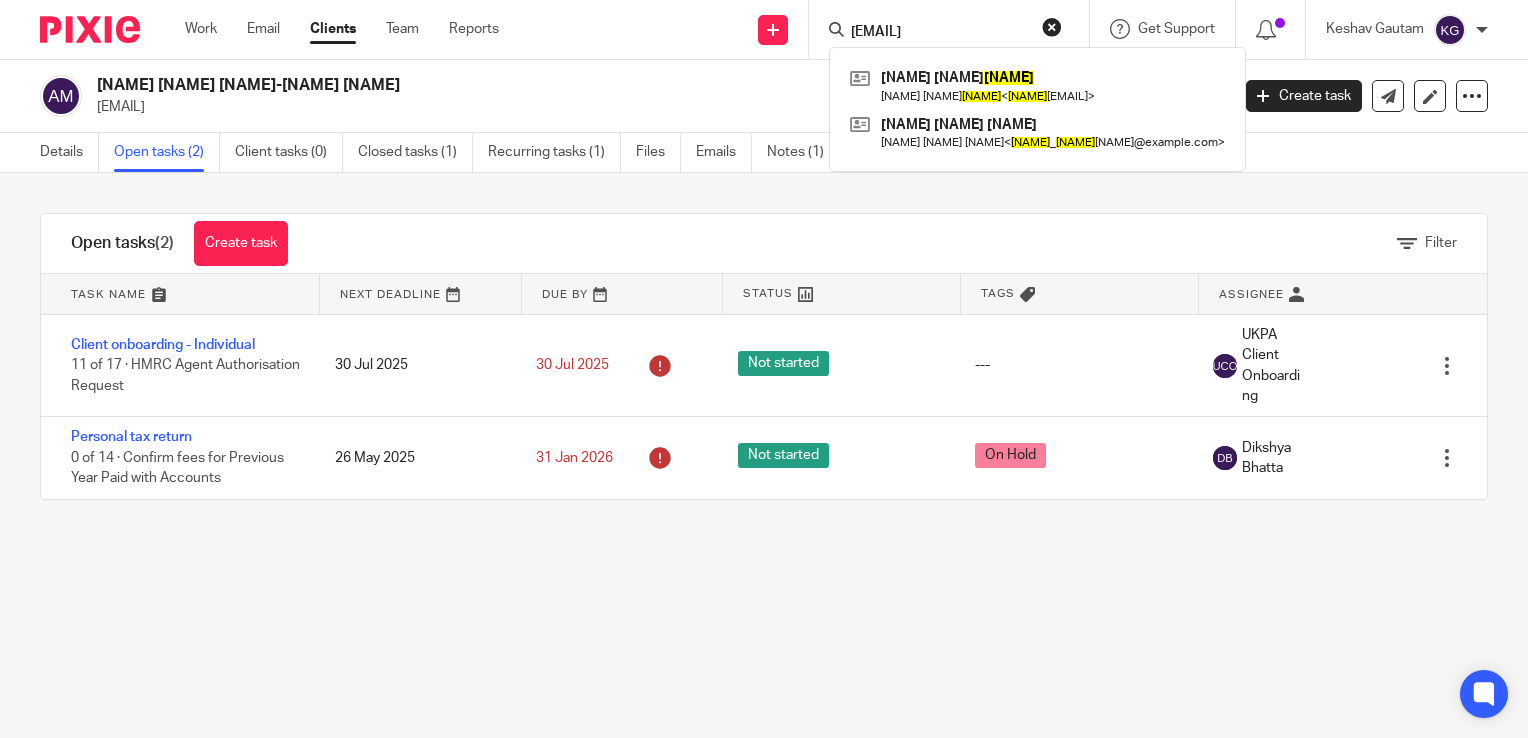 type on "vincent_tang" 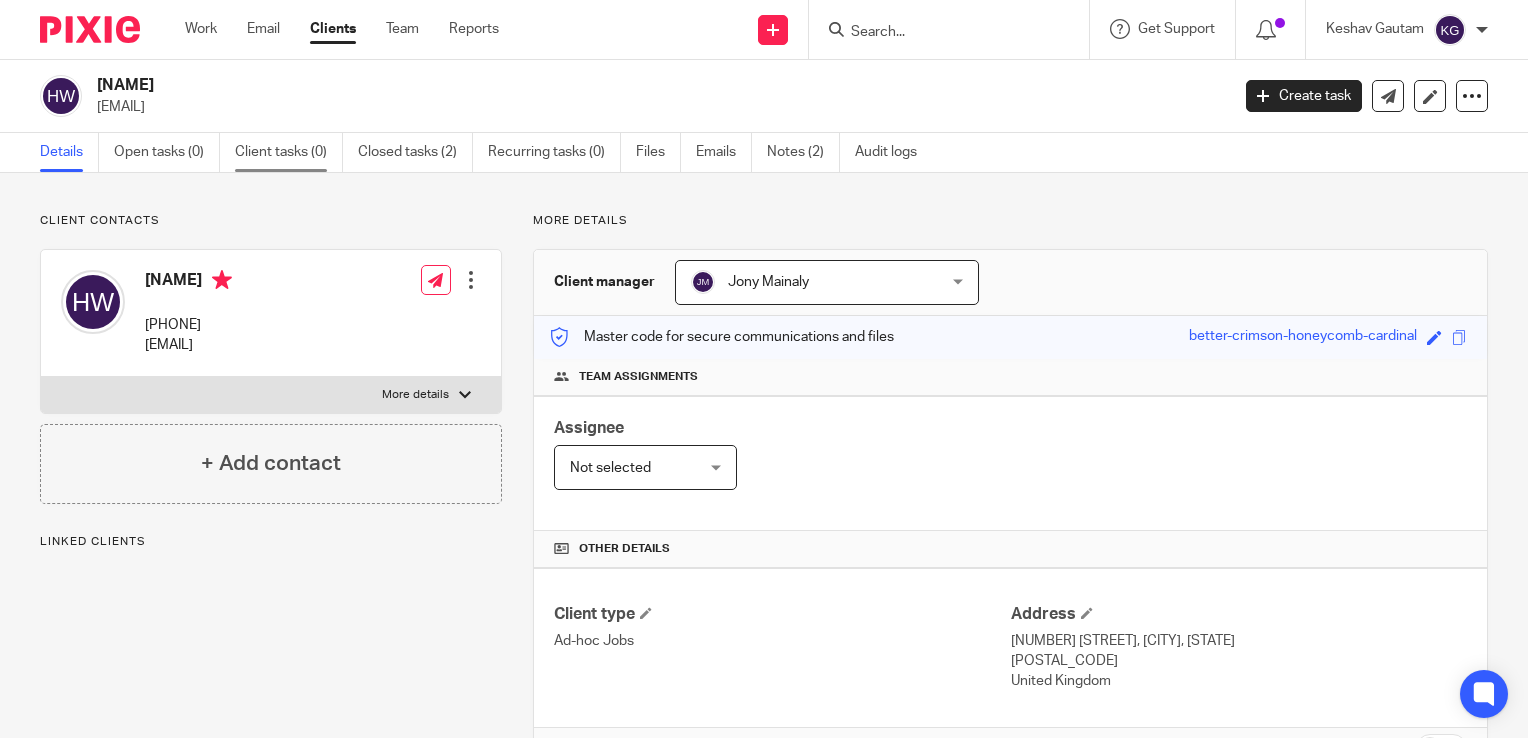 scroll, scrollTop: 0, scrollLeft: 0, axis: both 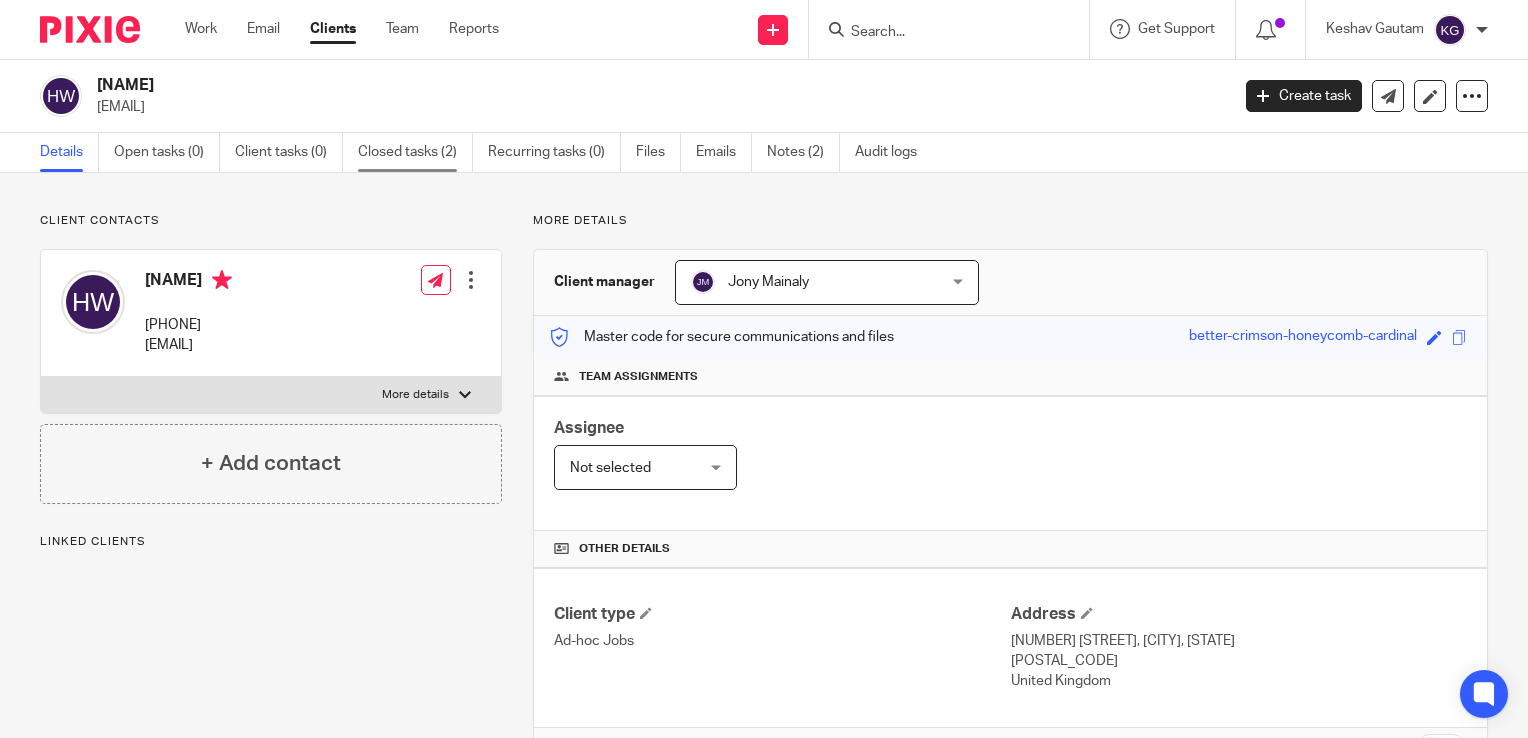 click on "Closed tasks (2)" at bounding box center [415, 152] 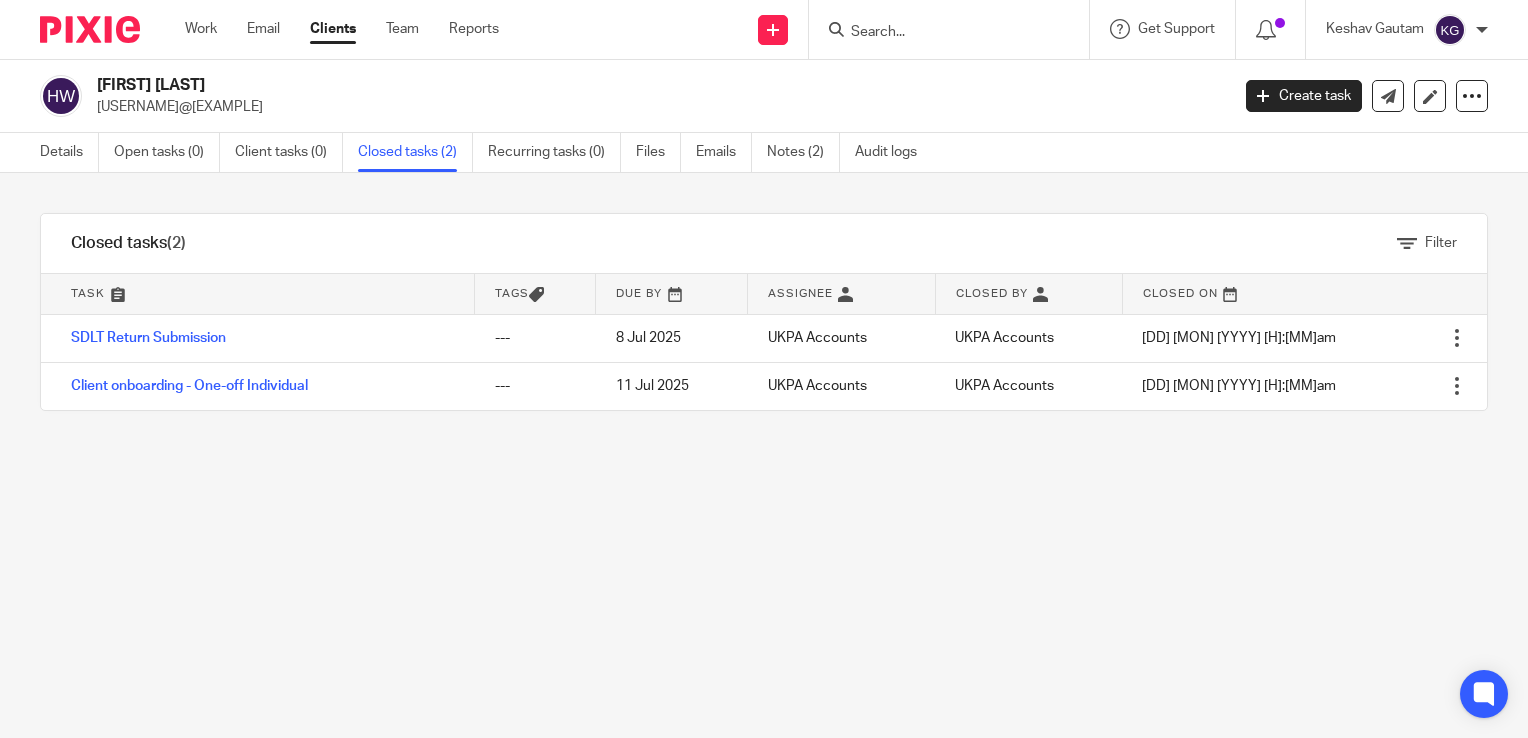 scroll, scrollTop: 0, scrollLeft: 0, axis: both 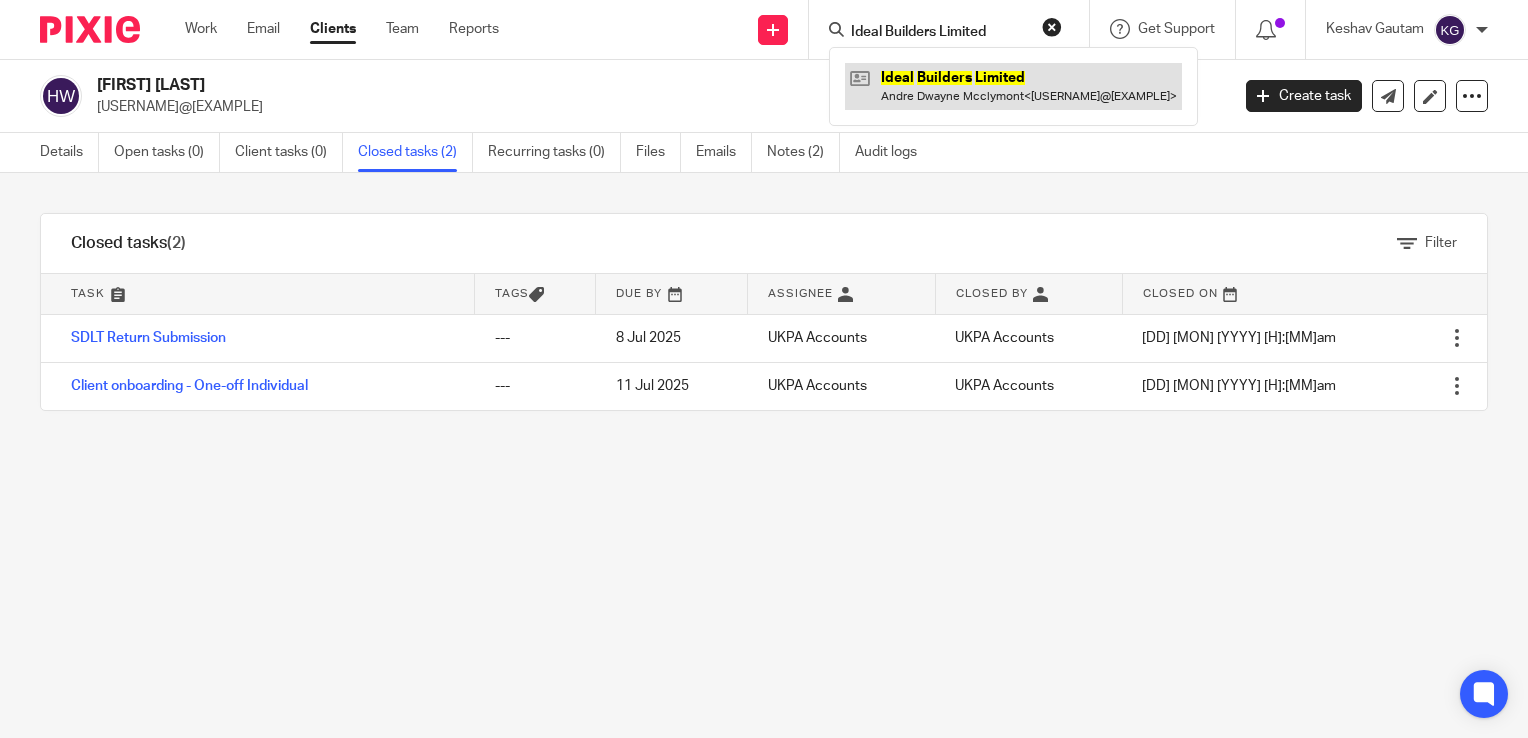 type on "Ideal Builders Limited" 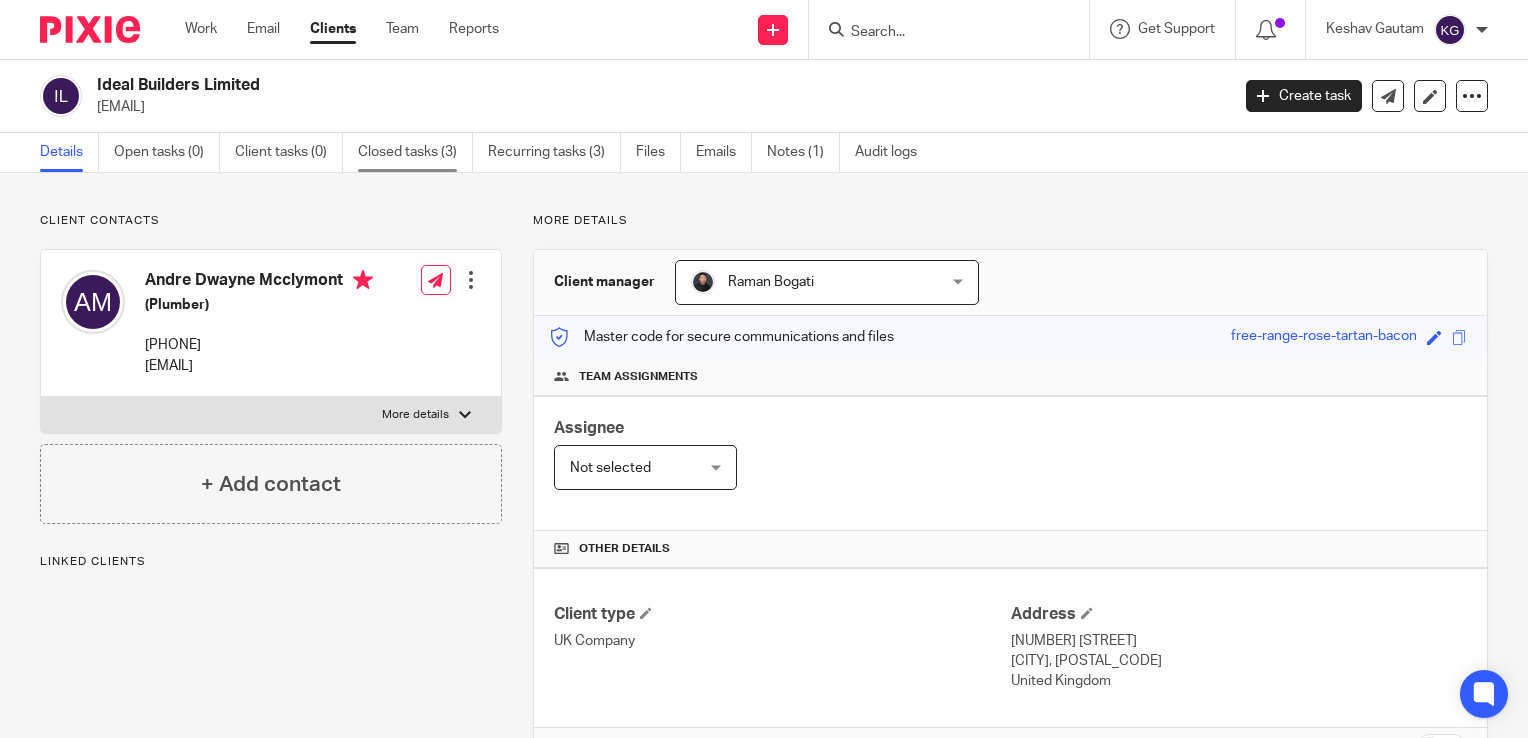 scroll, scrollTop: 0, scrollLeft: 0, axis: both 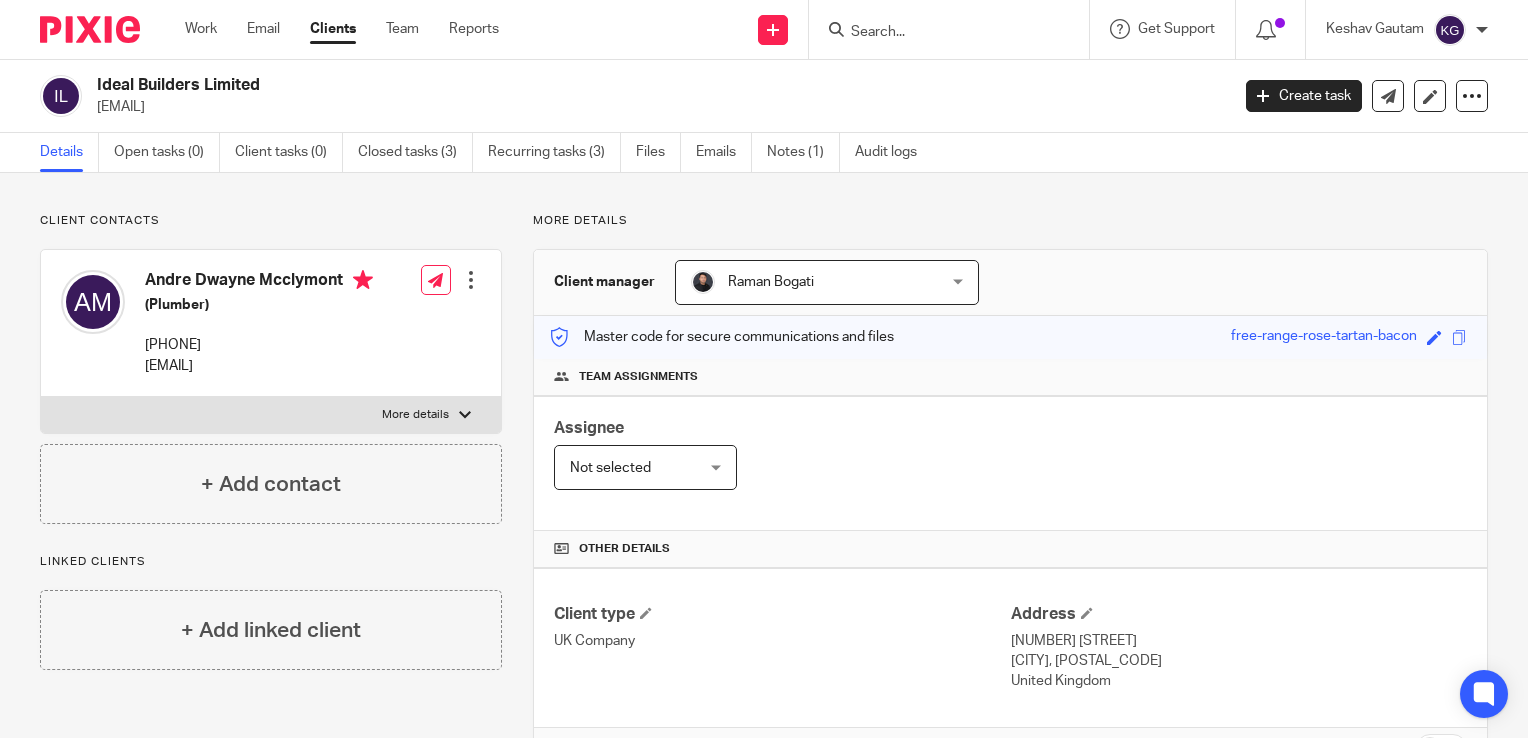 paste on "Ishbel Linklater Watson" 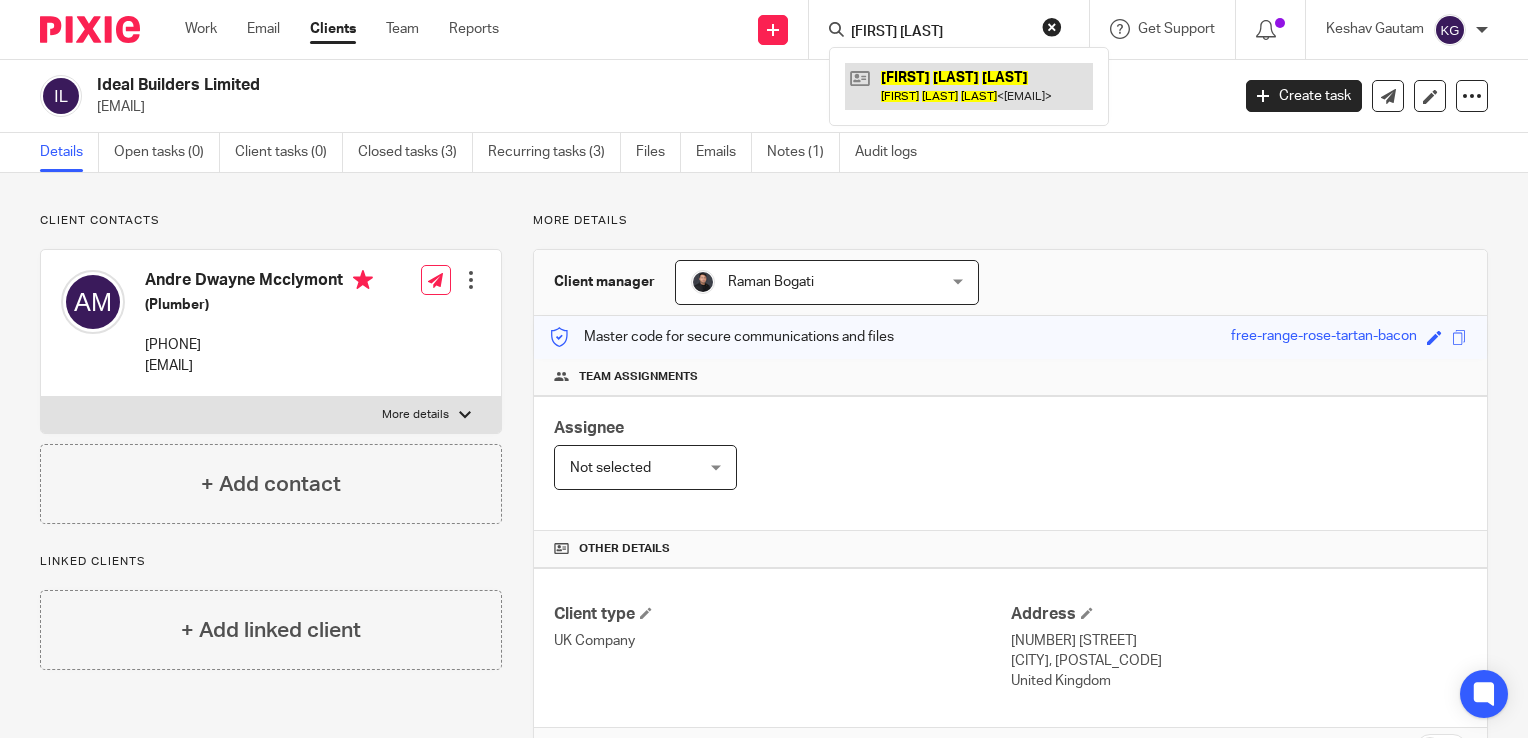 type on "[FIRST] [LAST]" 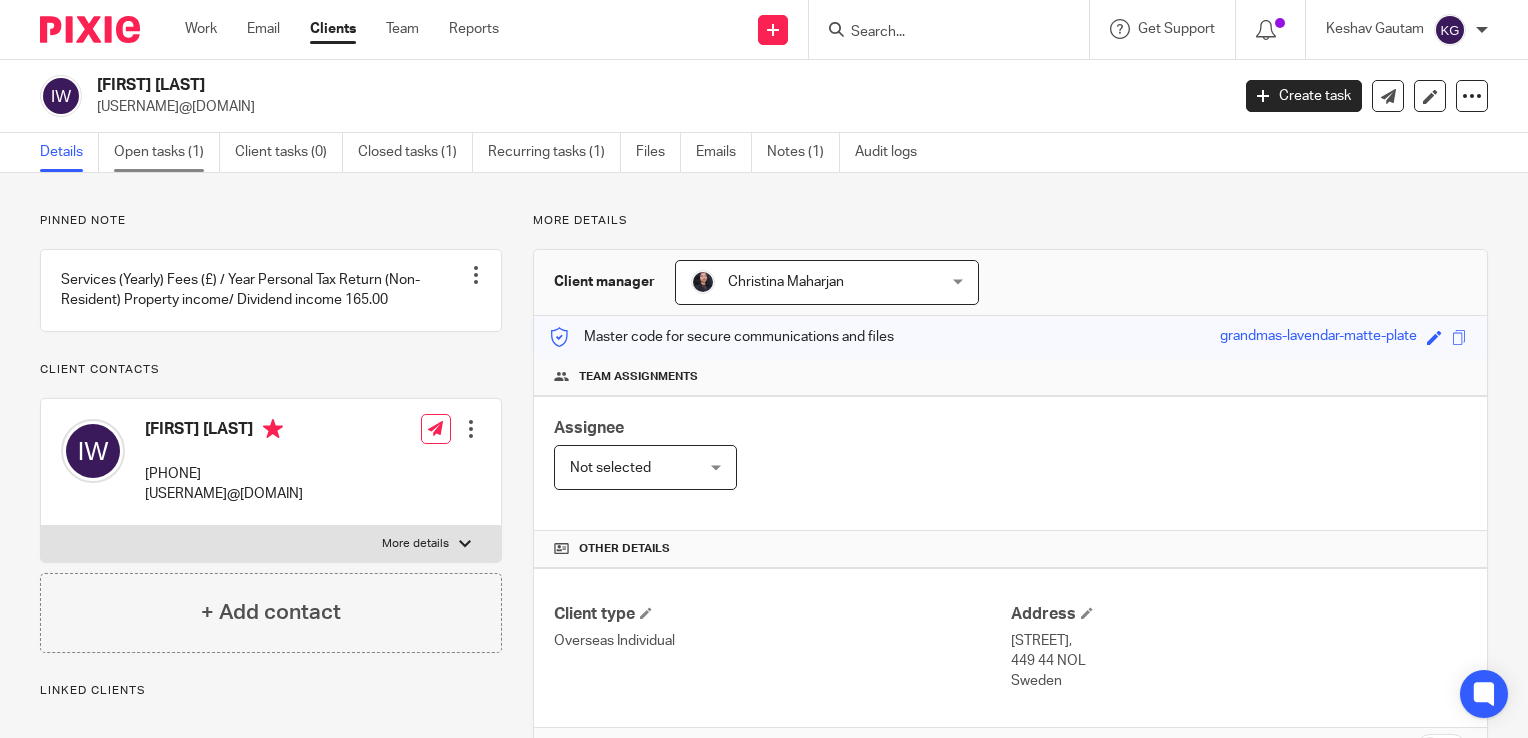 scroll, scrollTop: 0, scrollLeft: 0, axis: both 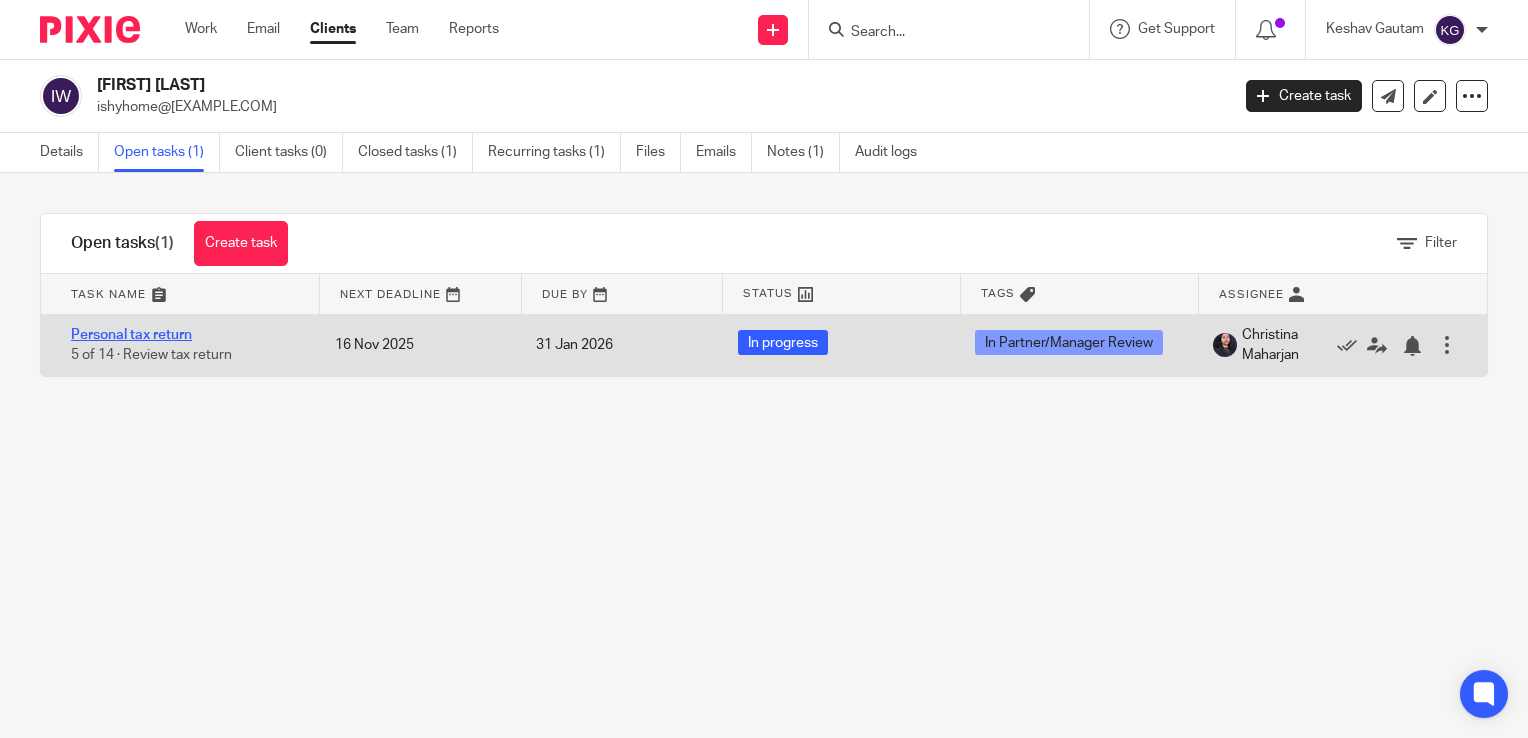 click on "Personal tax return" at bounding box center (131, 335) 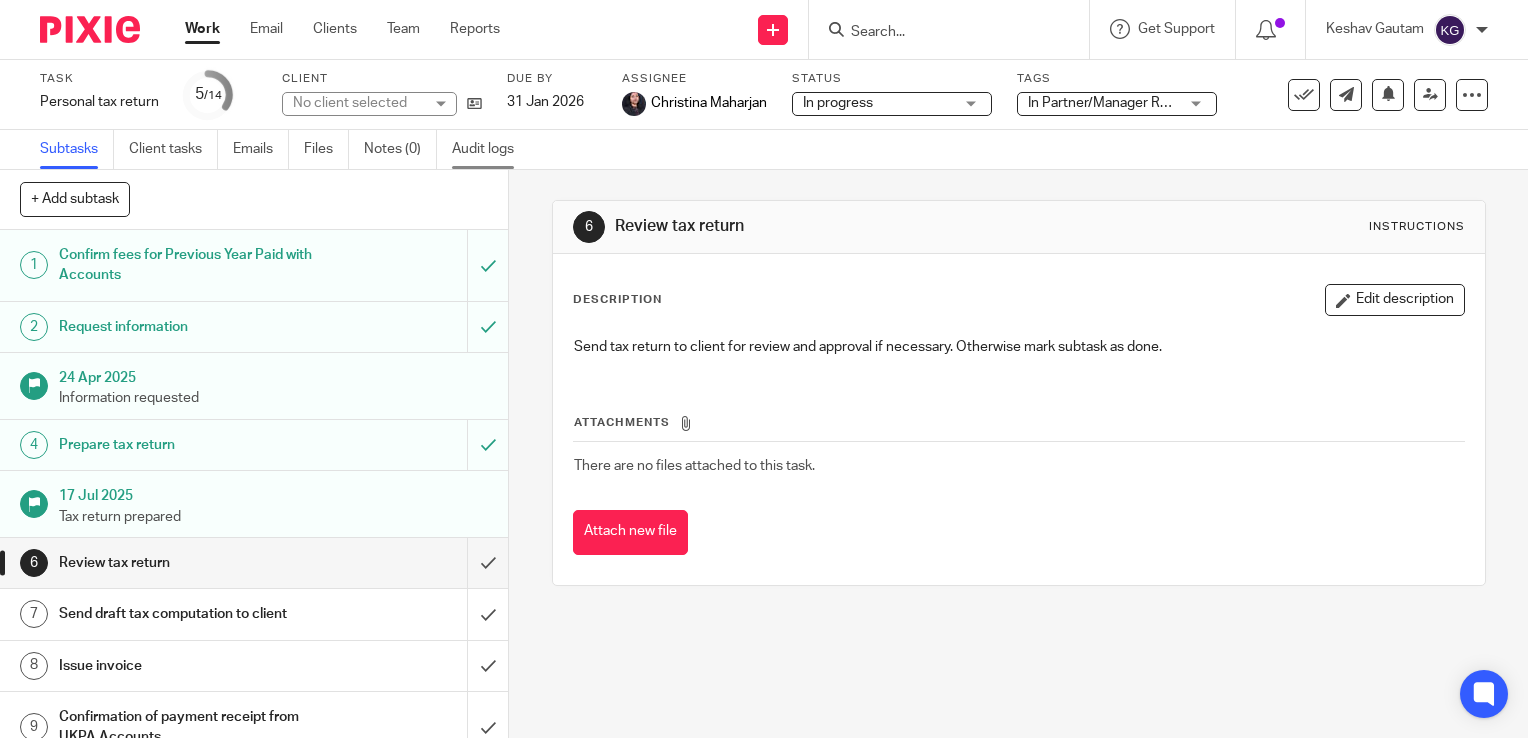 scroll, scrollTop: 0, scrollLeft: 0, axis: both 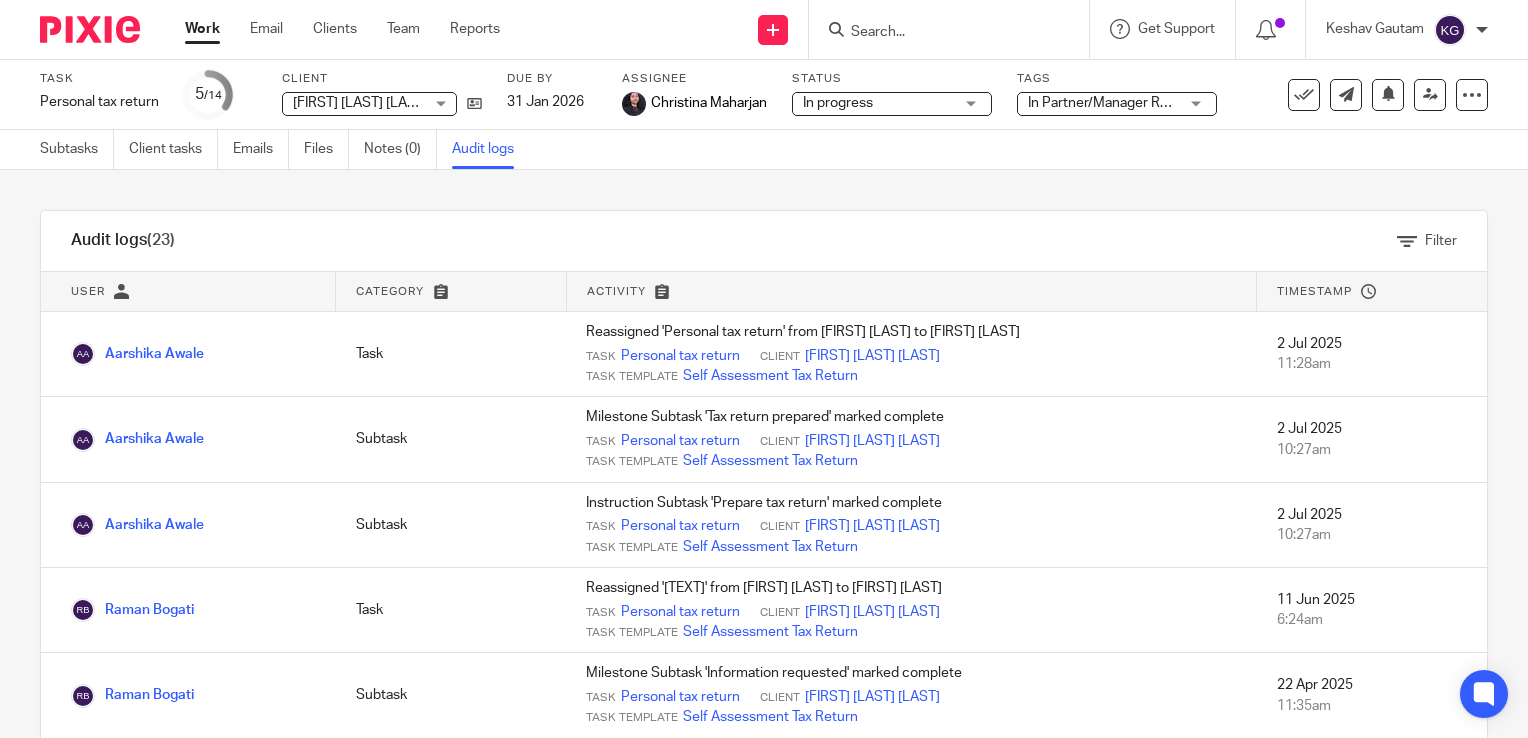 click at bounding box center [939, 33] 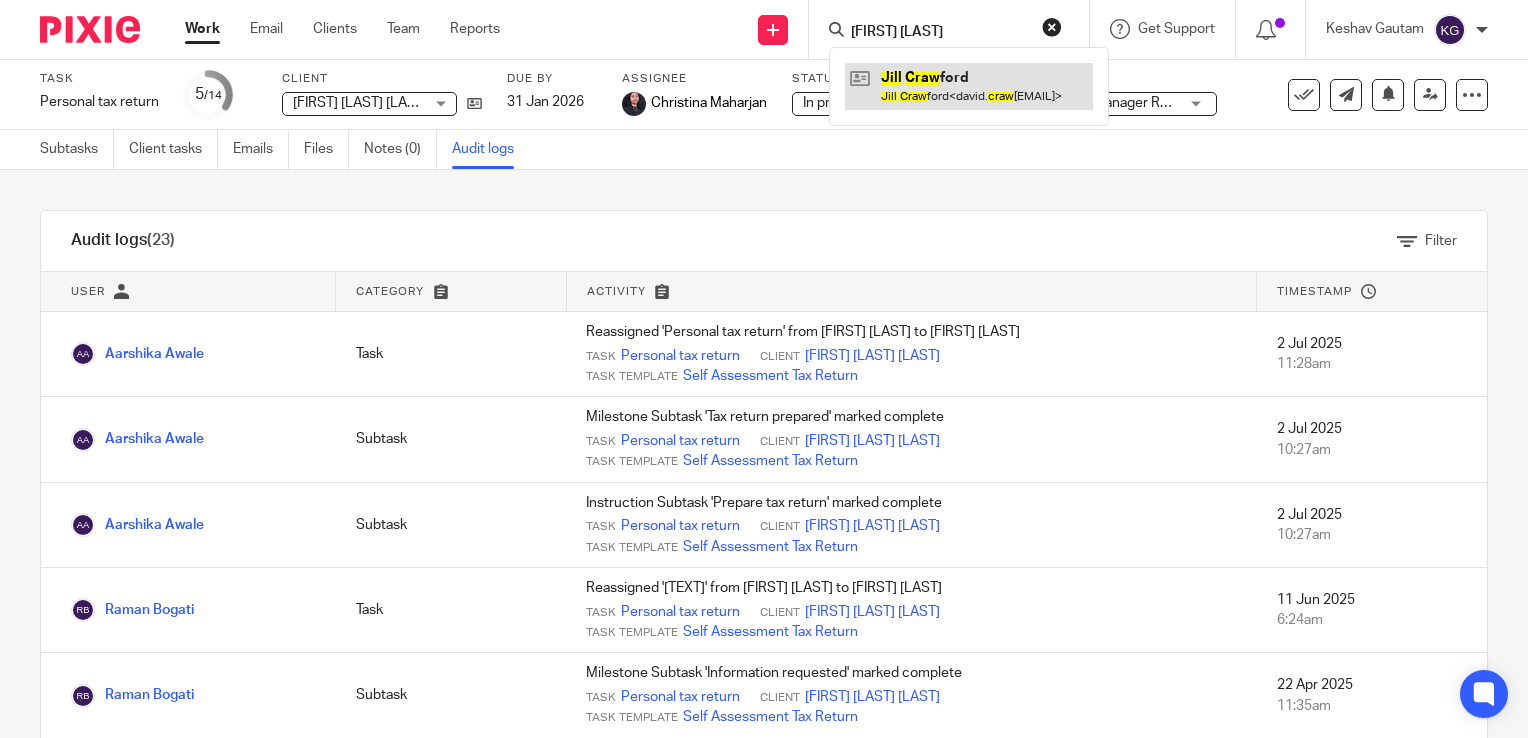 type on "jill craw" 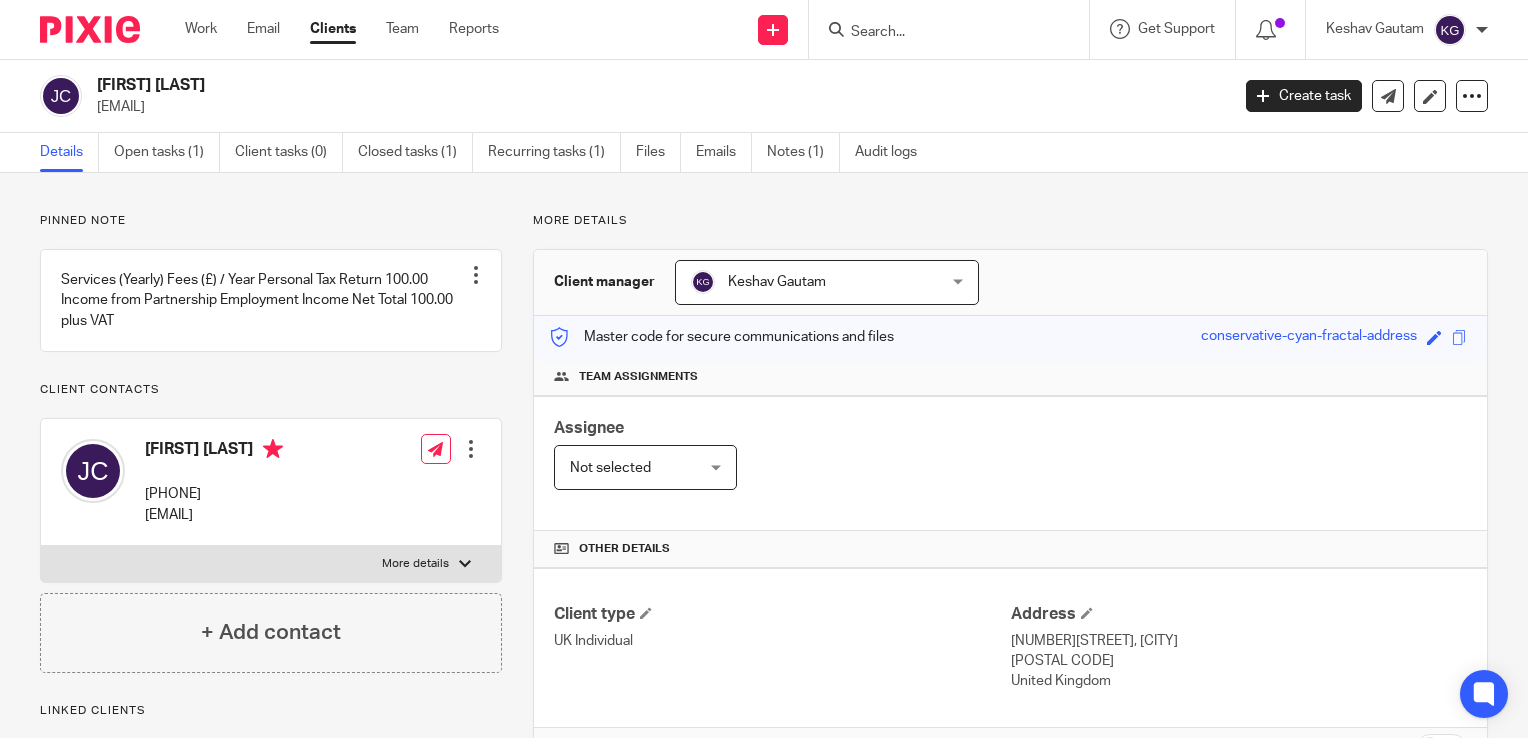 scroll, scrollTop: 0, scrollLeft: 0, axis: both 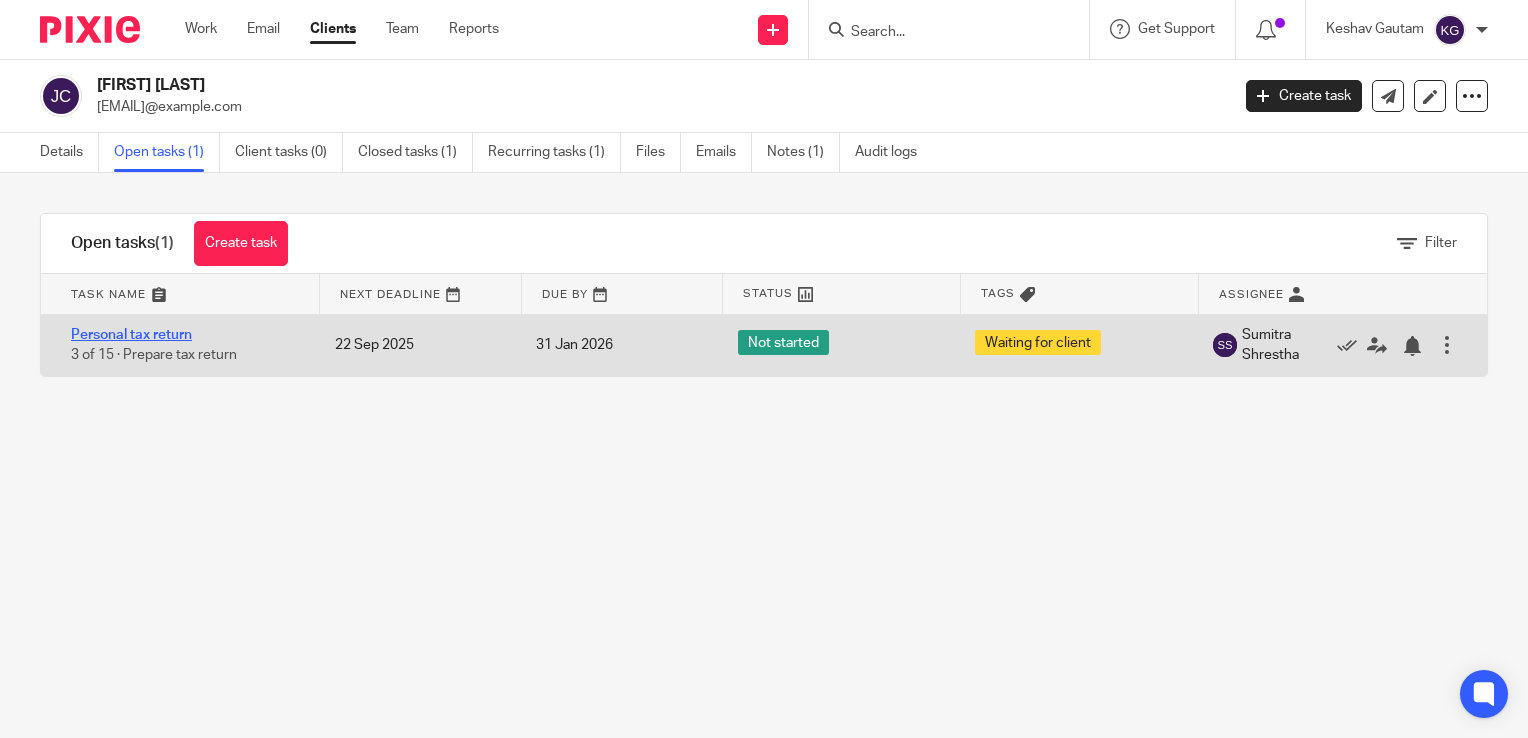 click on "Personal tax return" at bounding box center (131, 335) 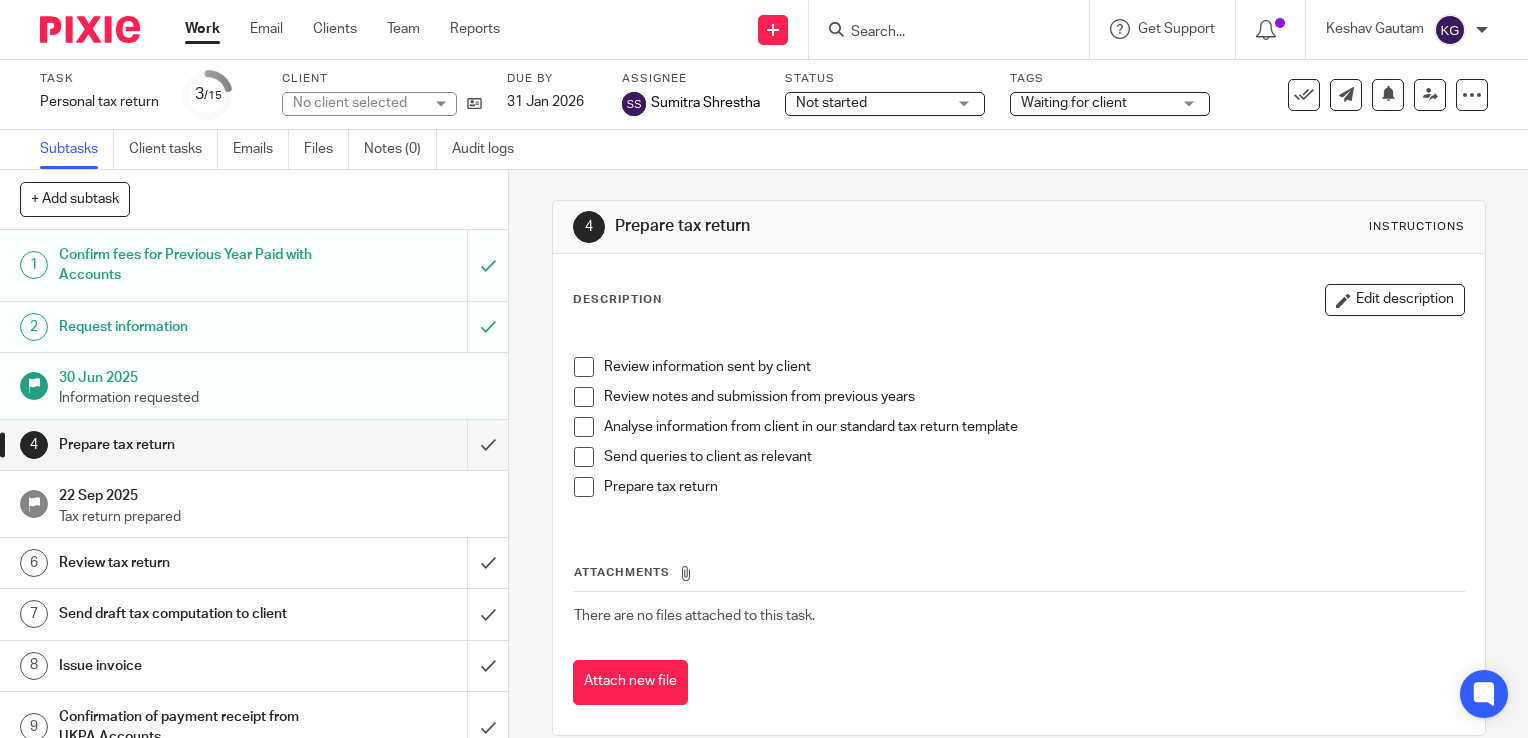 scroll, scrollTop: 0, scrollLeft: 0, axis: both 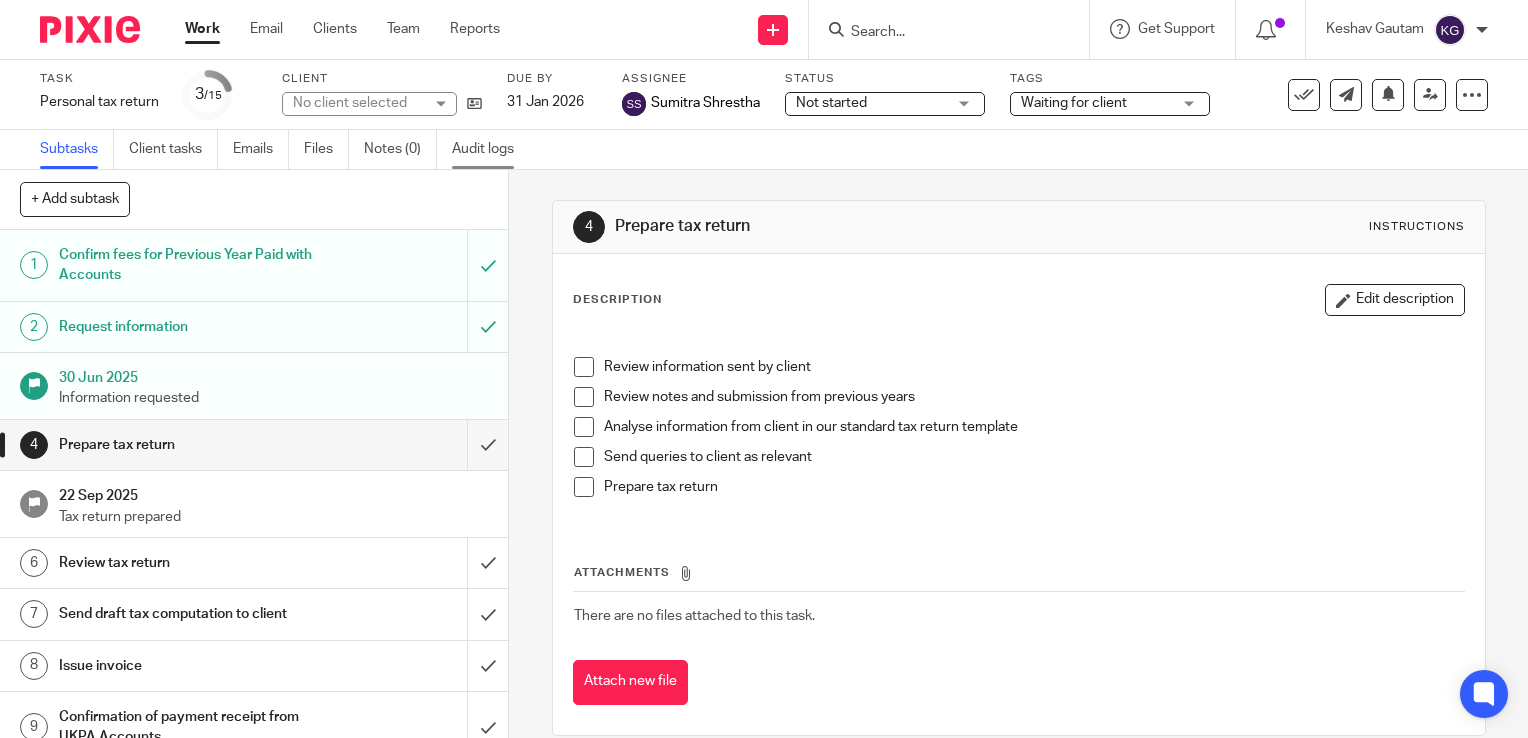 click on "Audit logs" at bounding box center (490, 149) 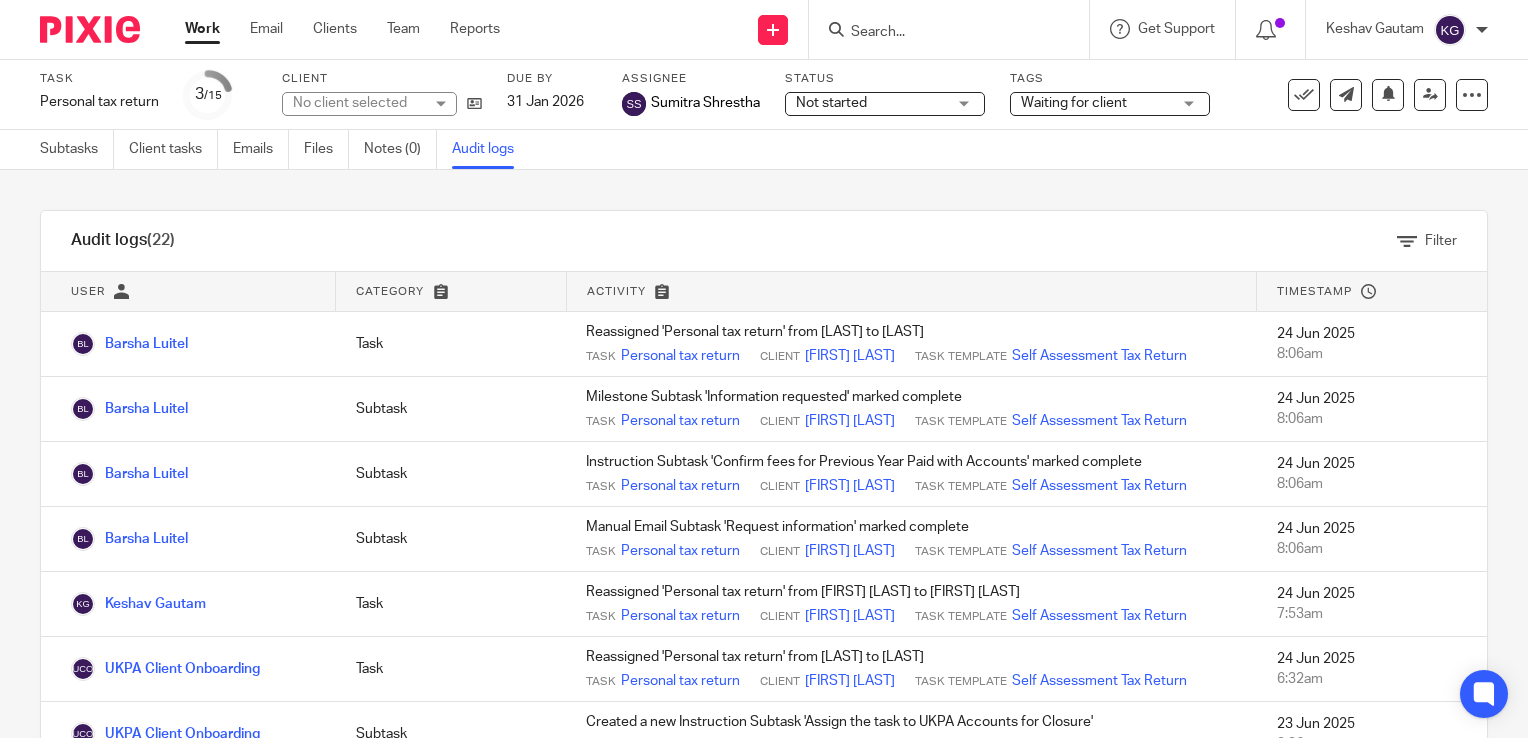scroll, scrollTop: 0, scrollLeft: 0, axis: both 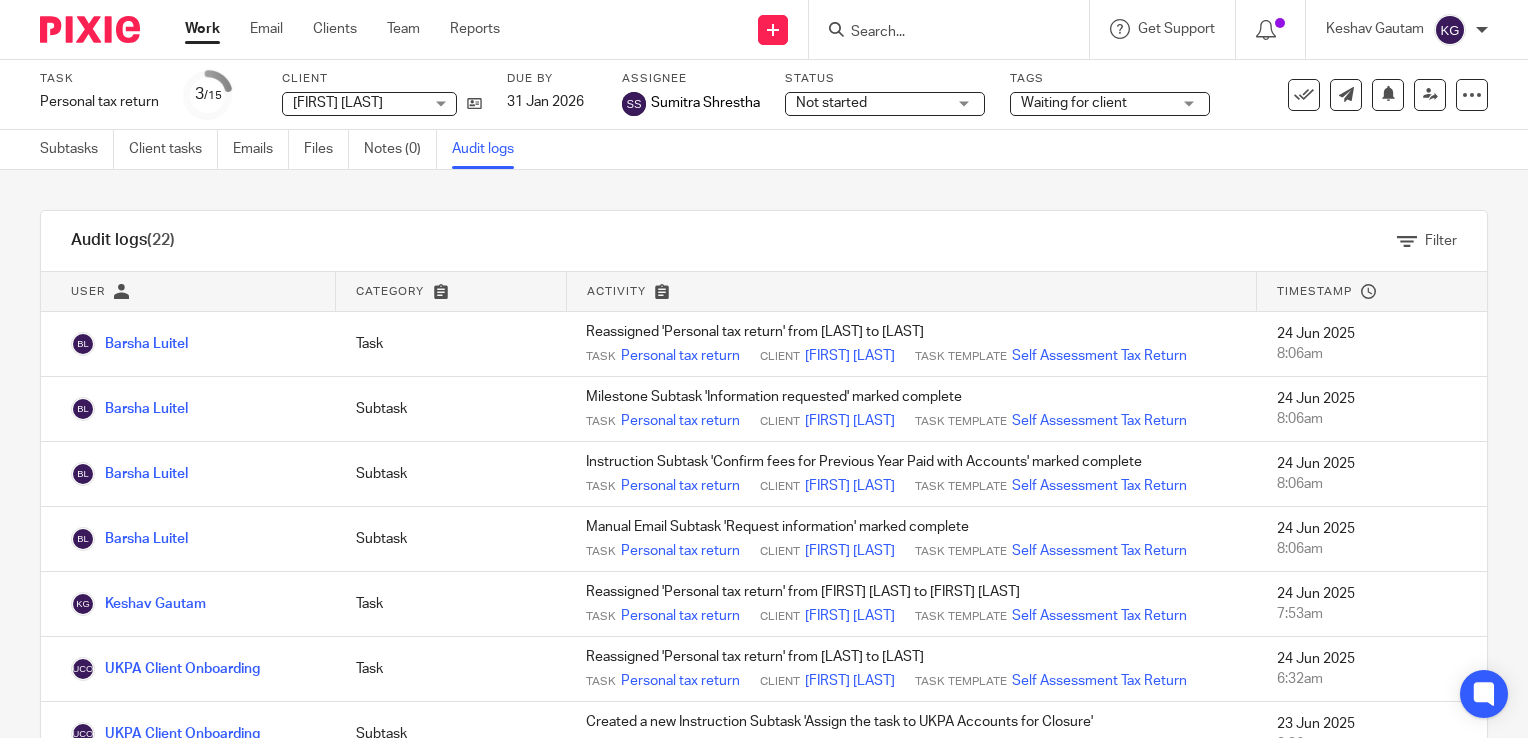 drag, startPoint x: 896, startPoint y: 9, endPoint x: 856, endPoint y: 46, distance: 54.48853 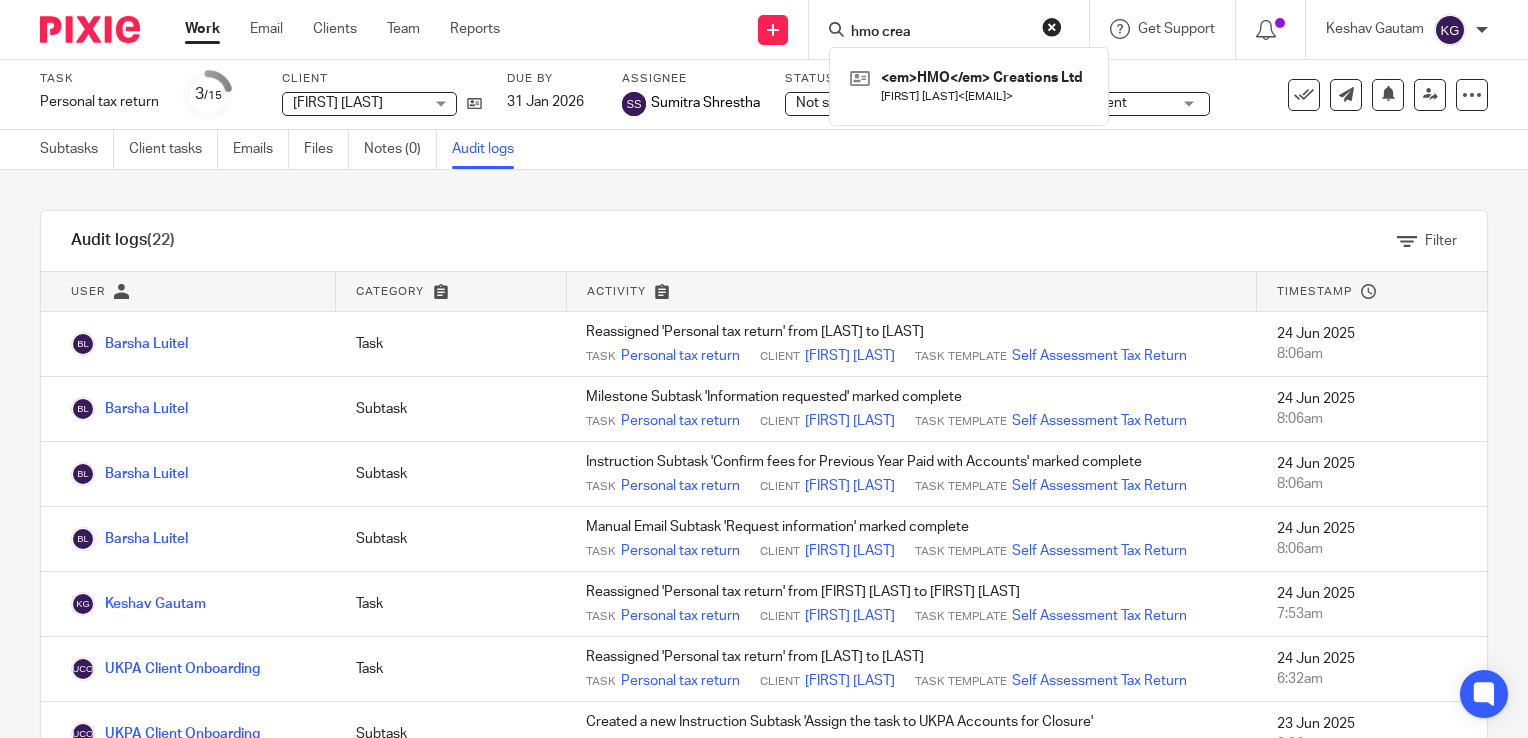 type on "hmo creat" 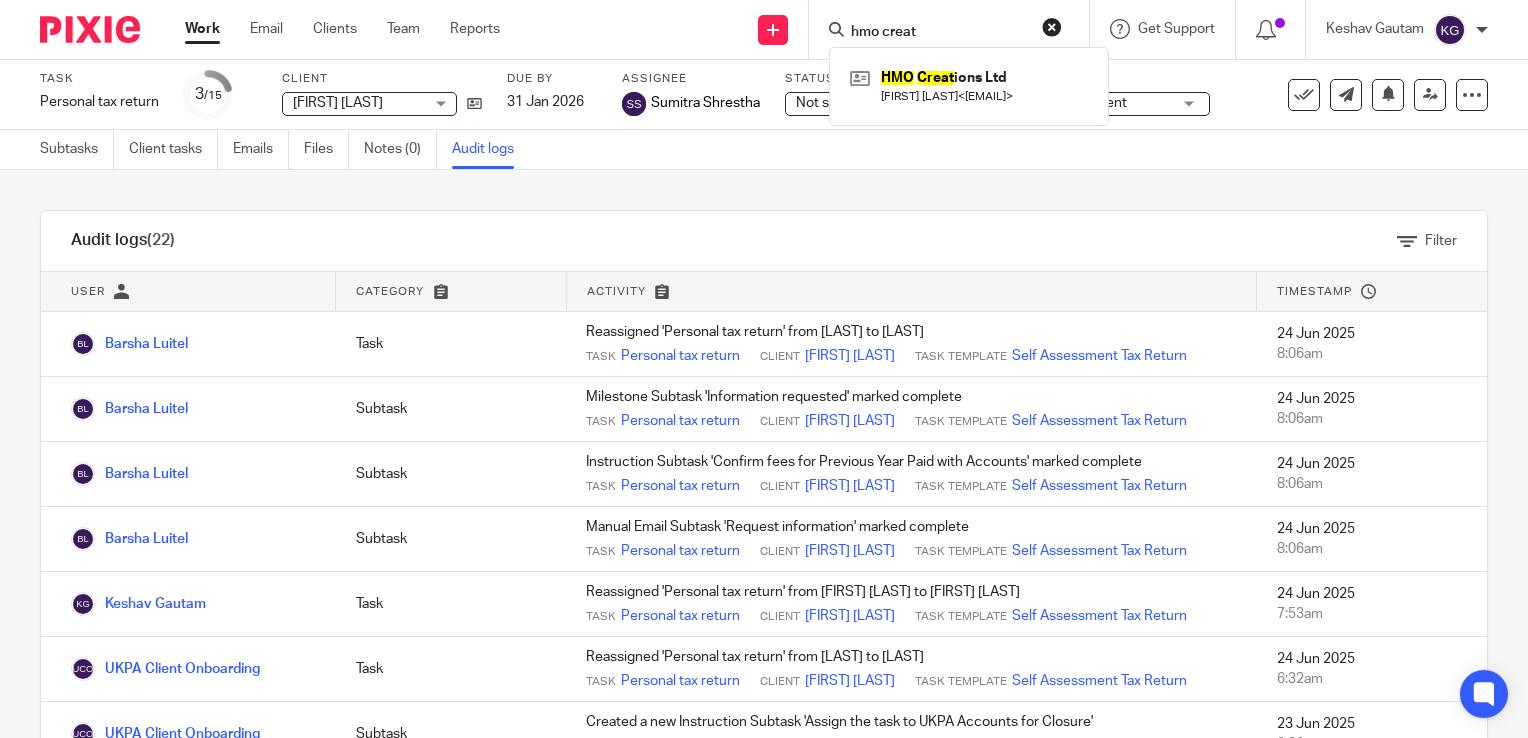 drag, startPoint x: 928, startPoint y: 28, endPoint x: 797, endPoint y: 34, distance: 131.13733 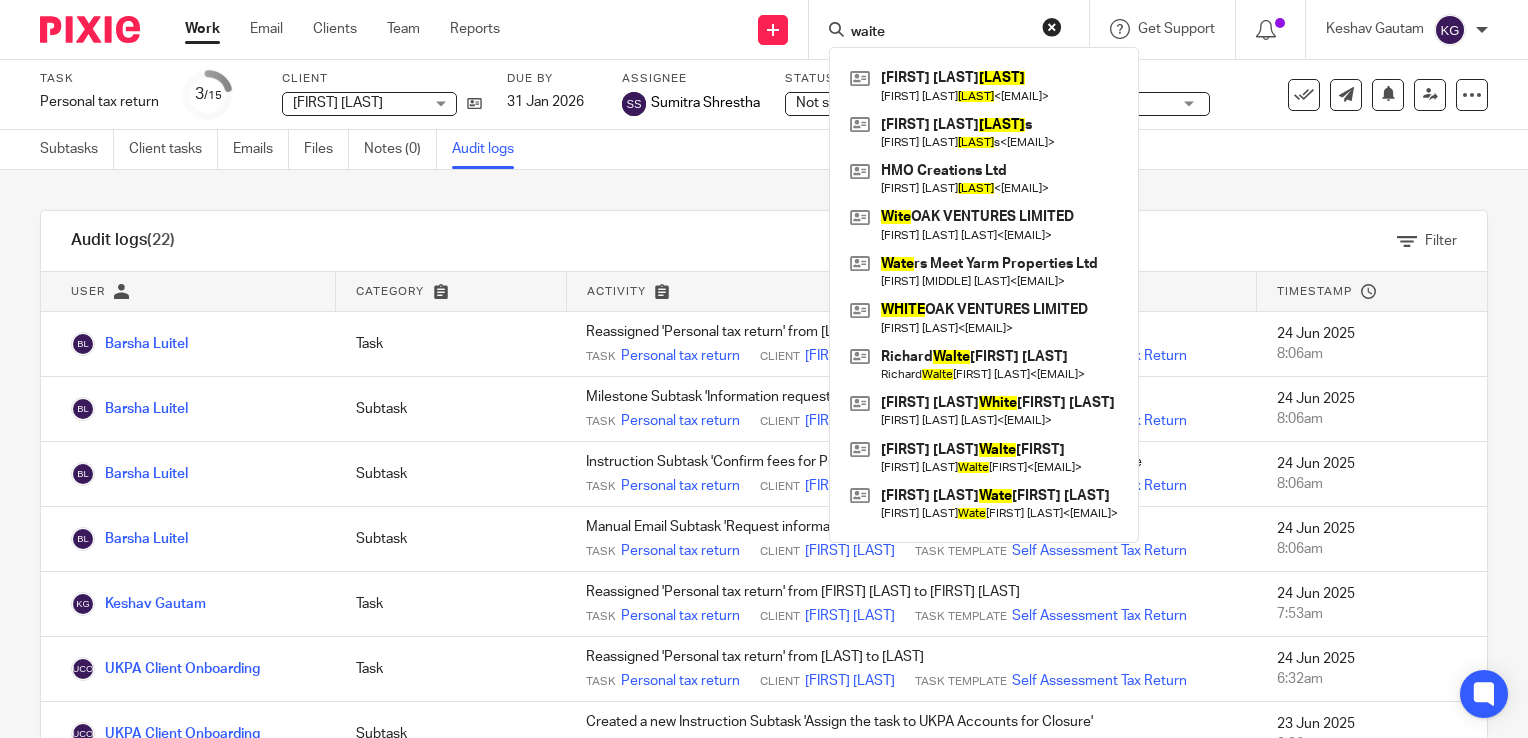 type on "waite" 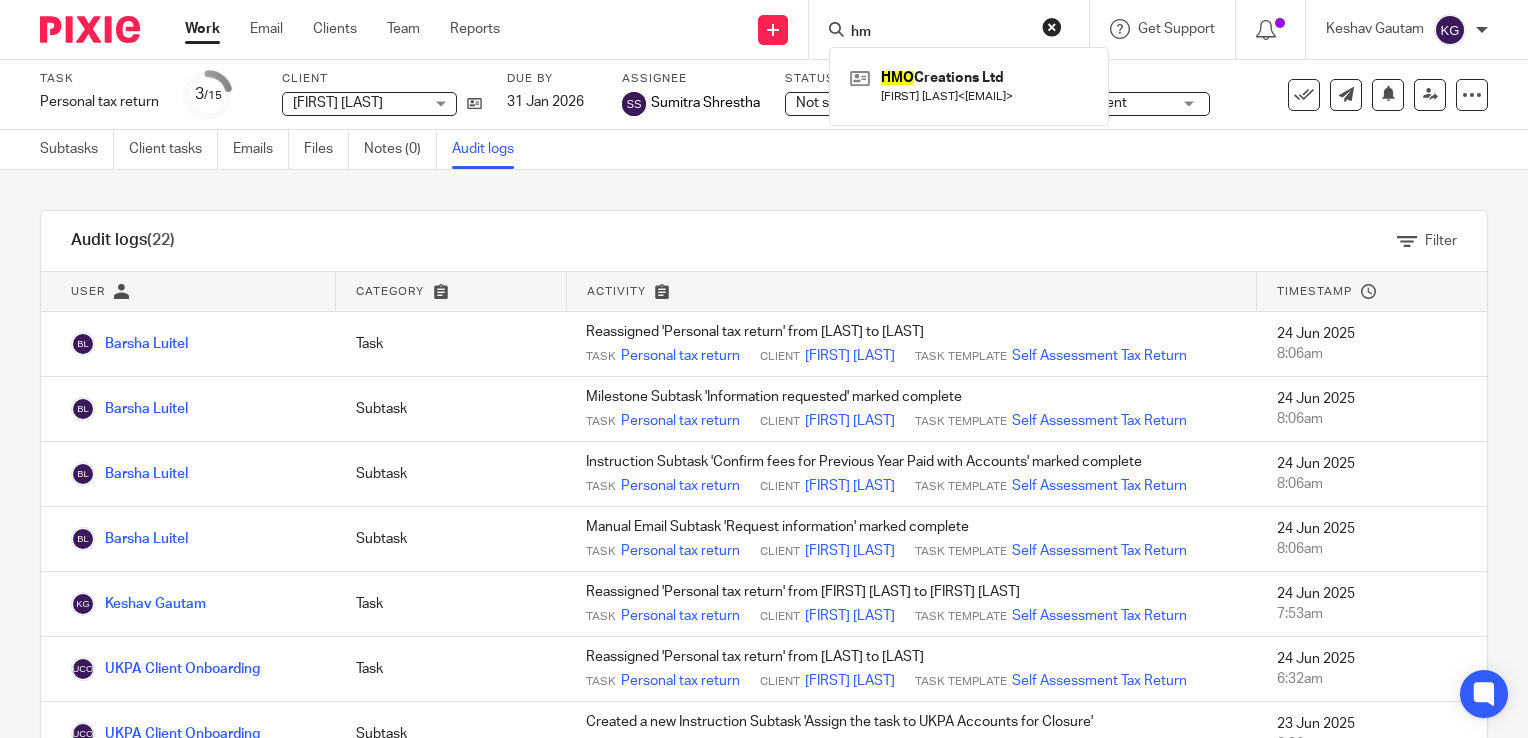 type on "h" 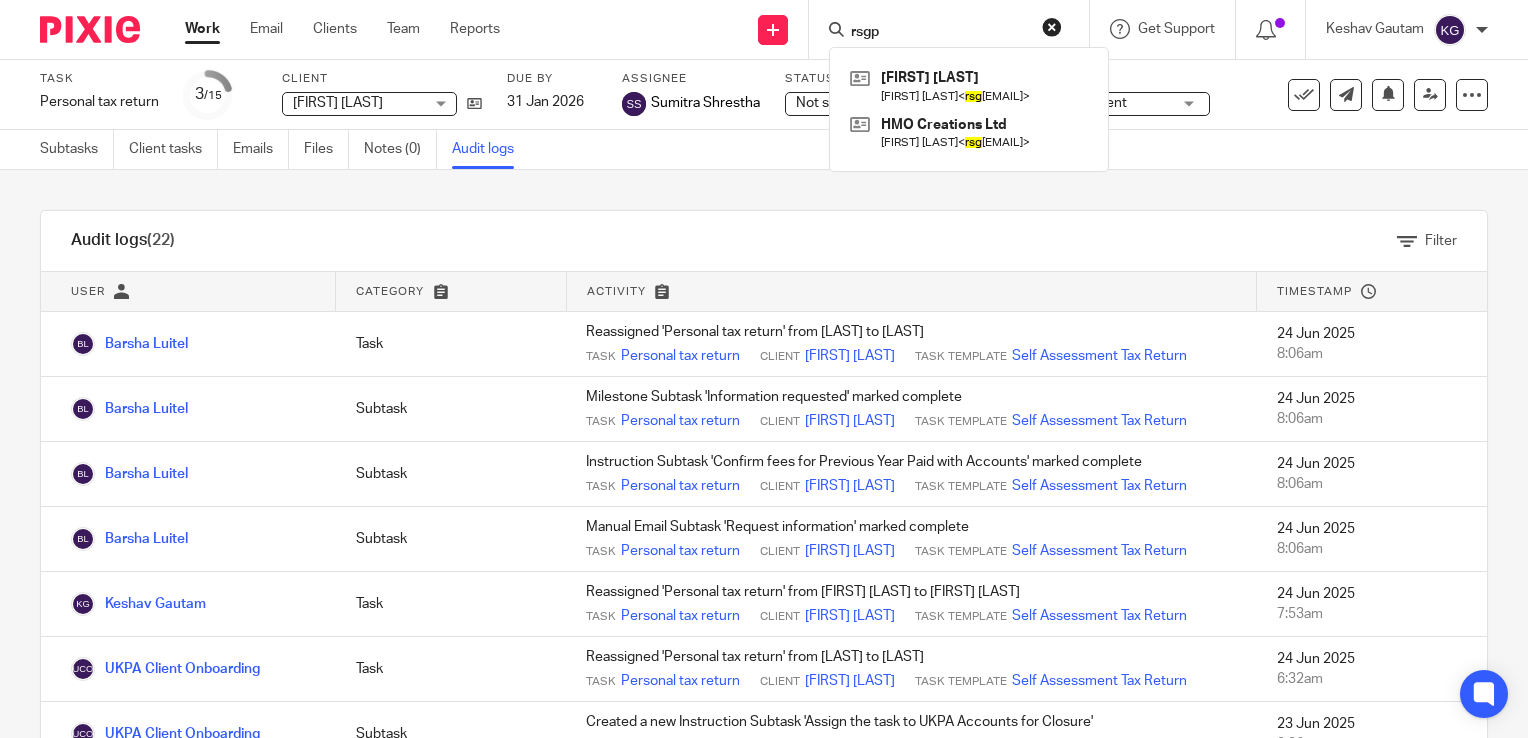 type on "rsgps" 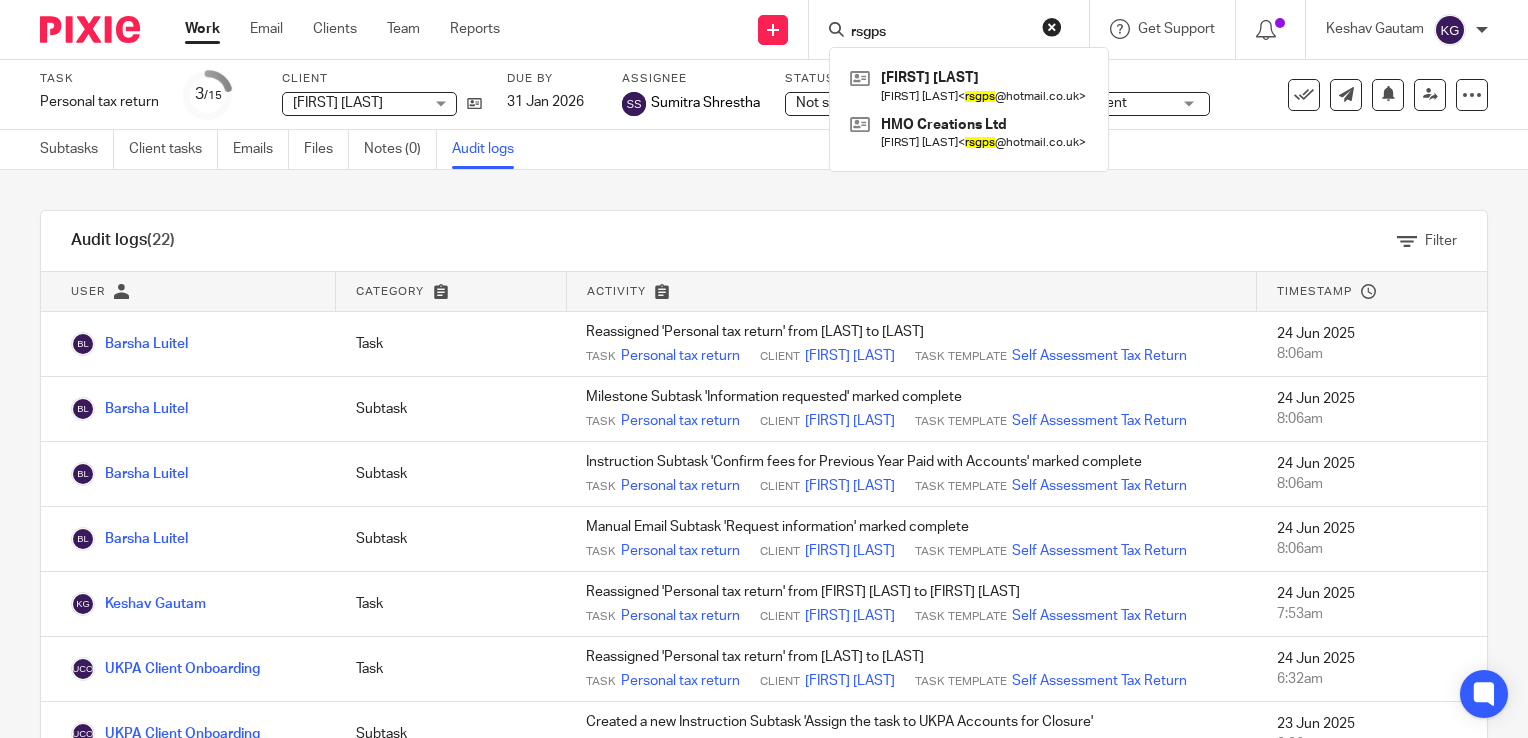 drag, startPoint x: 913, startPoint y: 39, endPoint x: 772, endPoint y: 46, distance: 141.17365 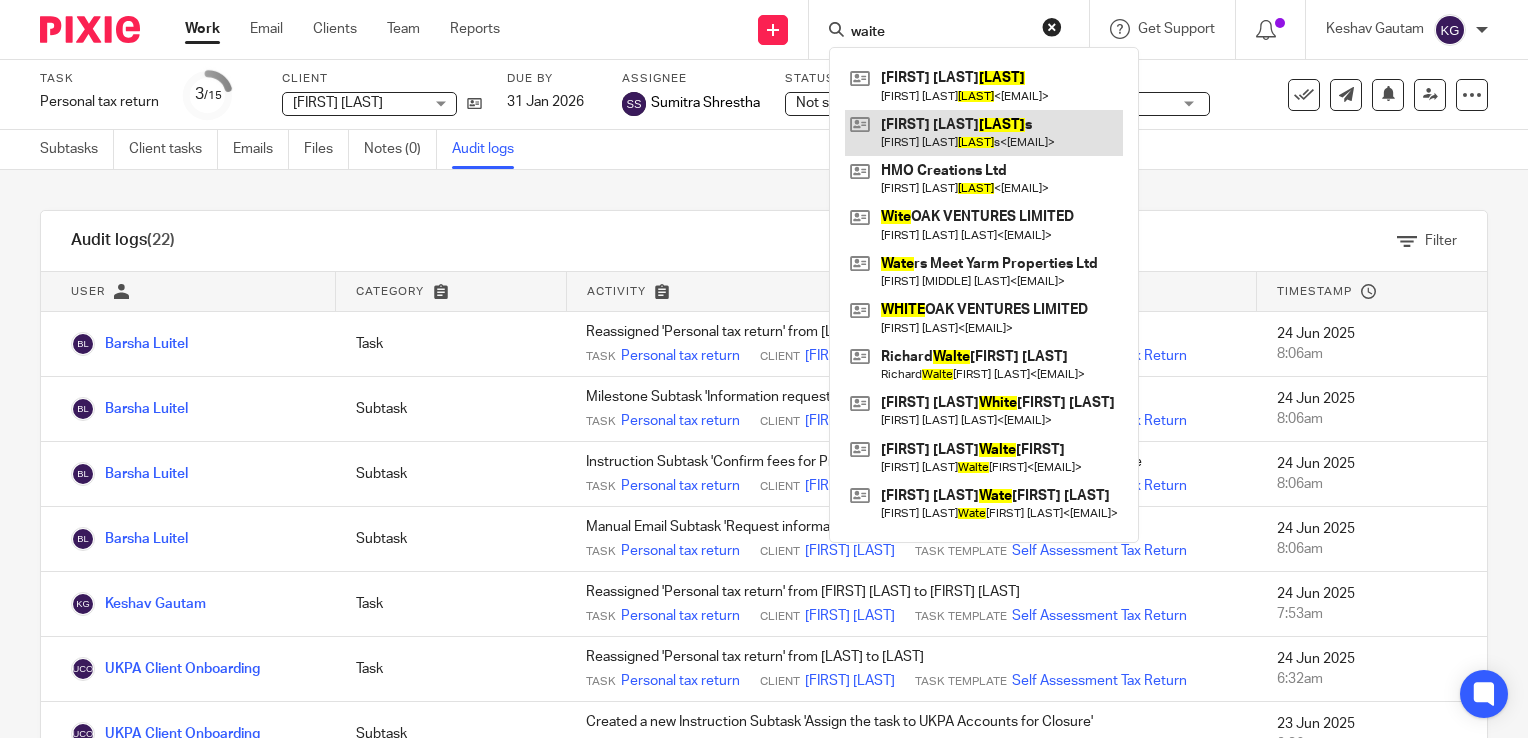 type on "waite" 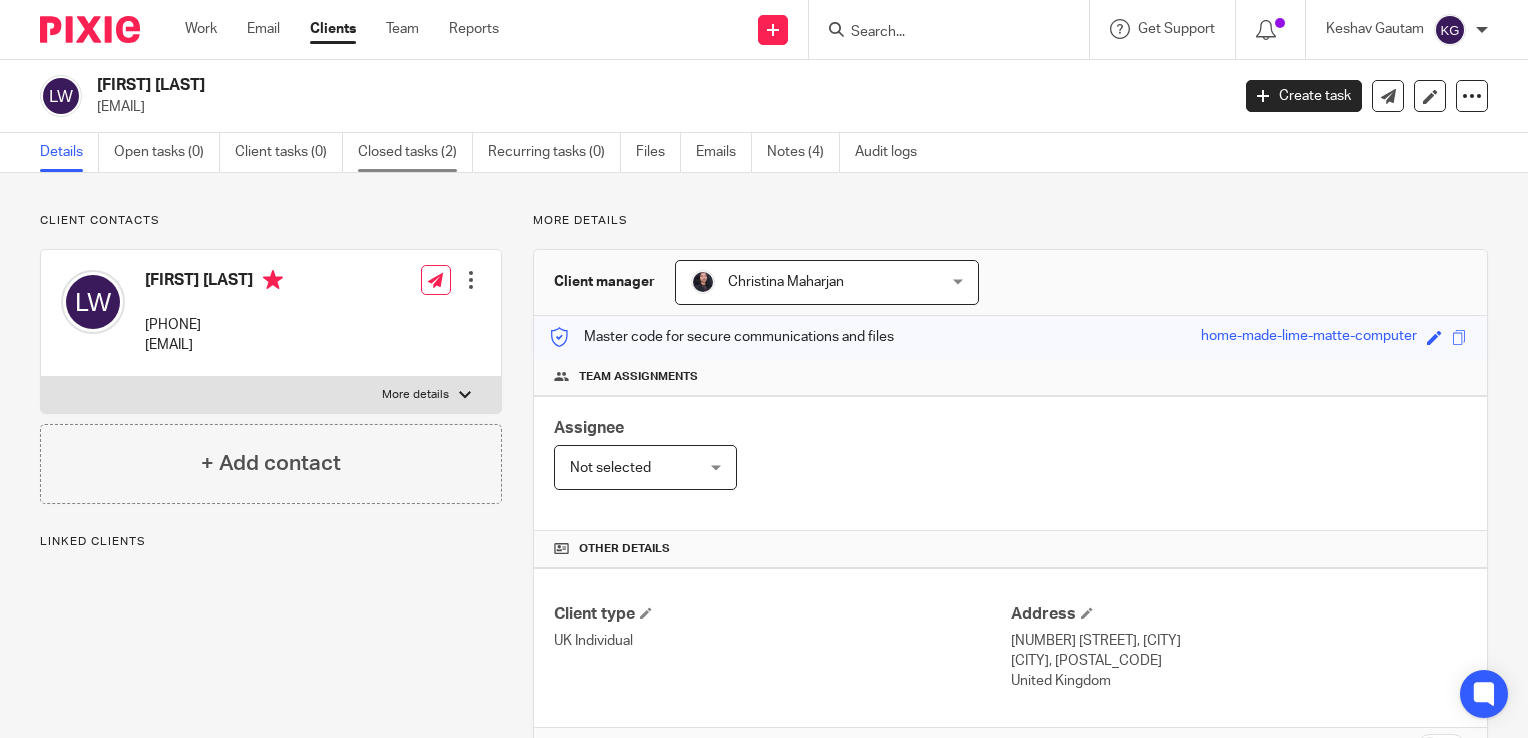 scroll, scrollTop: 0, scrollLeft: 0, axis: both 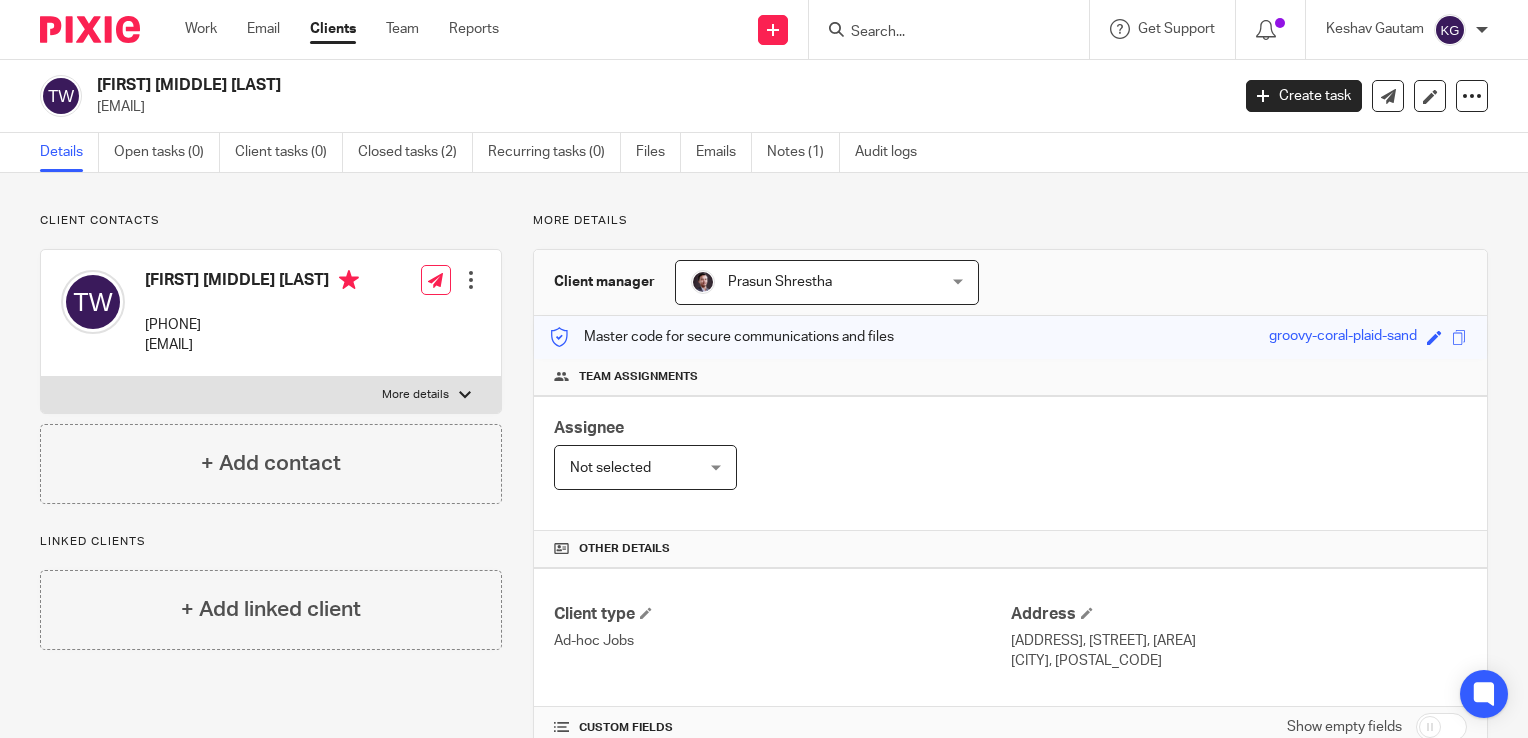 paste on "[FIRST] [LAST]" 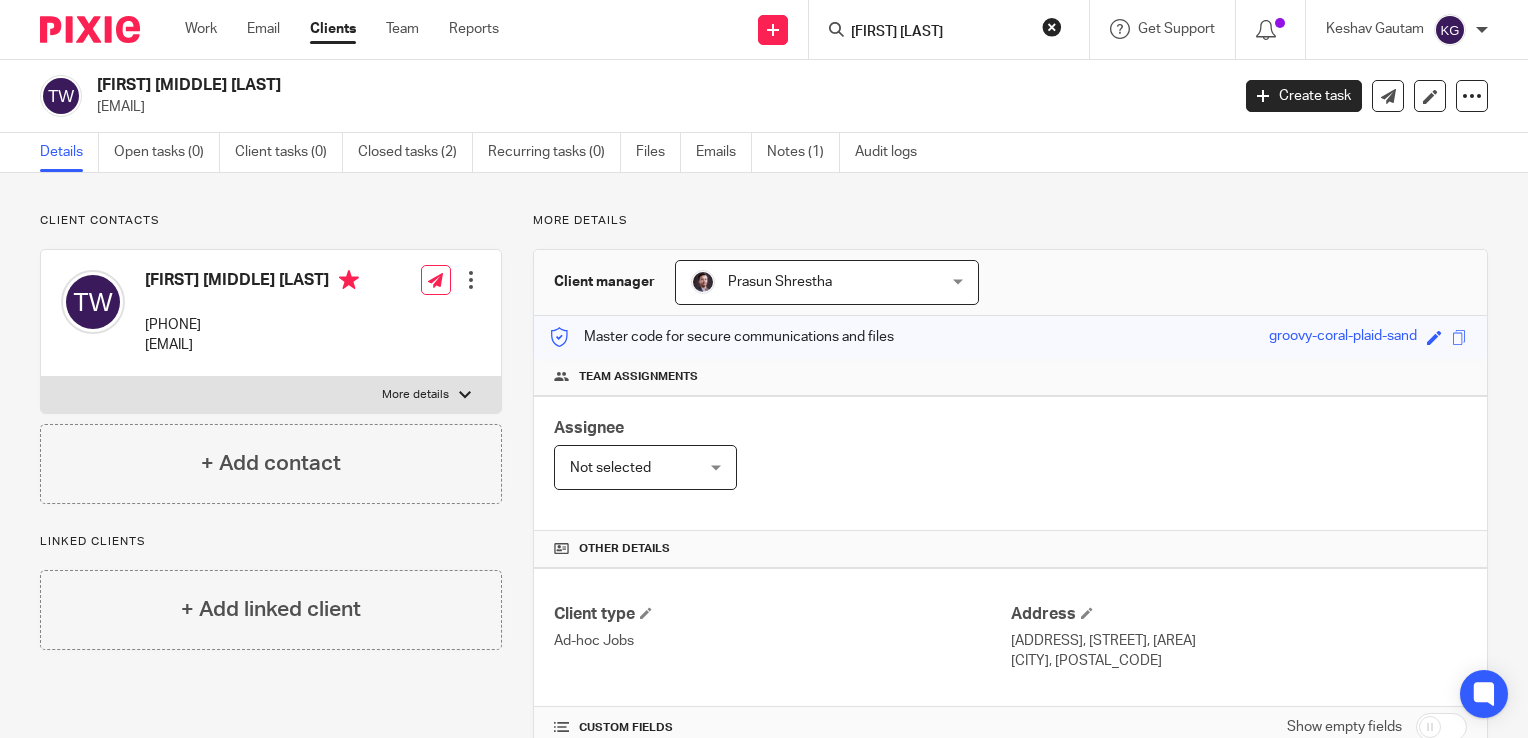 click on "[FIRST] [LAST]" at bounding box center [939, 33] 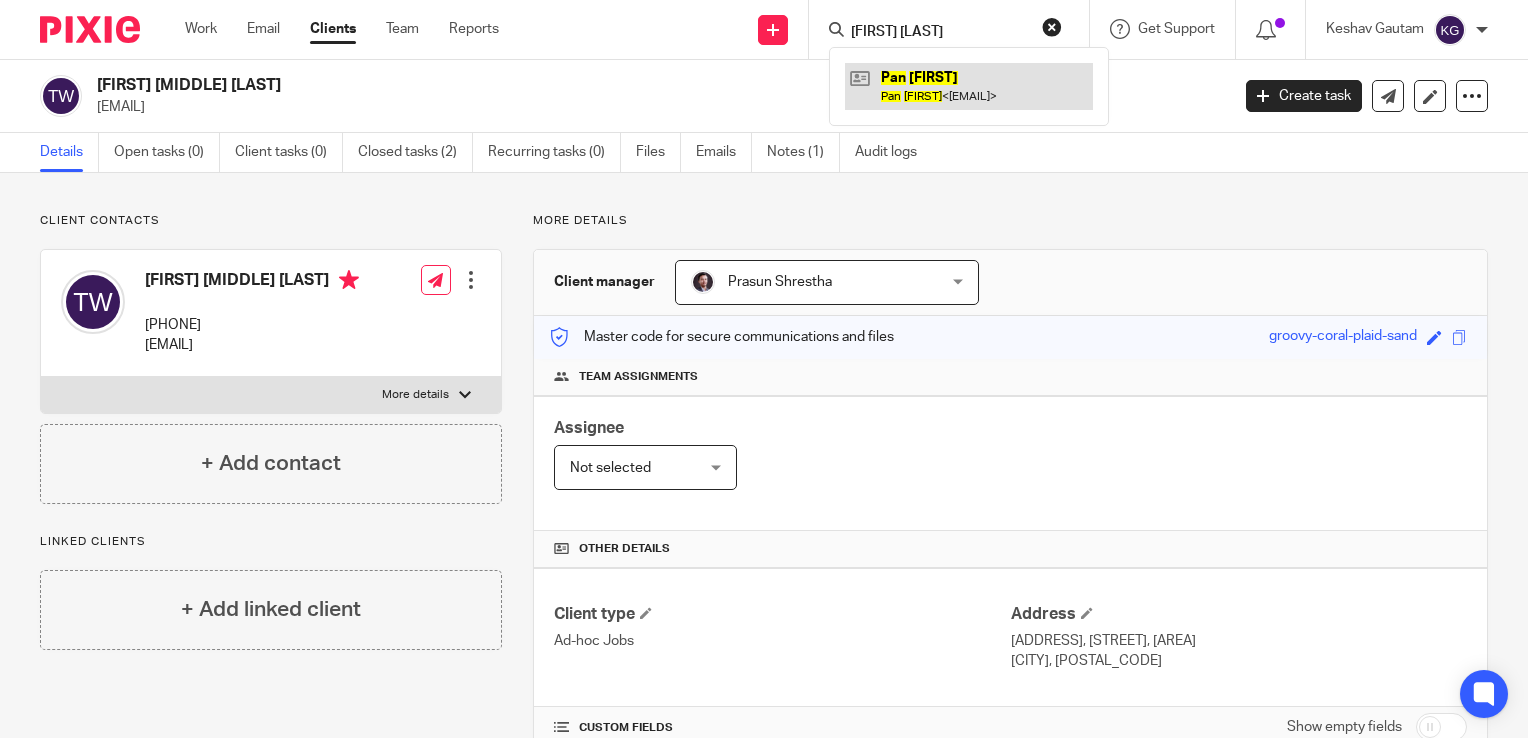 type on "[FIRST] [LAST]" 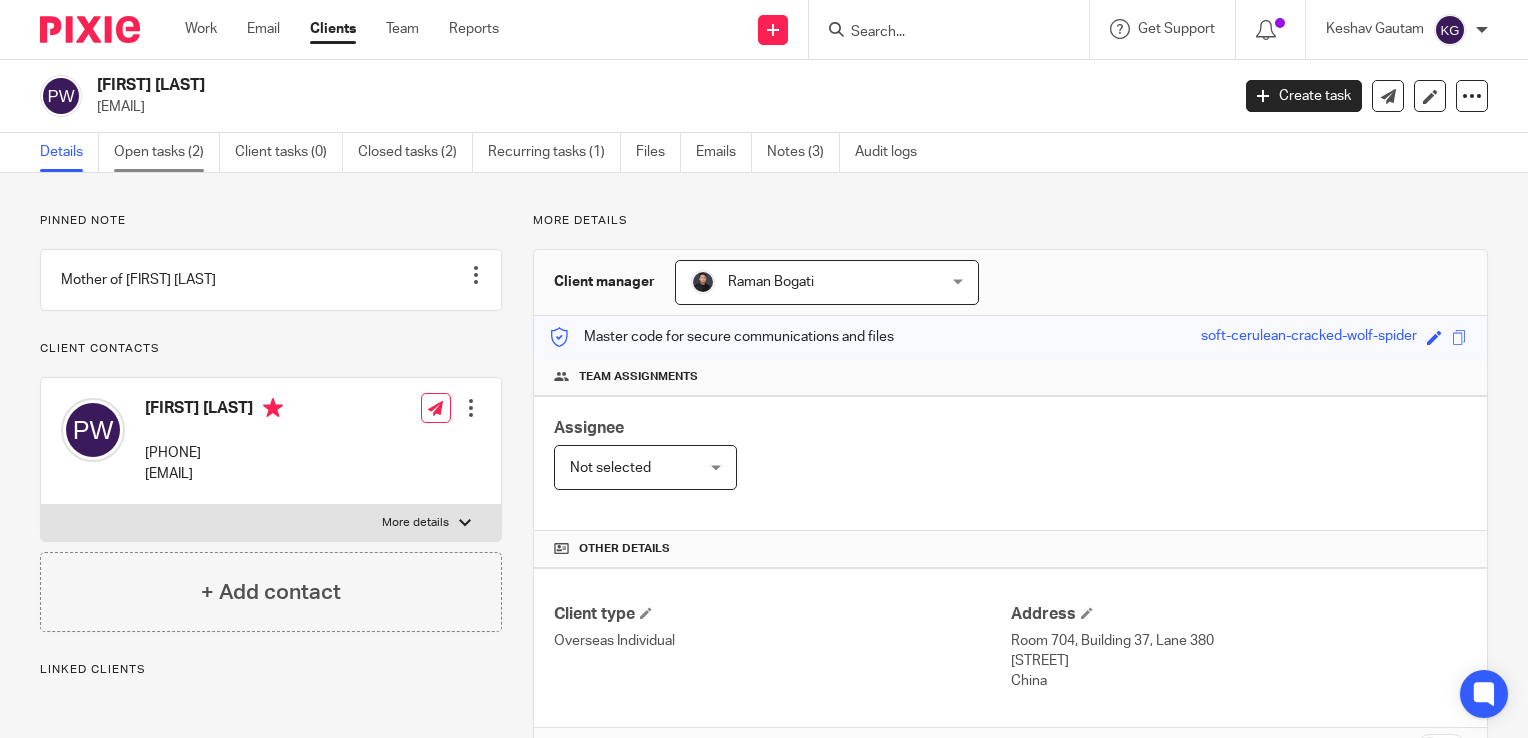 scroll, scrollTop: 0, scrollLeft: 0, axis: both 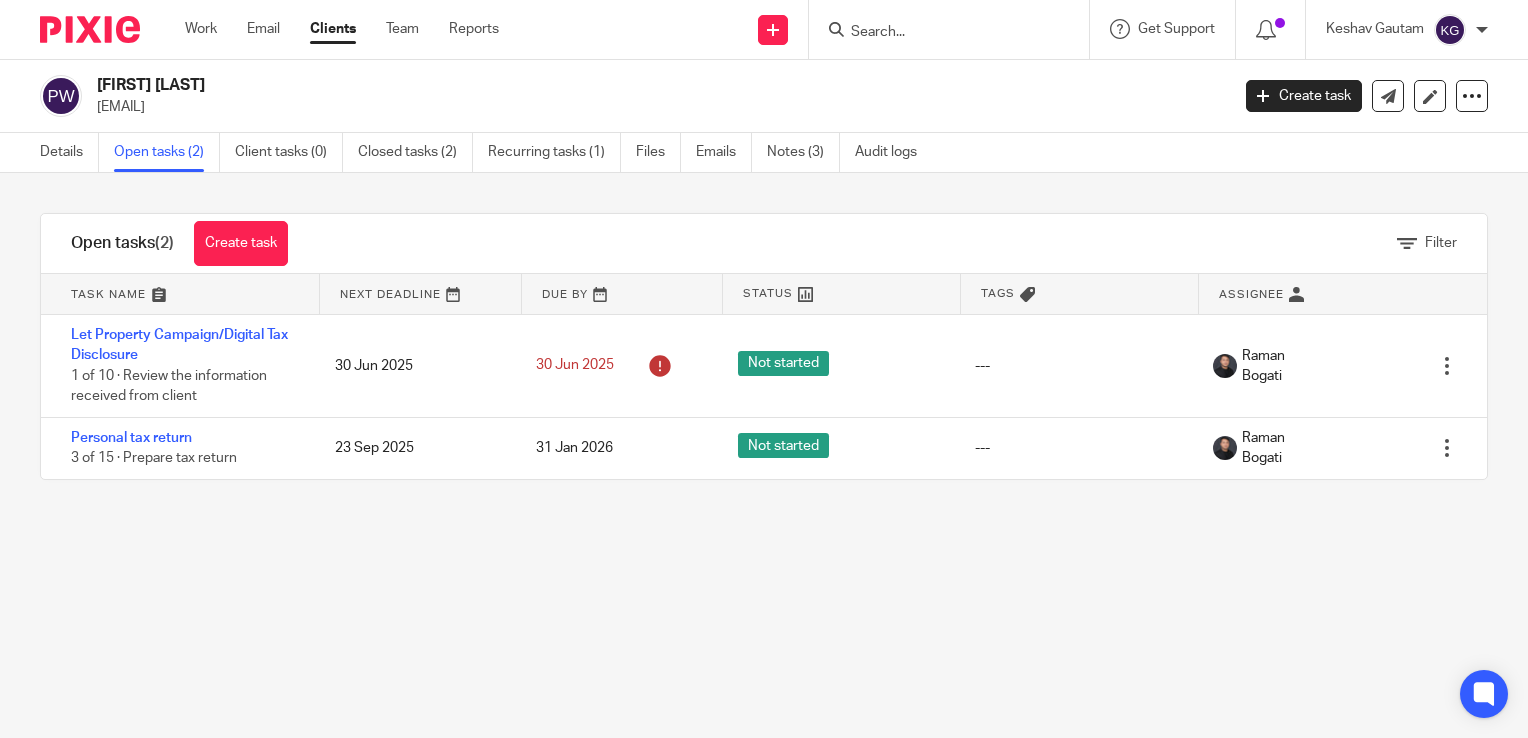 drag, startPoint x: 868, startPoint y: 17, endPoint x: 875, endPoint y: 31, distance: 15.652476 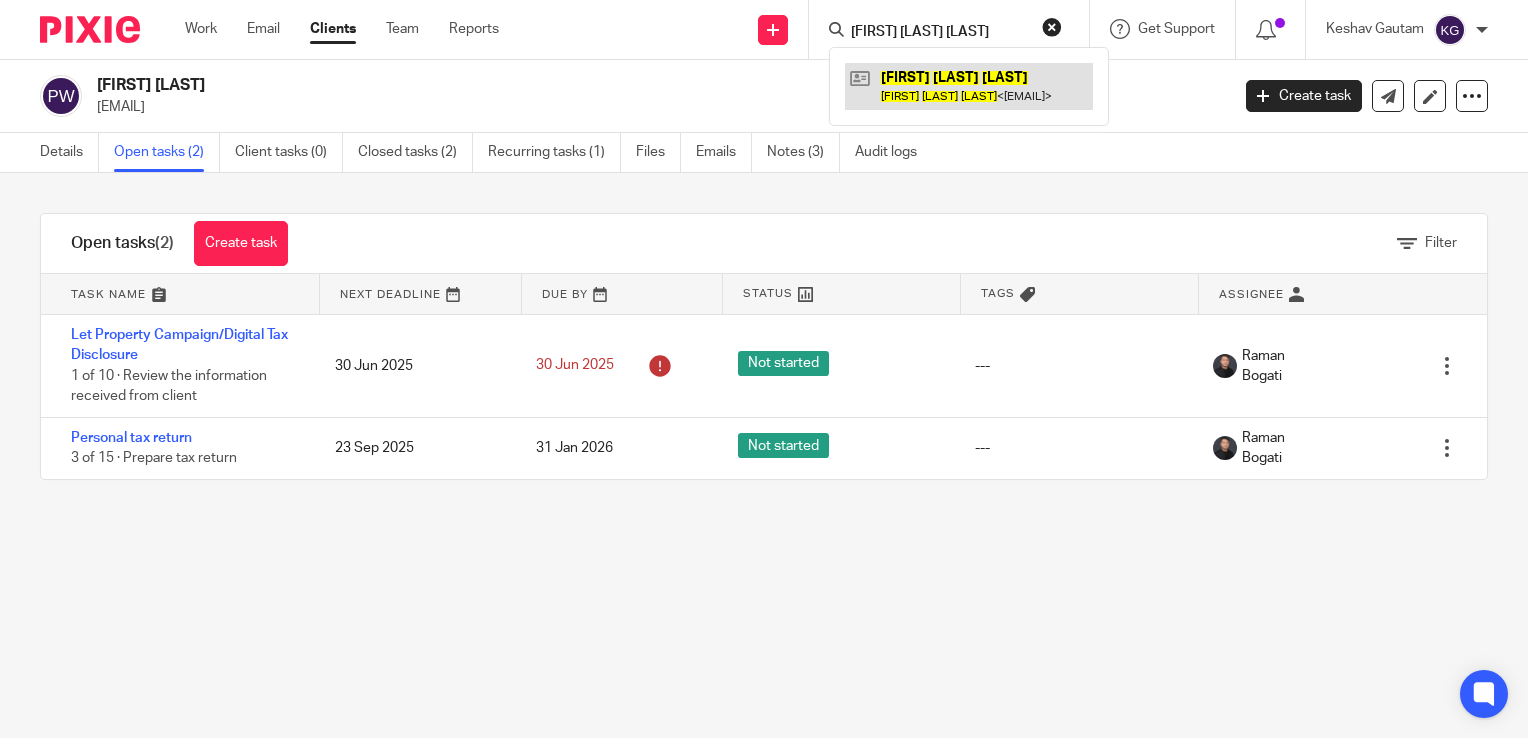 type on "[FIRST] [LAST] [LAST]" 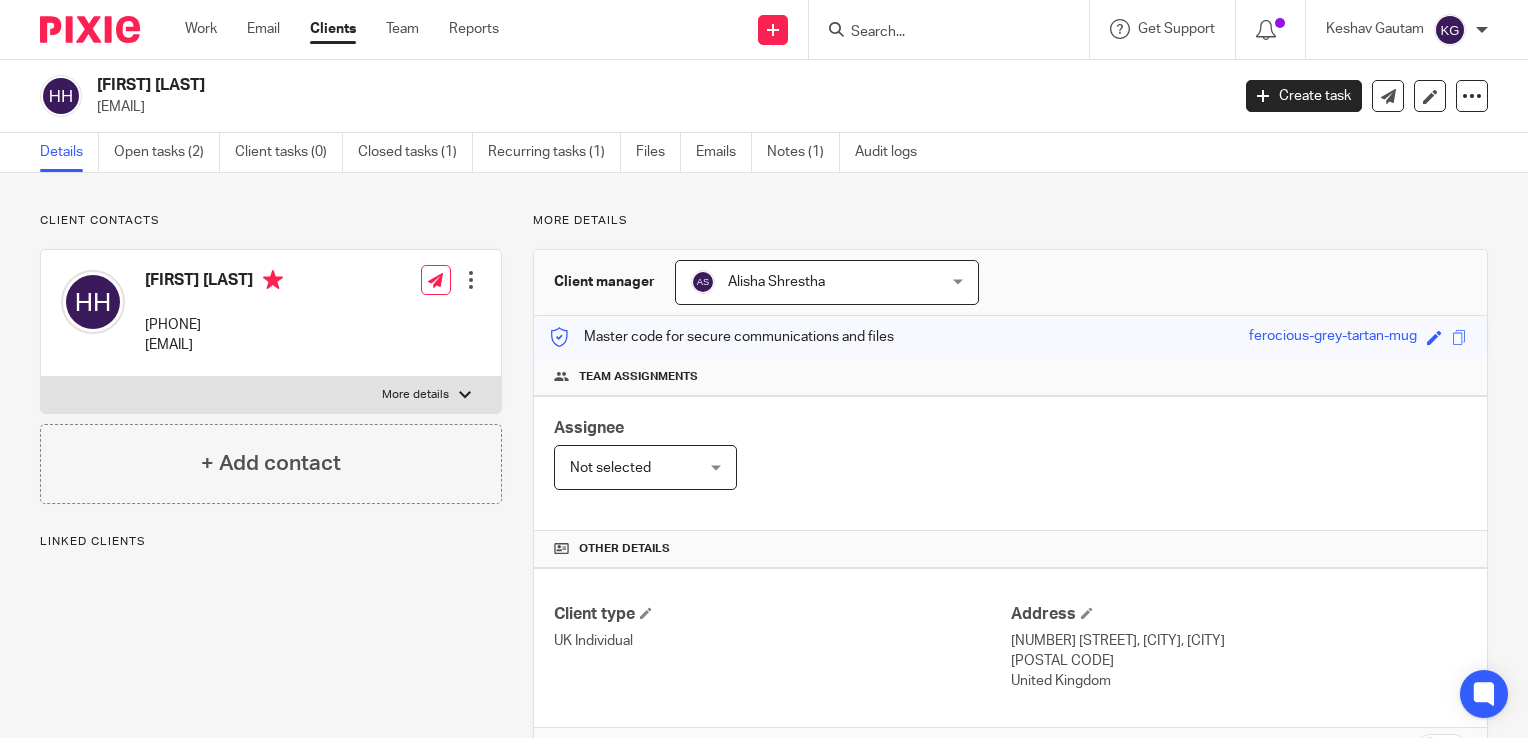 scroll, scrollTop: 0, scrollLeft: 0, axis: both 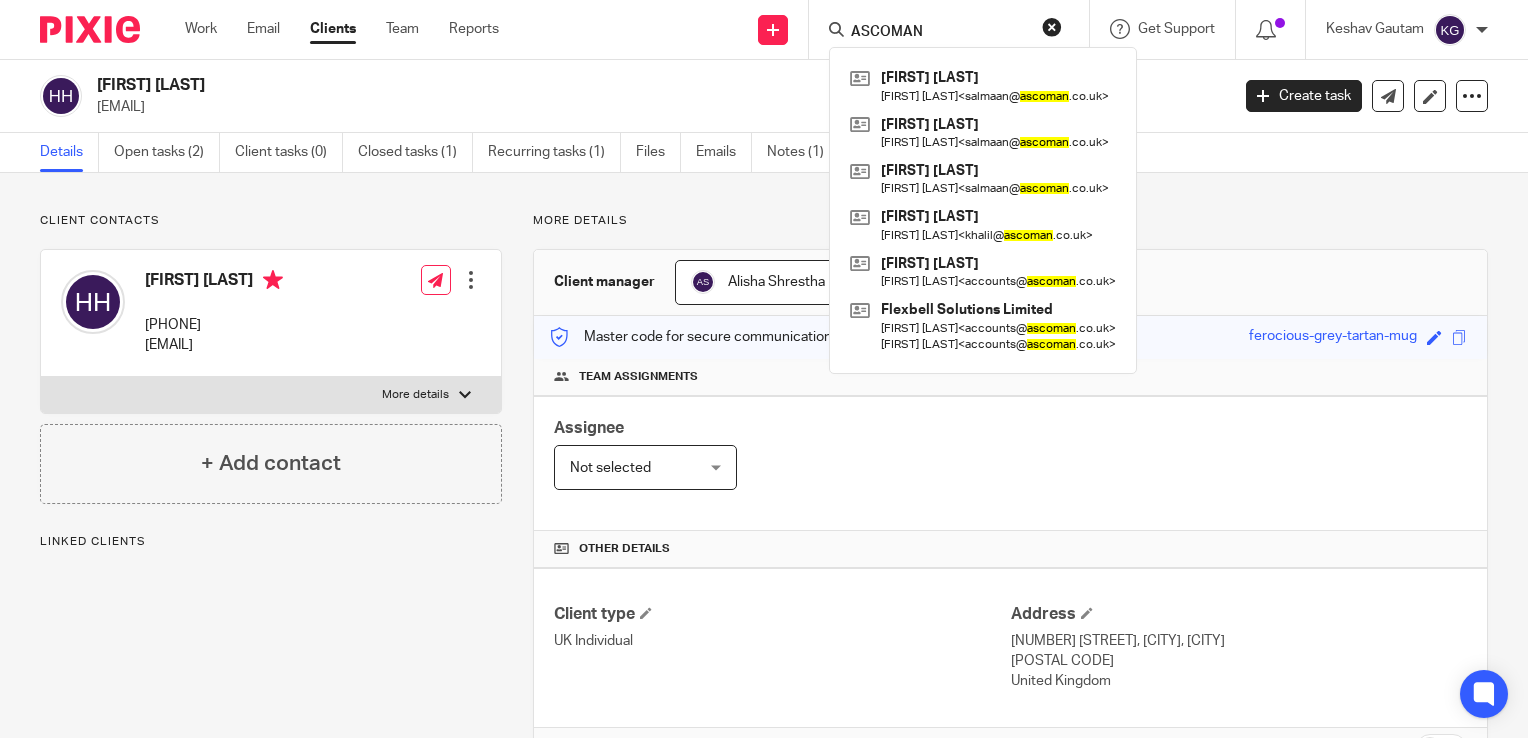 type on "ASCOMAN" 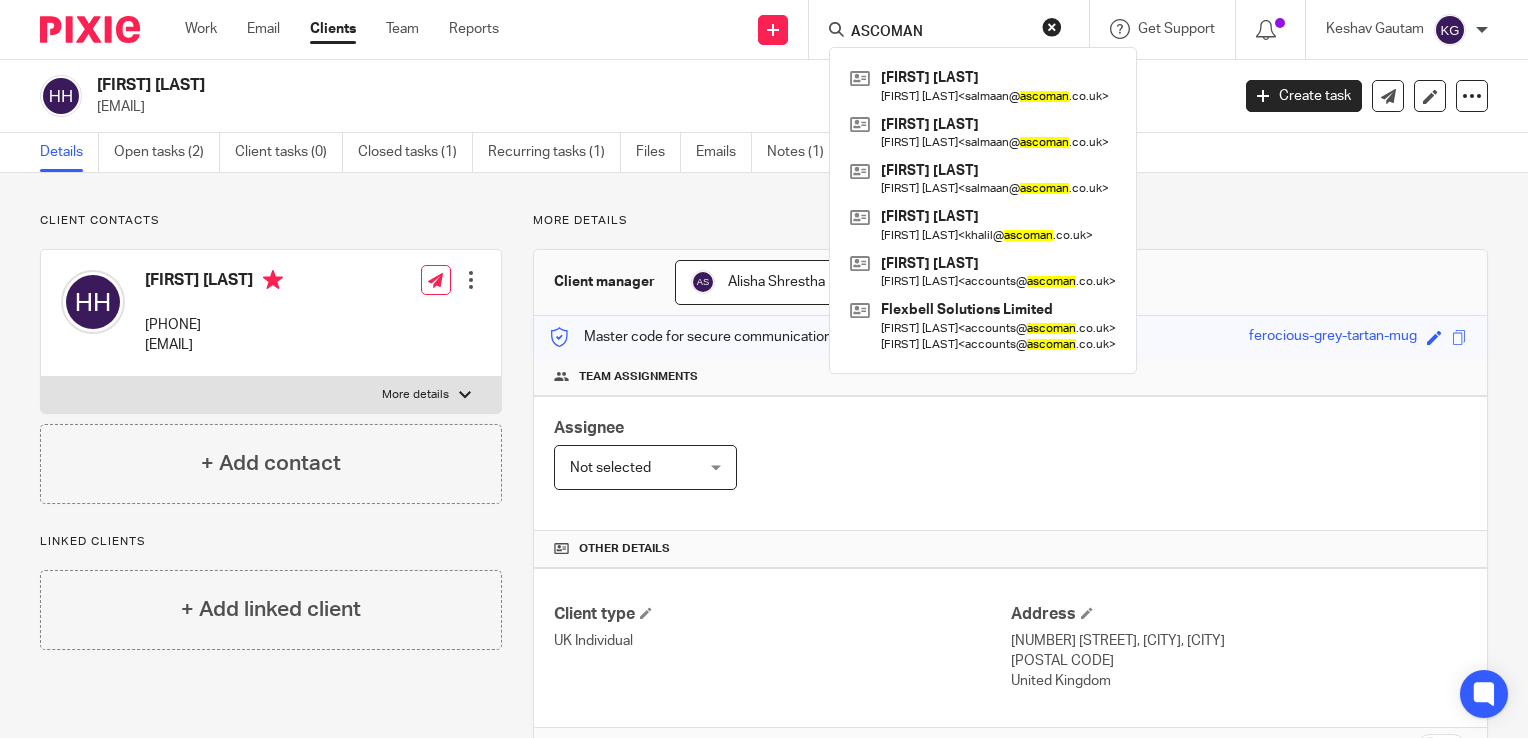 drag, startPoint x: 931, startPoint y: 30, endPoint x: 737, endPoint y: 25, distance: 194.06442 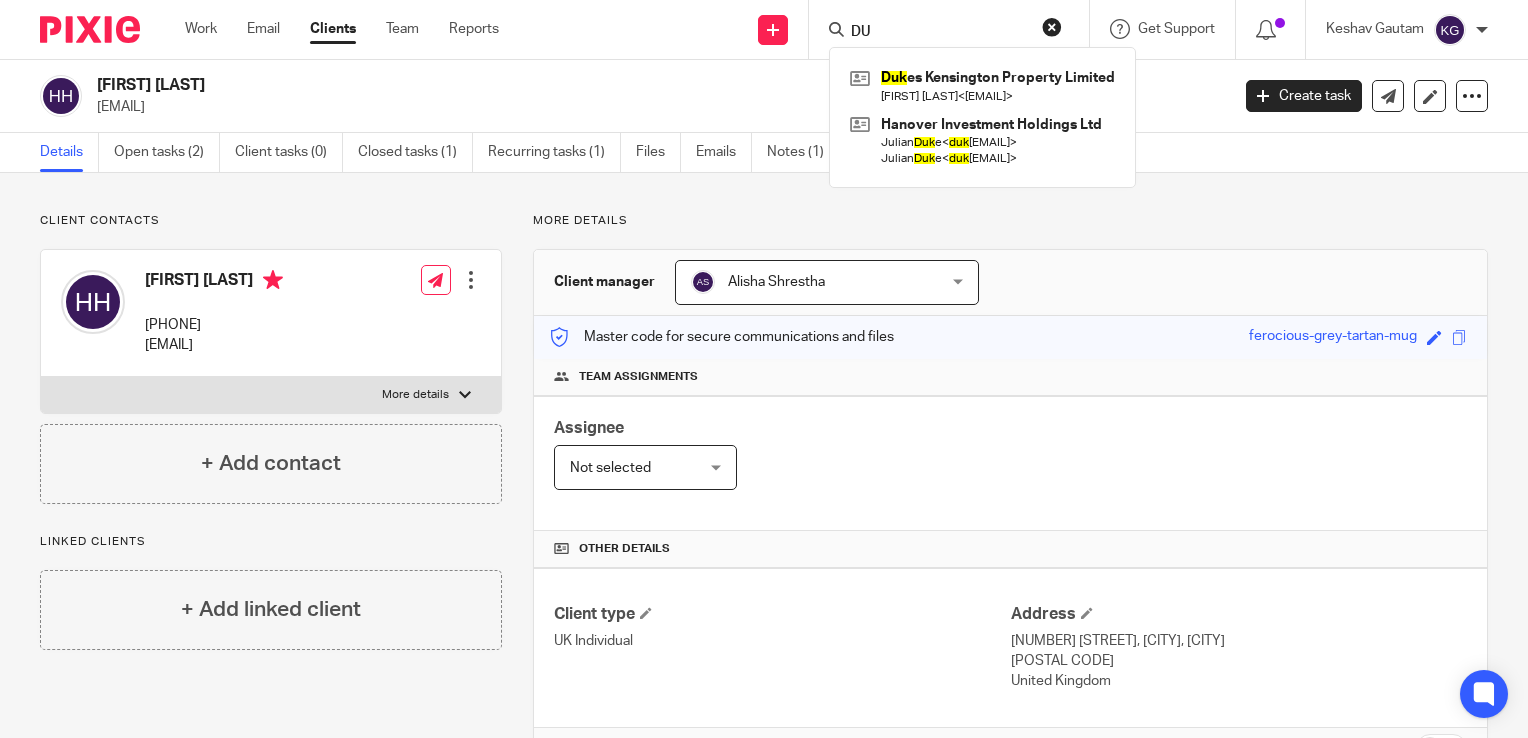 type on "D" 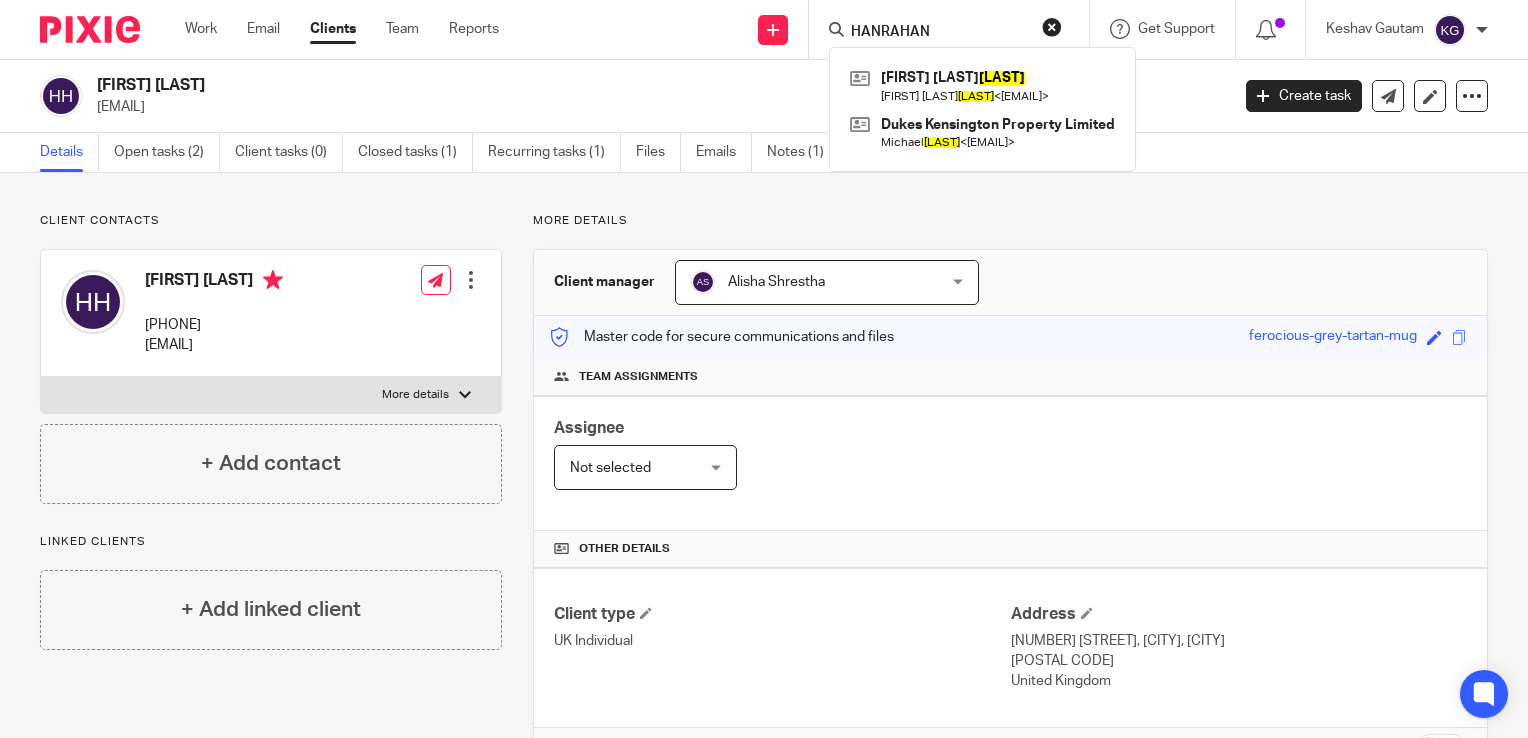type on "HANRAHAN" 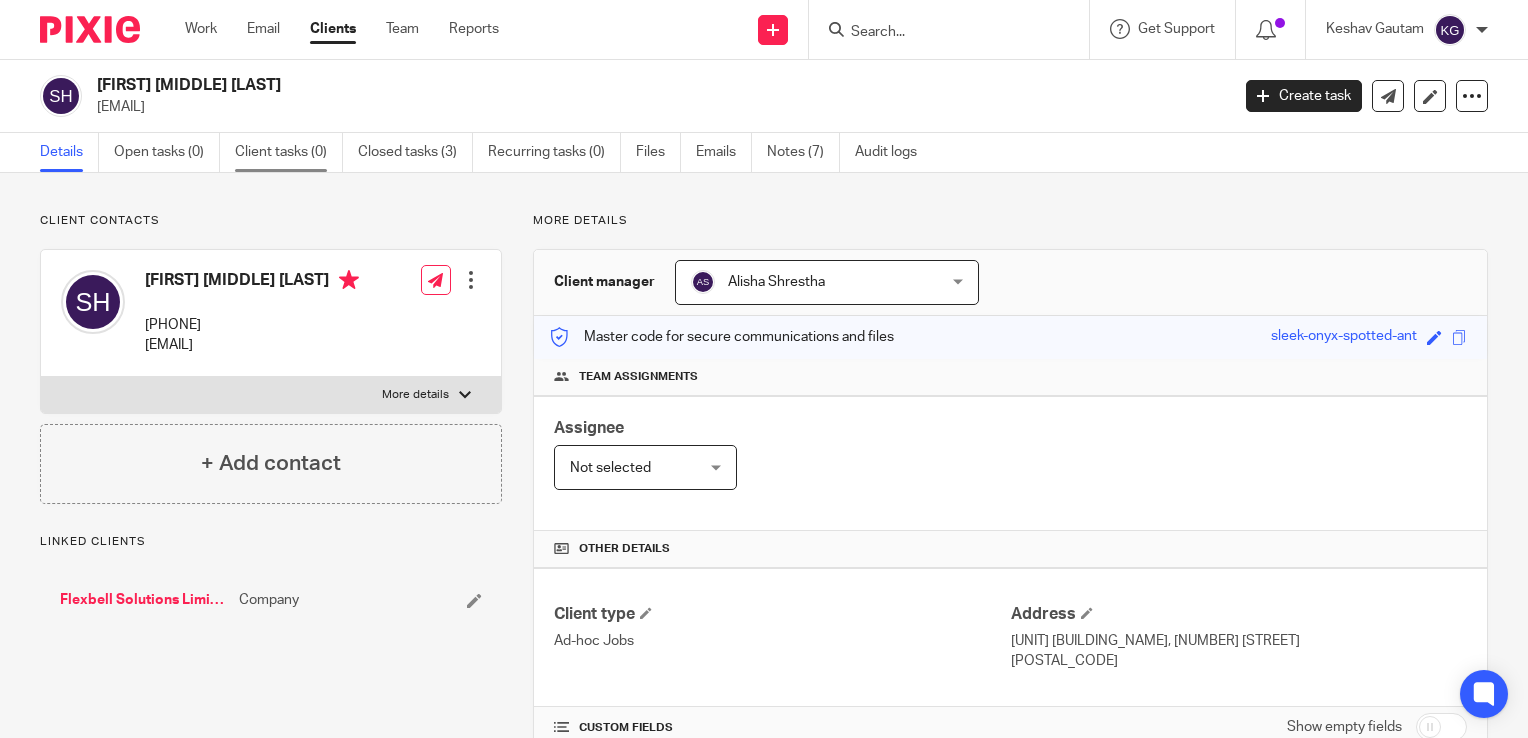 scroll, scrollTop: 0, scrollLeft: 0, axis: both 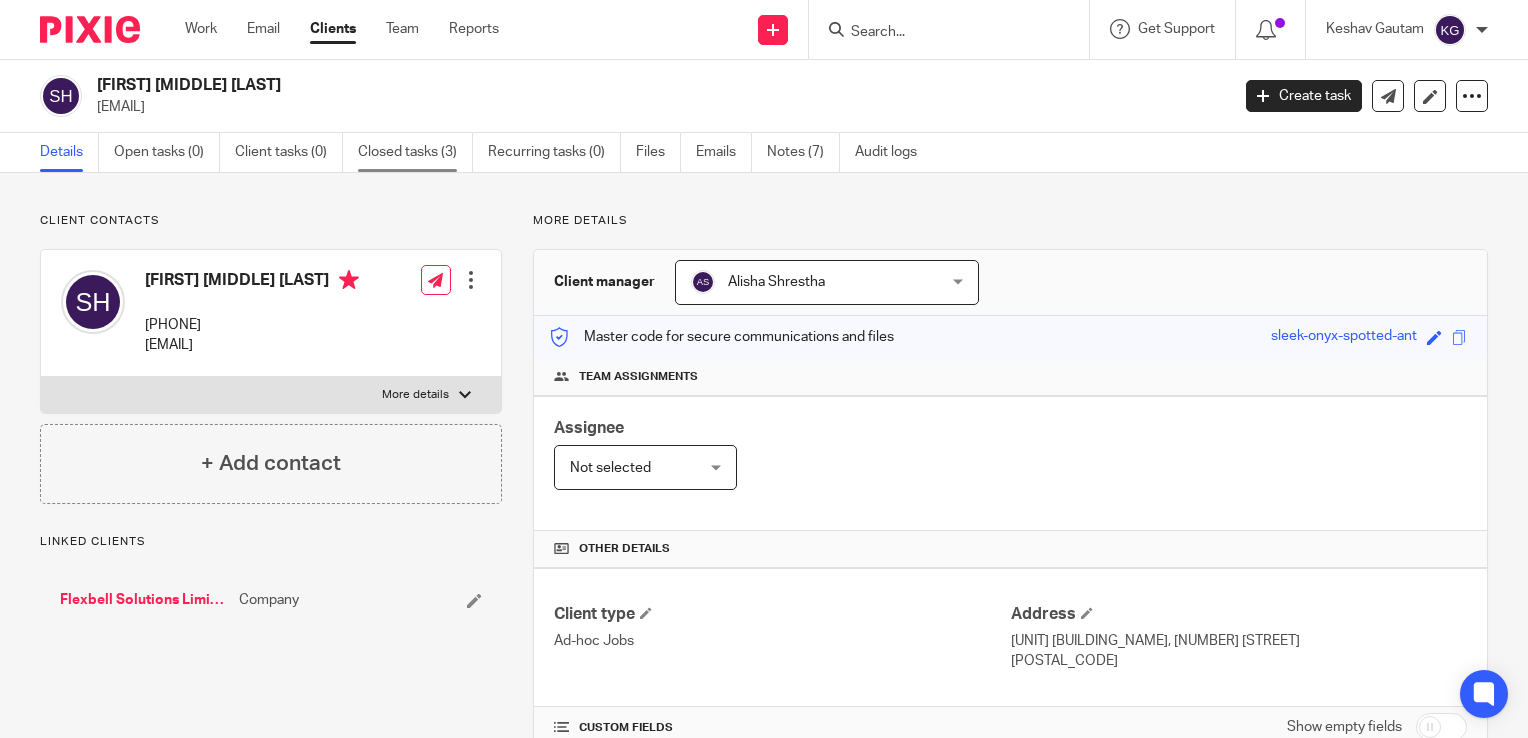 click on "Closed tasks (3)" at bounding box center [415, 152] 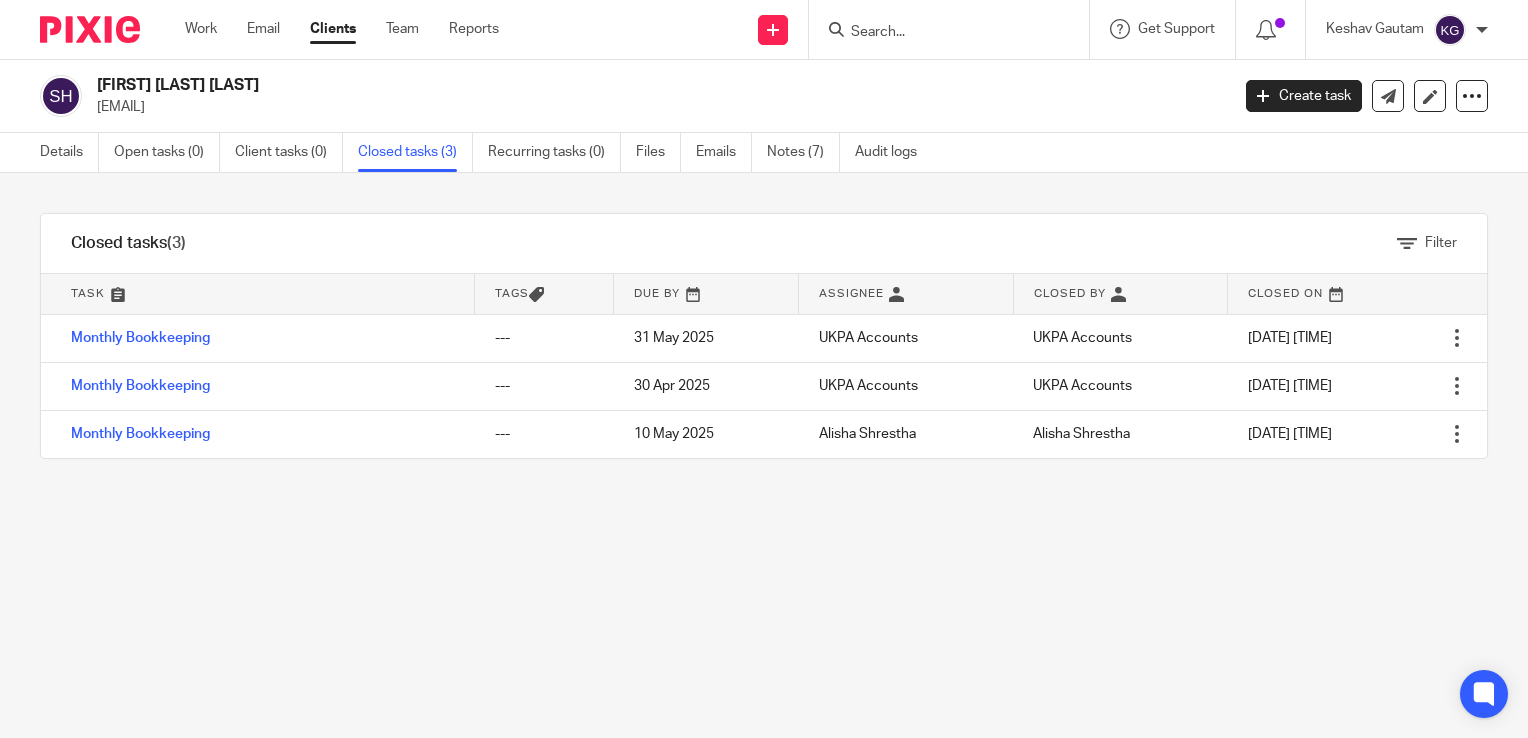 scroll, scrollTop: 0, scrollLeft: 0, axis: both 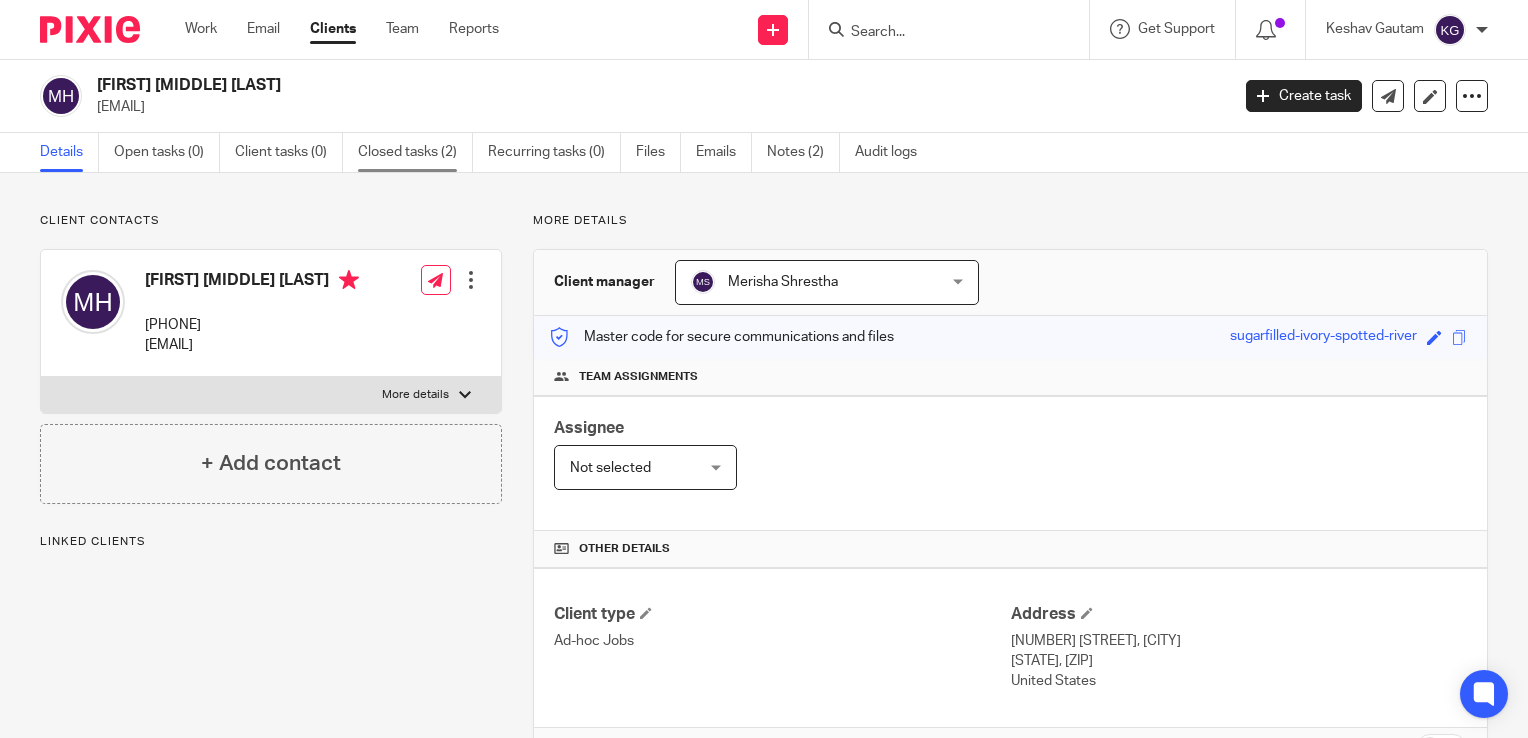 click on "Closed tasks (2)" at bounding box center (415, 152) 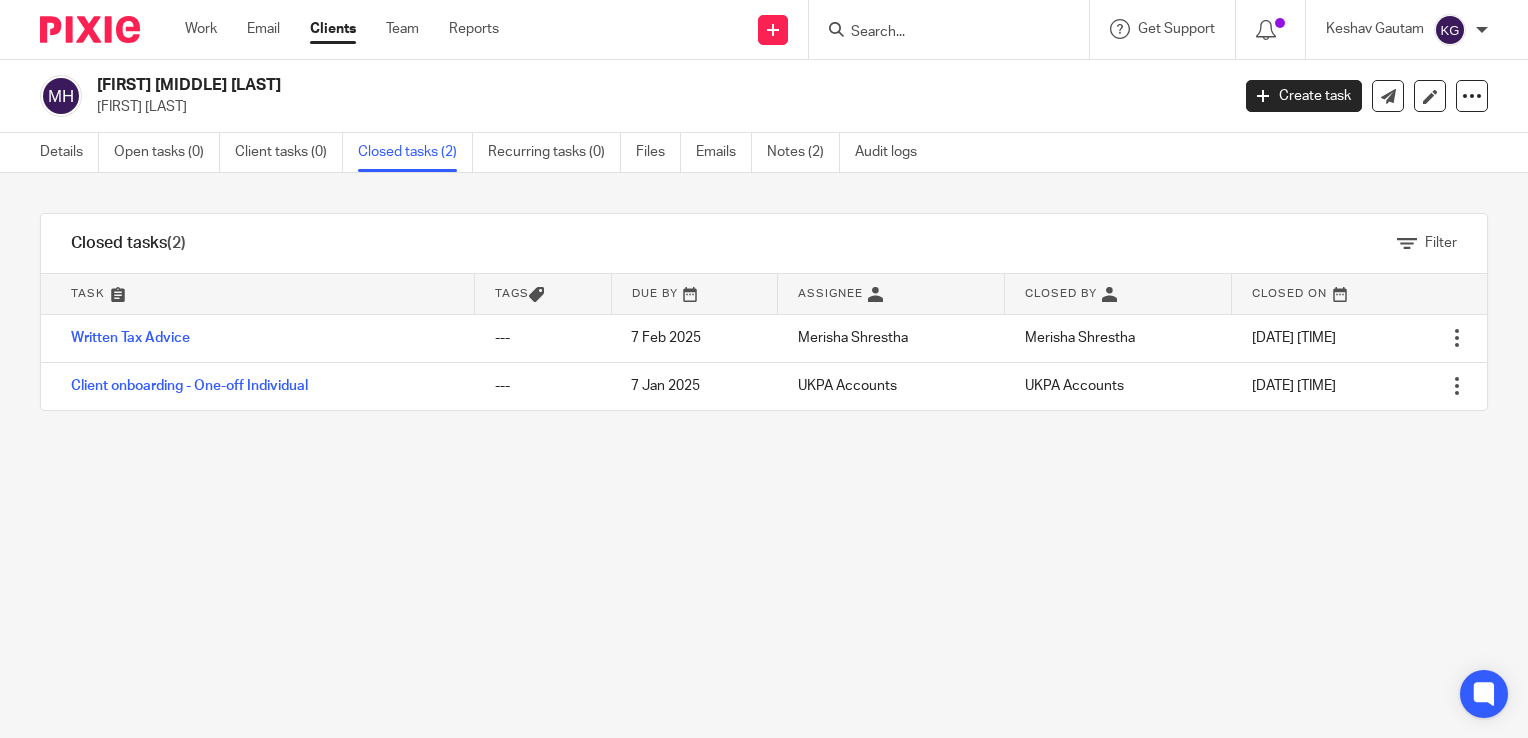 scroll, scrollTop: 0, scrollLeft: 0, axis: both 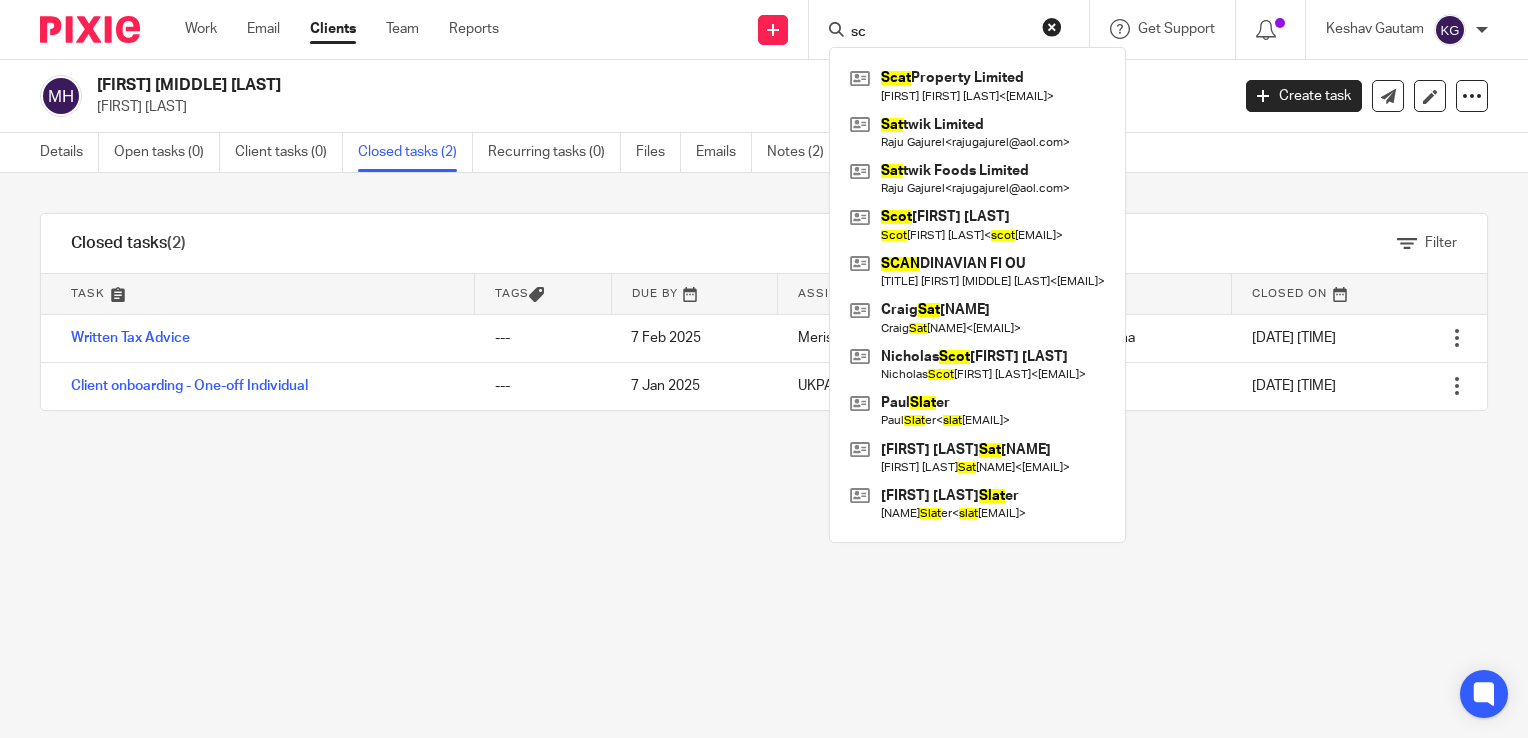 type on "s" 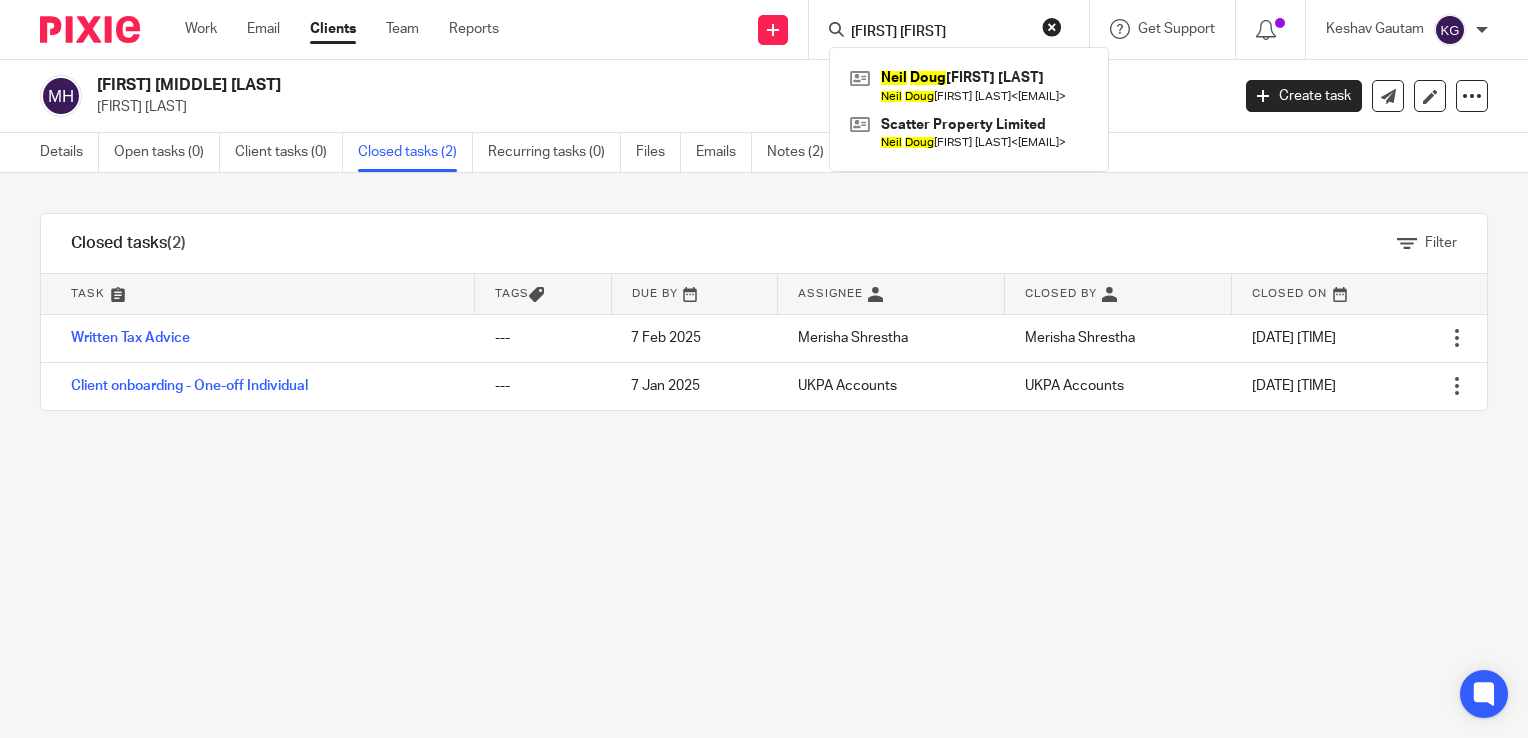 type on "[FIRST] [FIRST]" 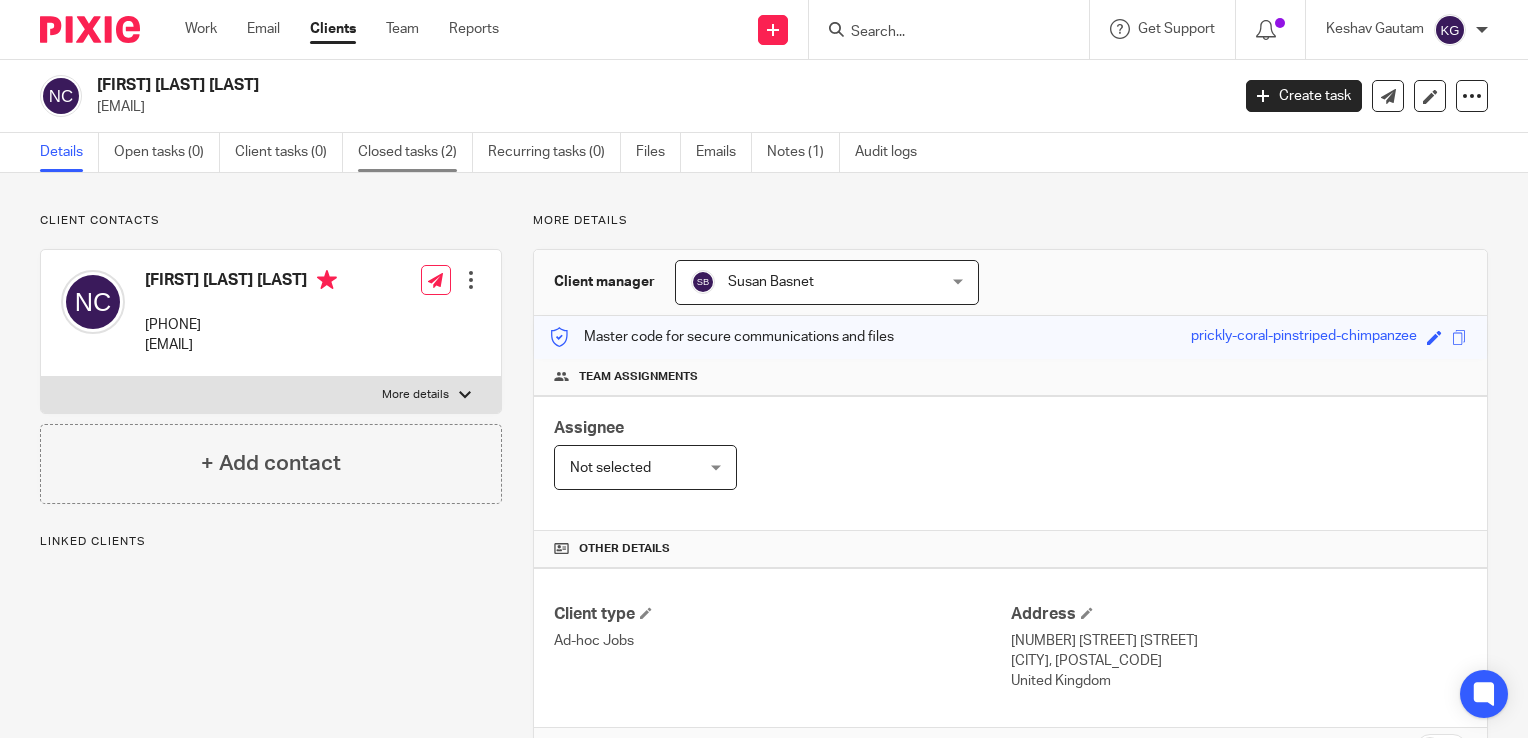 scroll, scrollTop: 0, scrollLeft: 0, axis: both 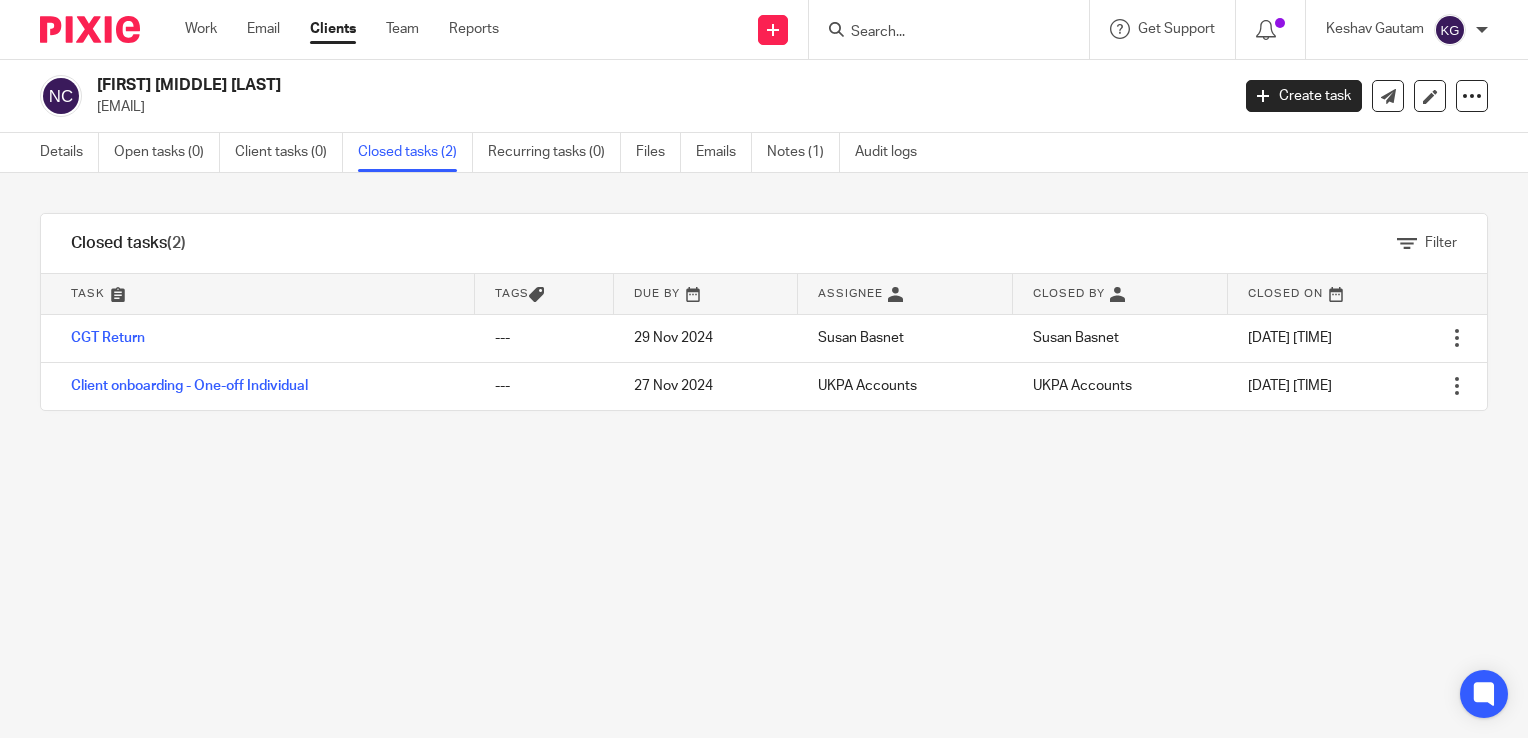 click at bounding box center (955, 29) 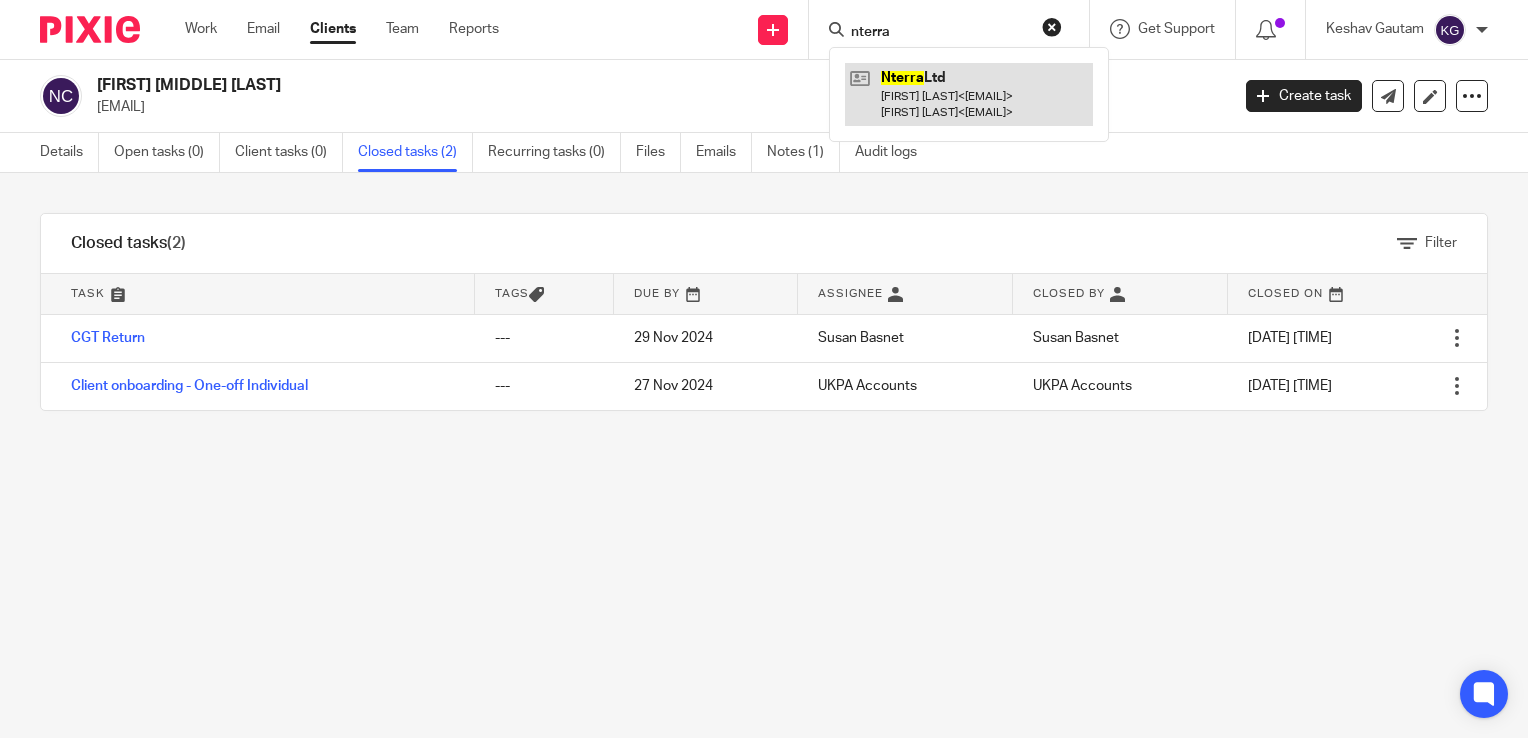 type on "nterra" 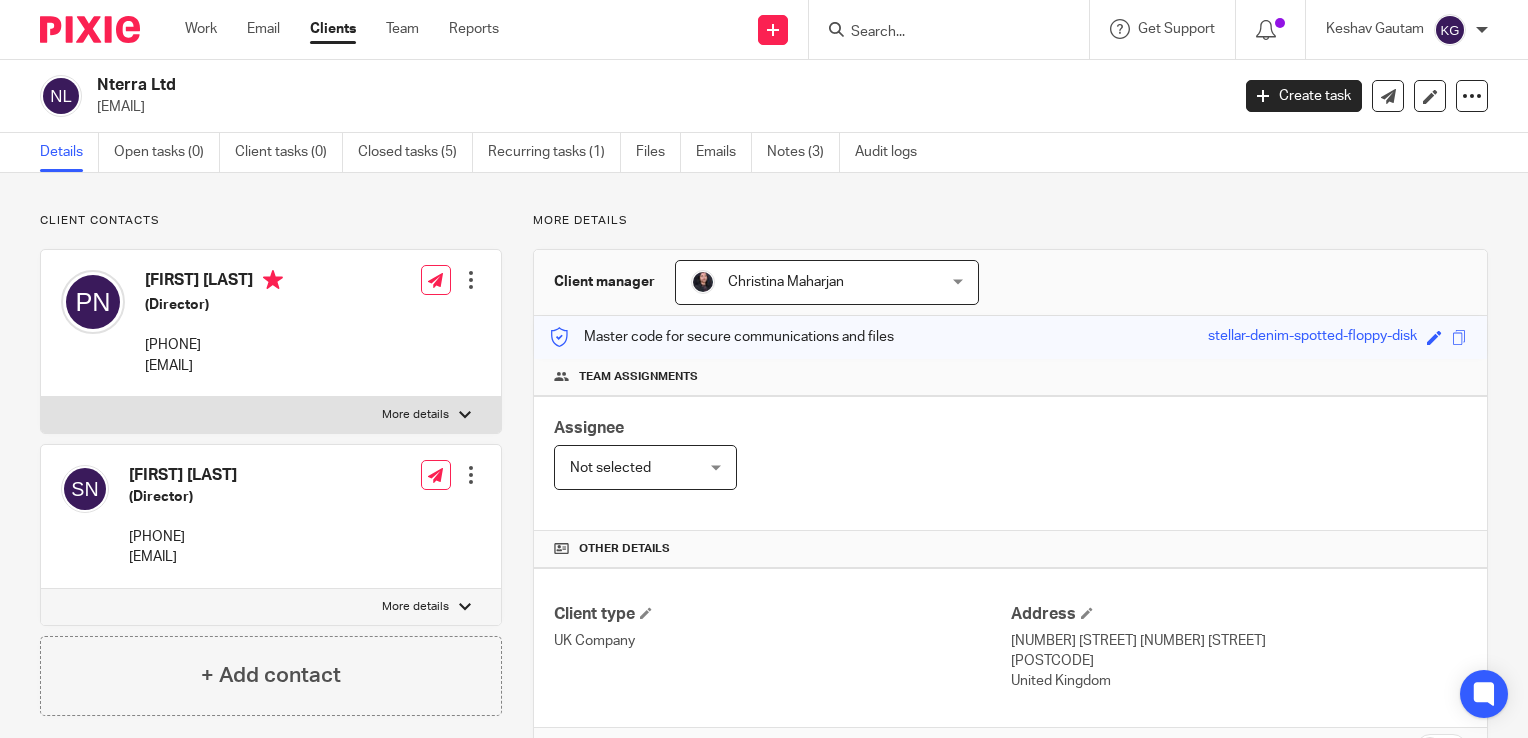 scroll, scrollTop: 0, scrollLeft: 0, axis: both 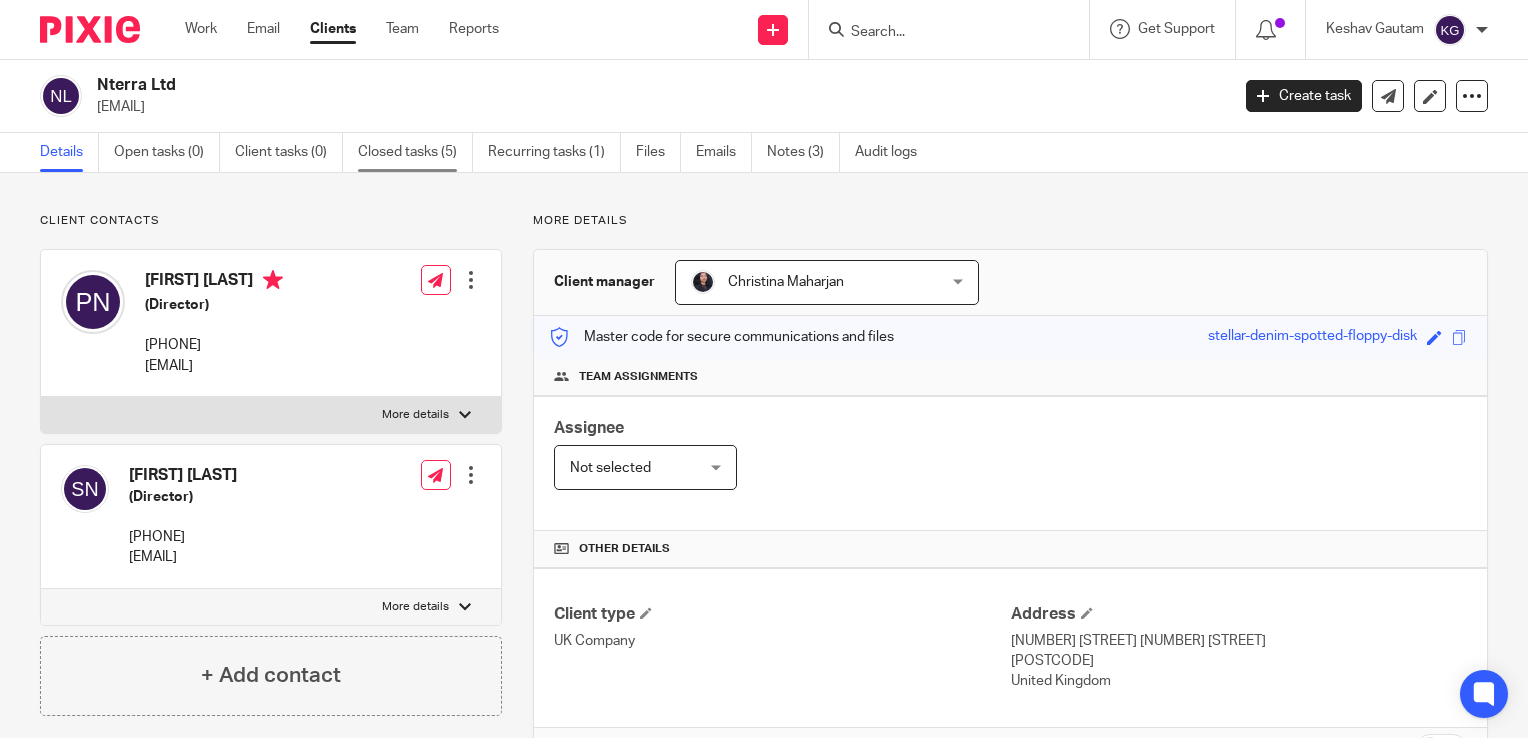 click on "Closed tasks (5)" at bounding box center (415, 152) 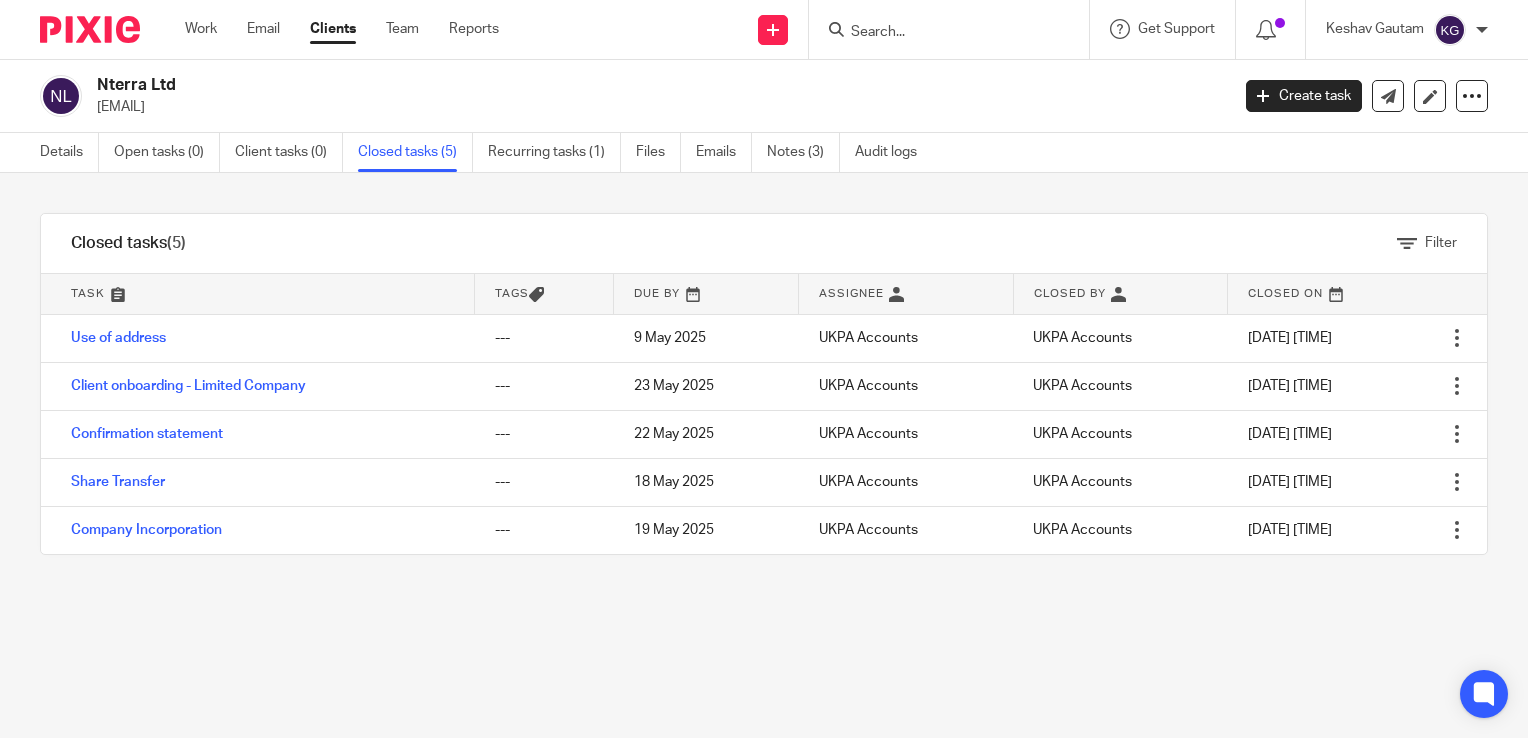 scroll, scrollTop: 0, scrollLeft: 0, axis: both 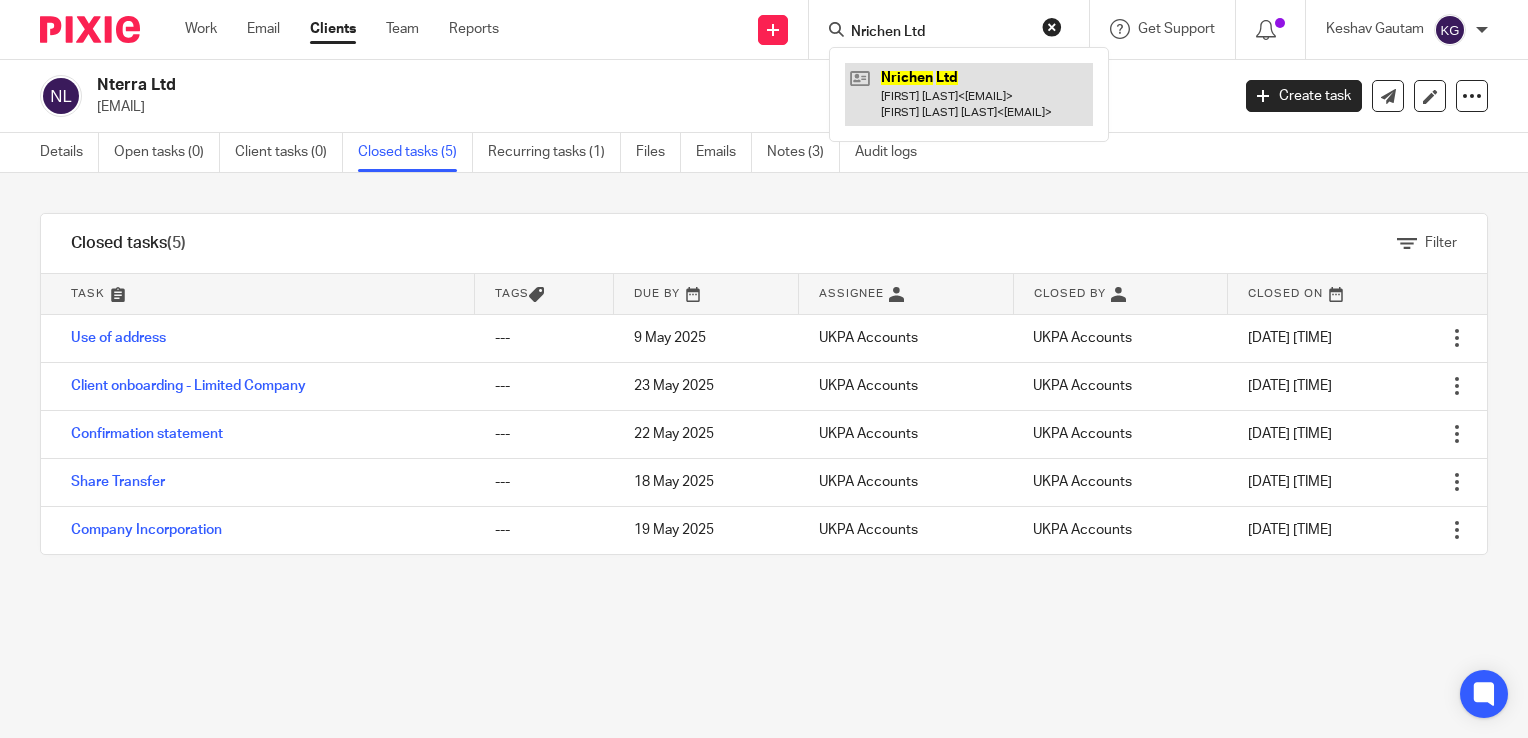 type on "Nrichen Ltd" 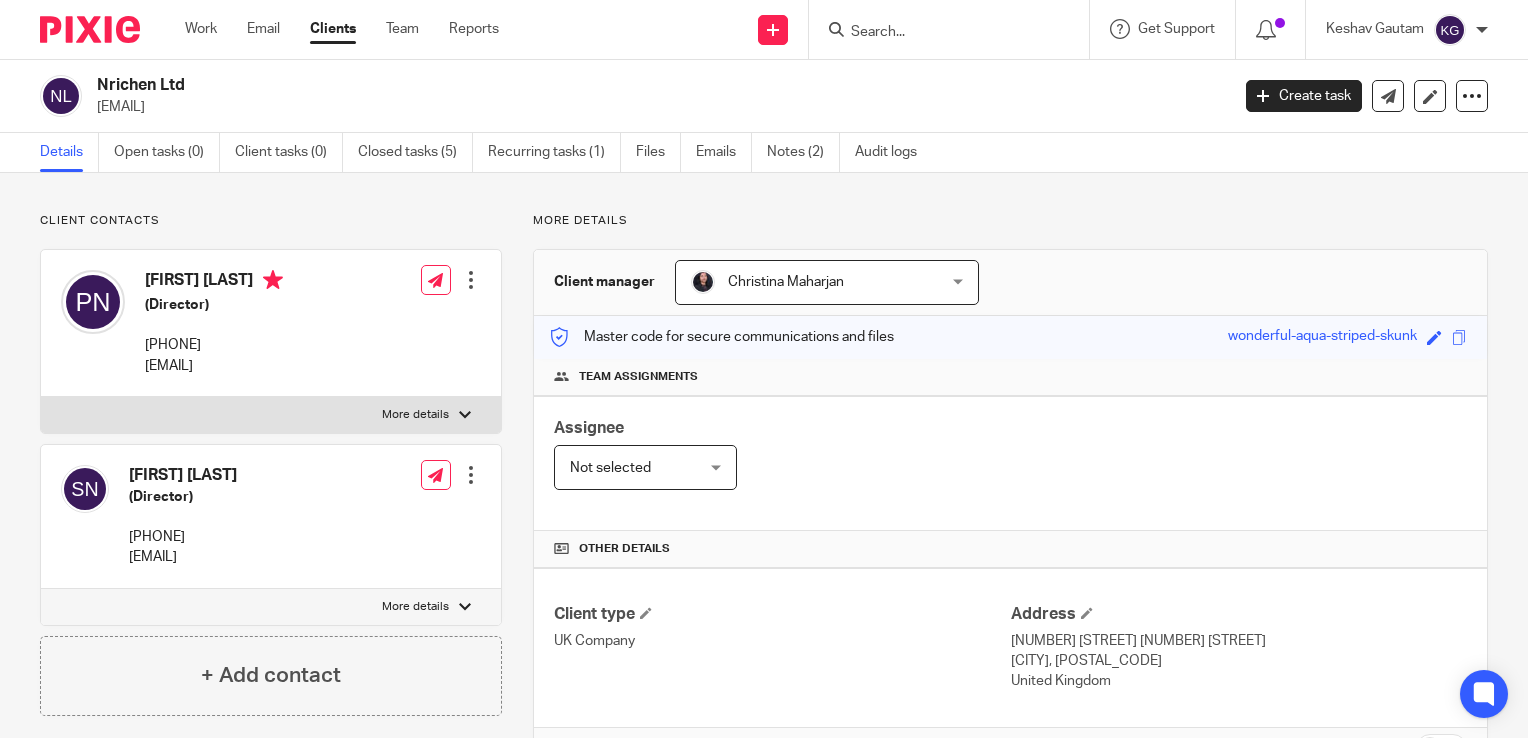 scroll, scrollTop: 0, scrollLeft: 0, axis: both 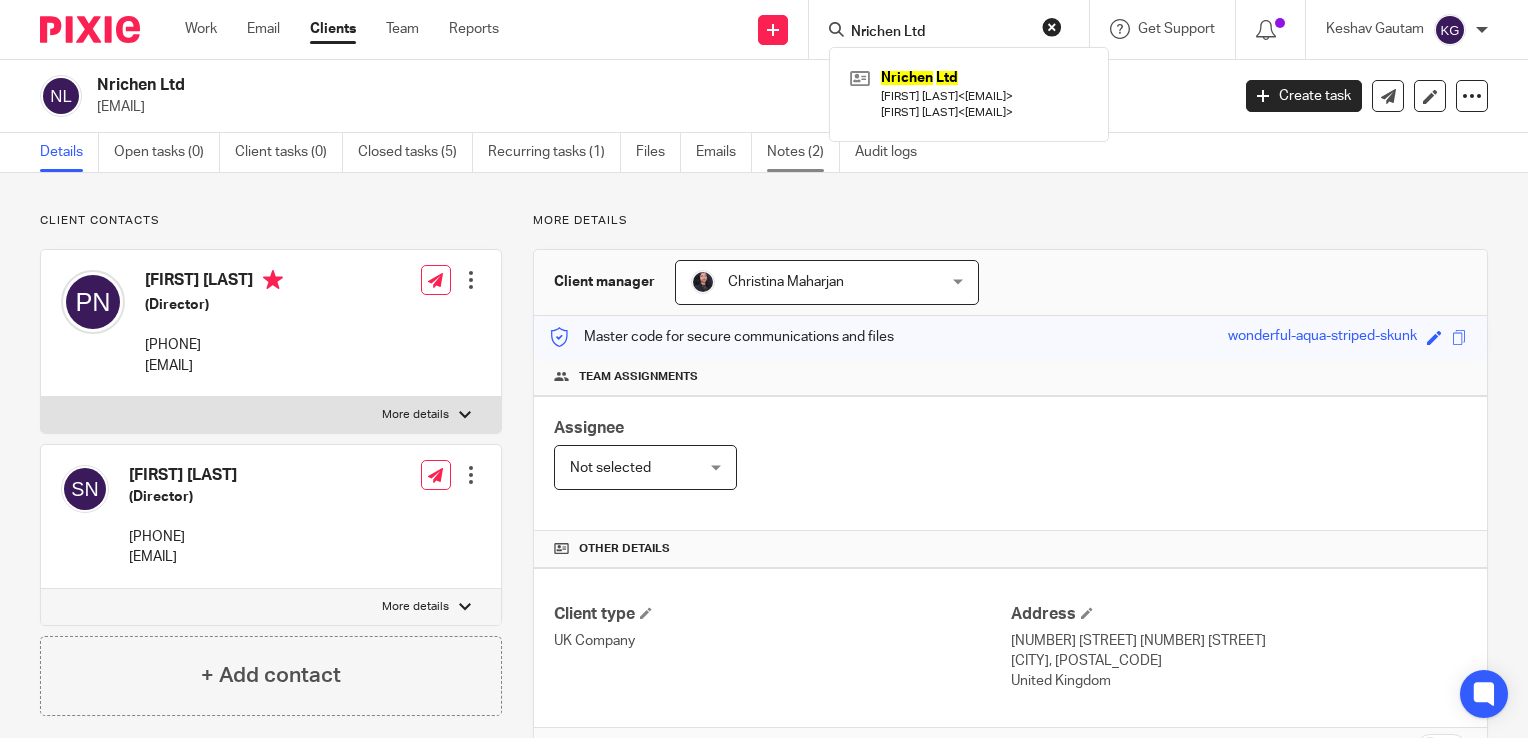 type on "Nrichen Ltd" 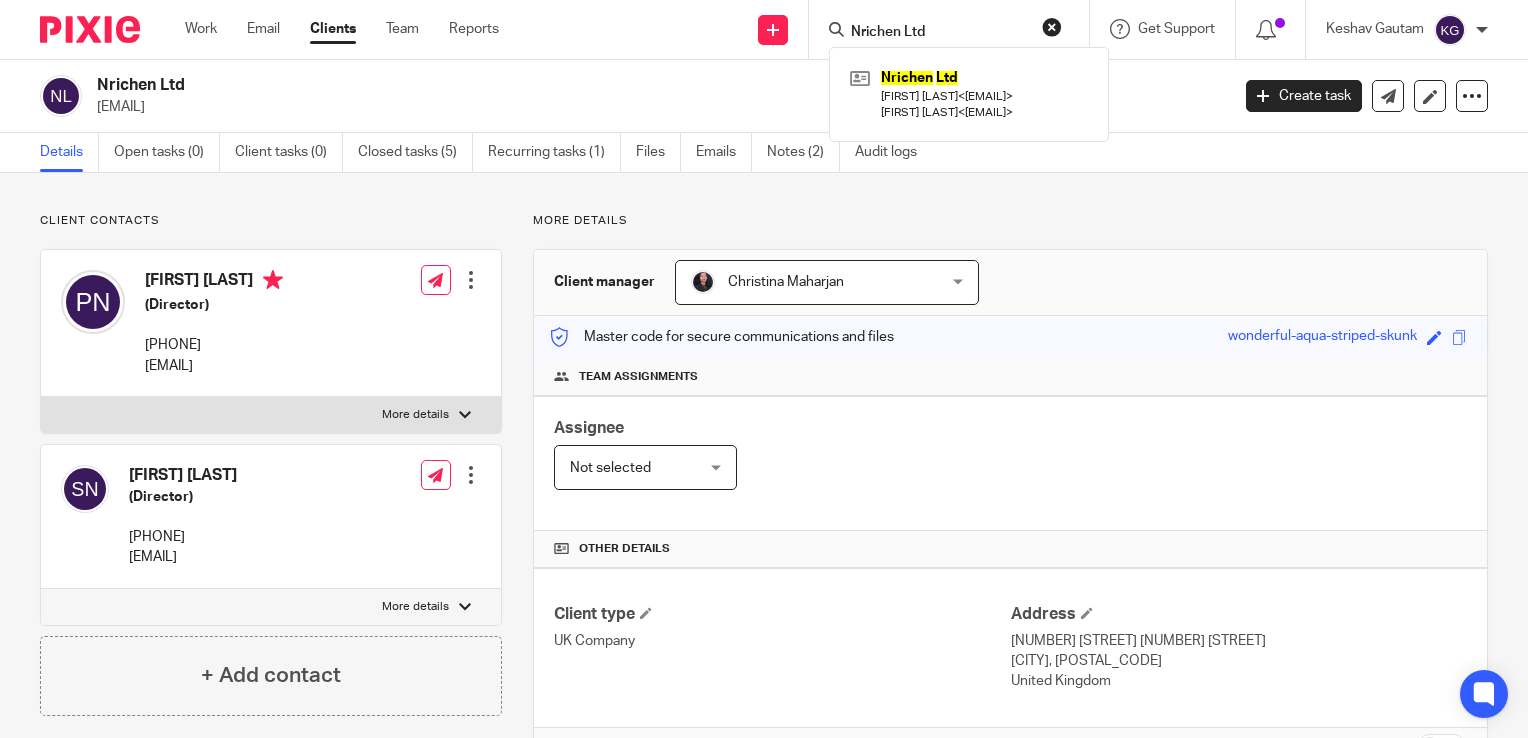 drag, startPoint x: 960, startPoint y: 23, endPoint x: 804, endPoint y: 26, distance: 156.02884 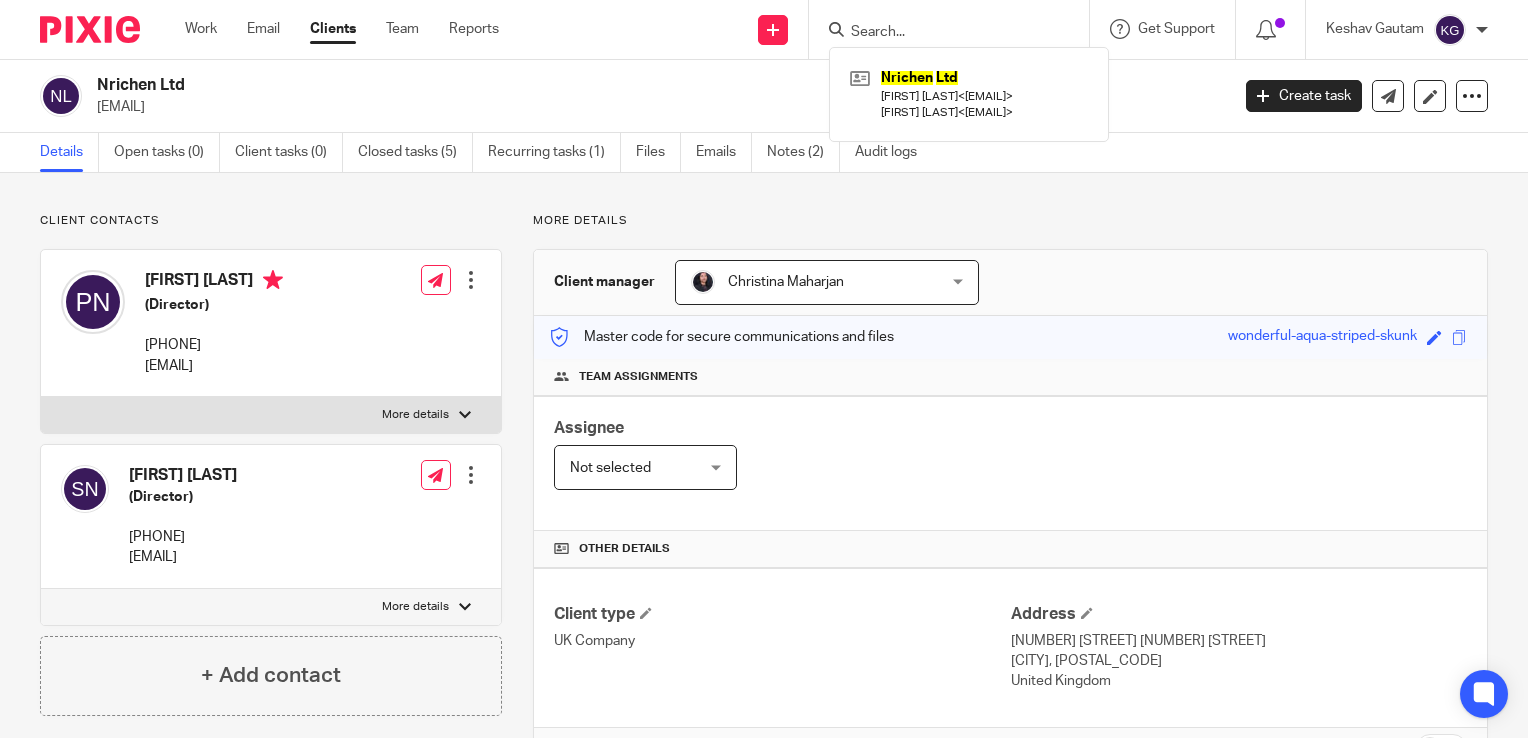 paste on "NHERITE LTD" 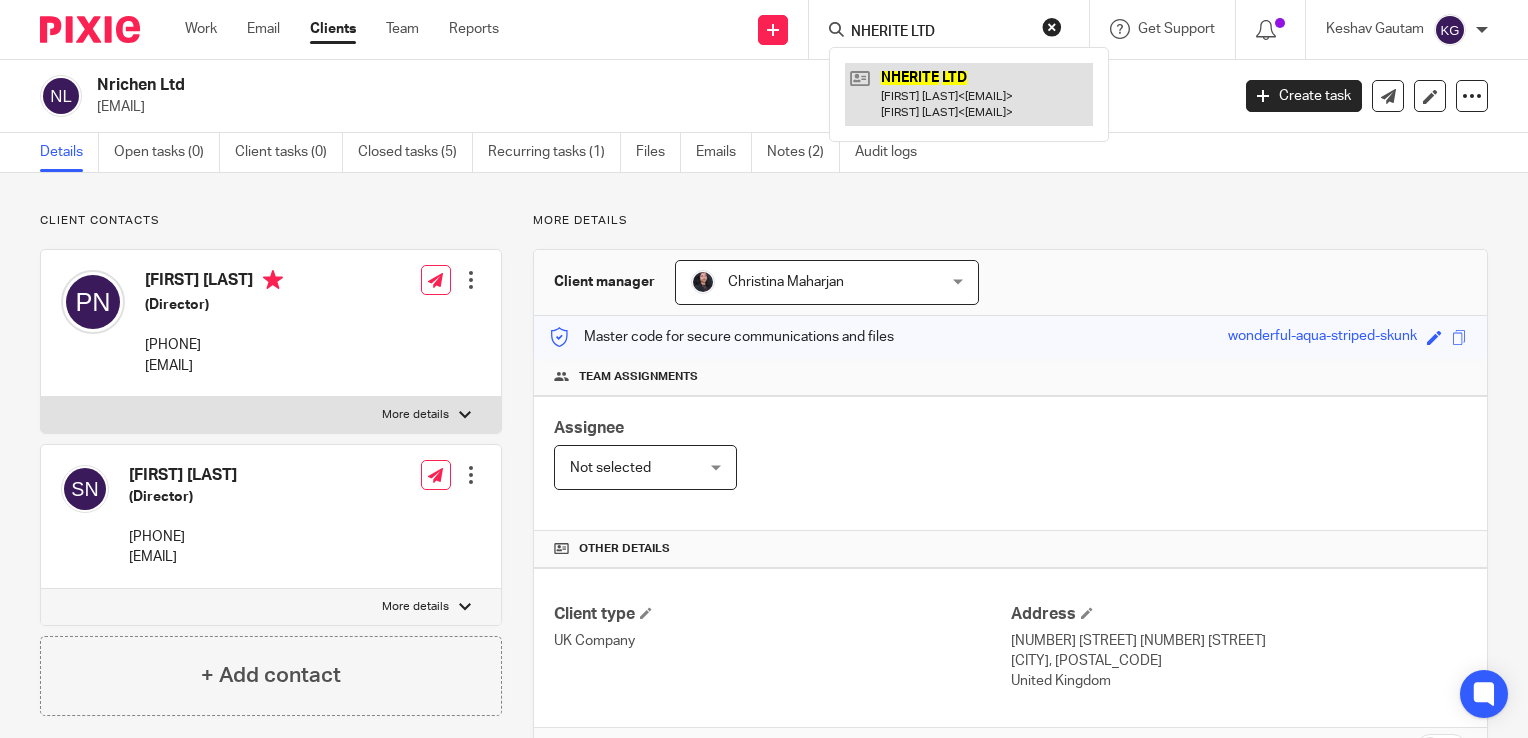 type on "NHERITE LTD" 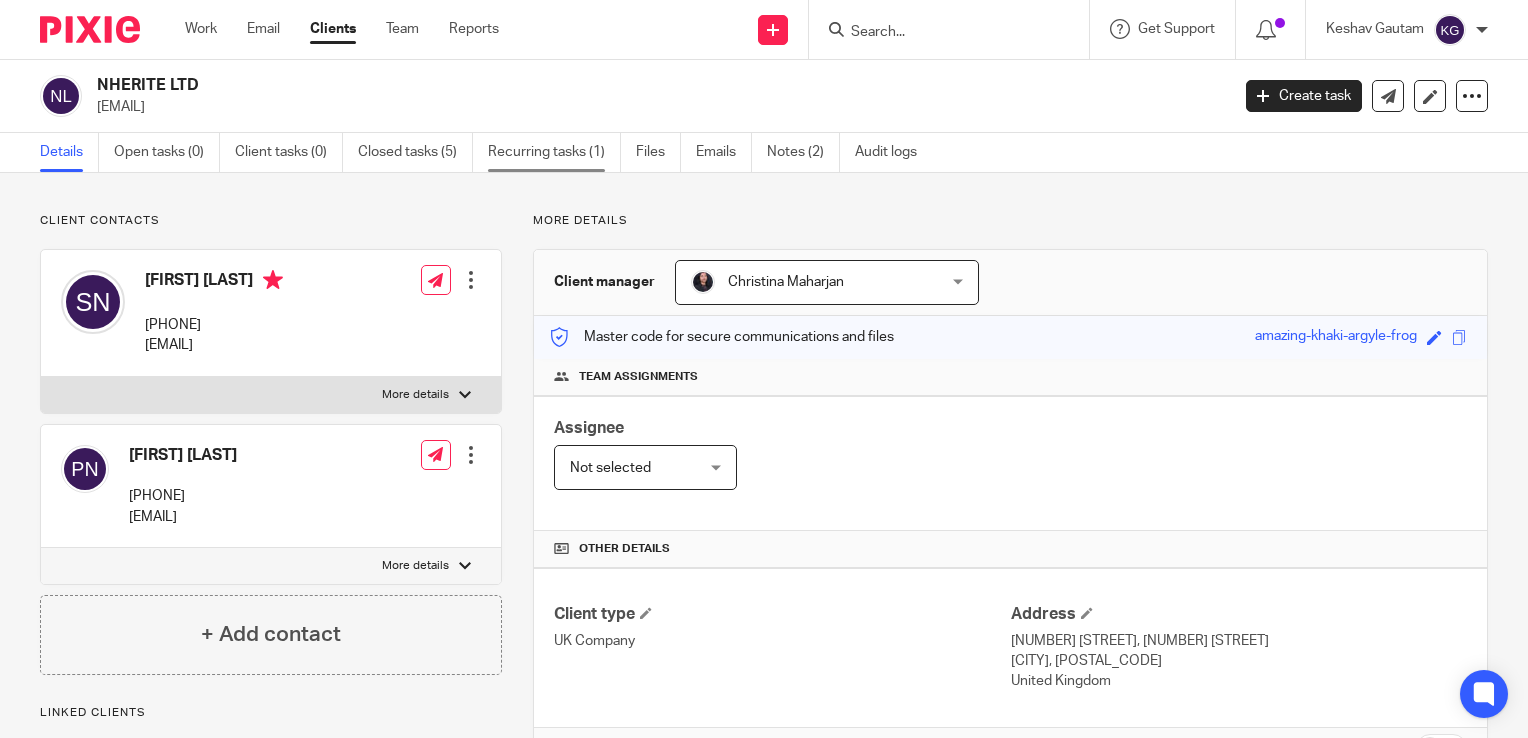 scroll, scrollTop: 0, scrollLeft: 0, axis: both 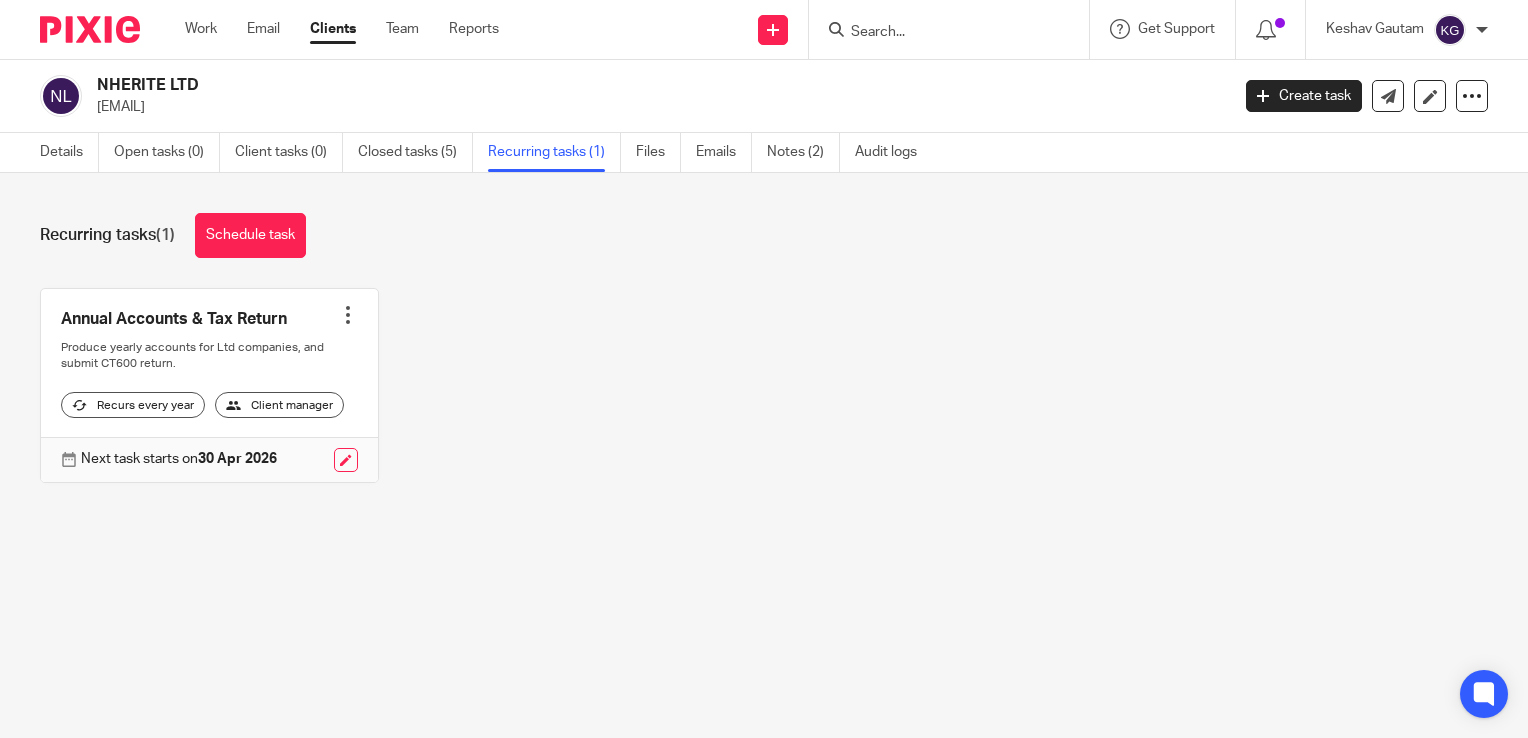 click at bounding box center (939, 33) 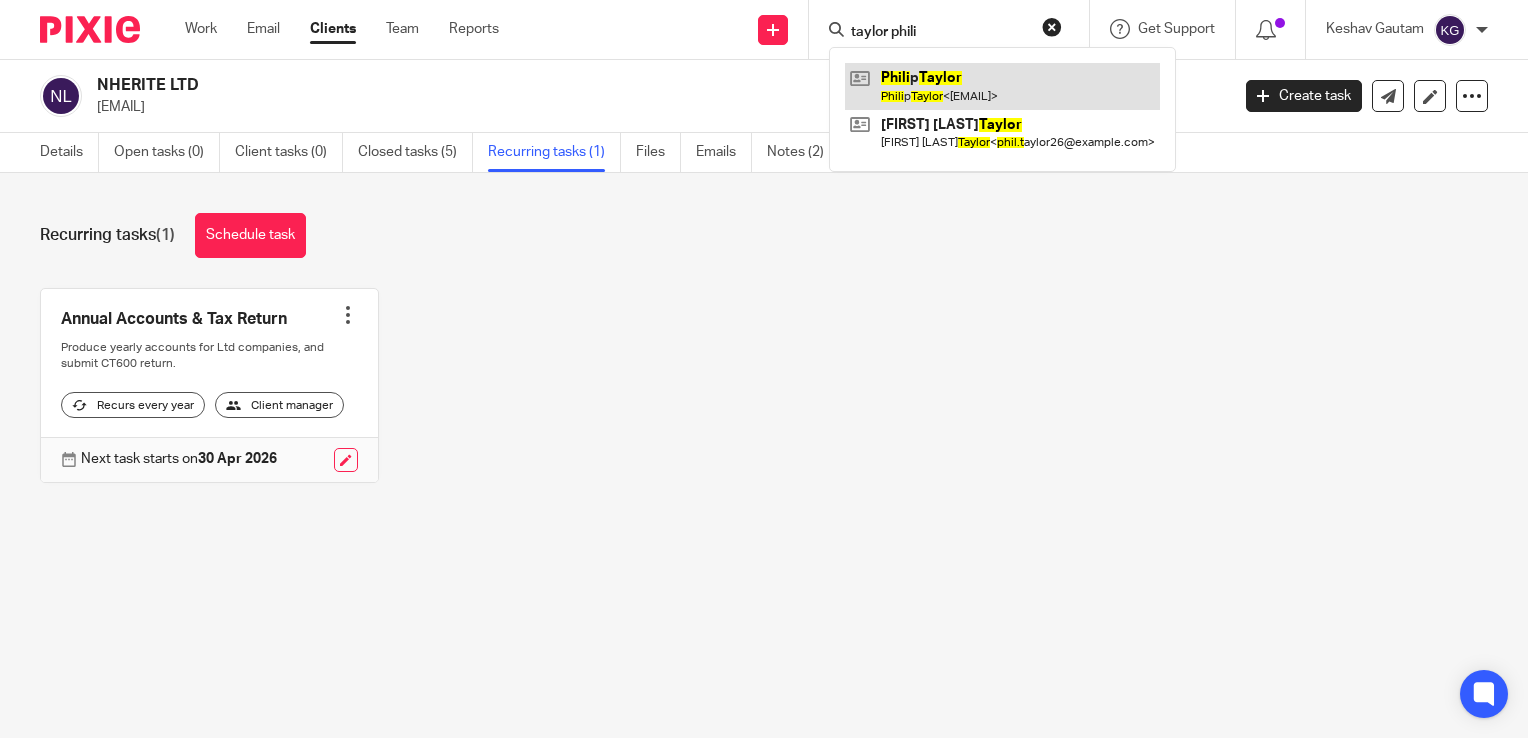 type on "taylor phili" 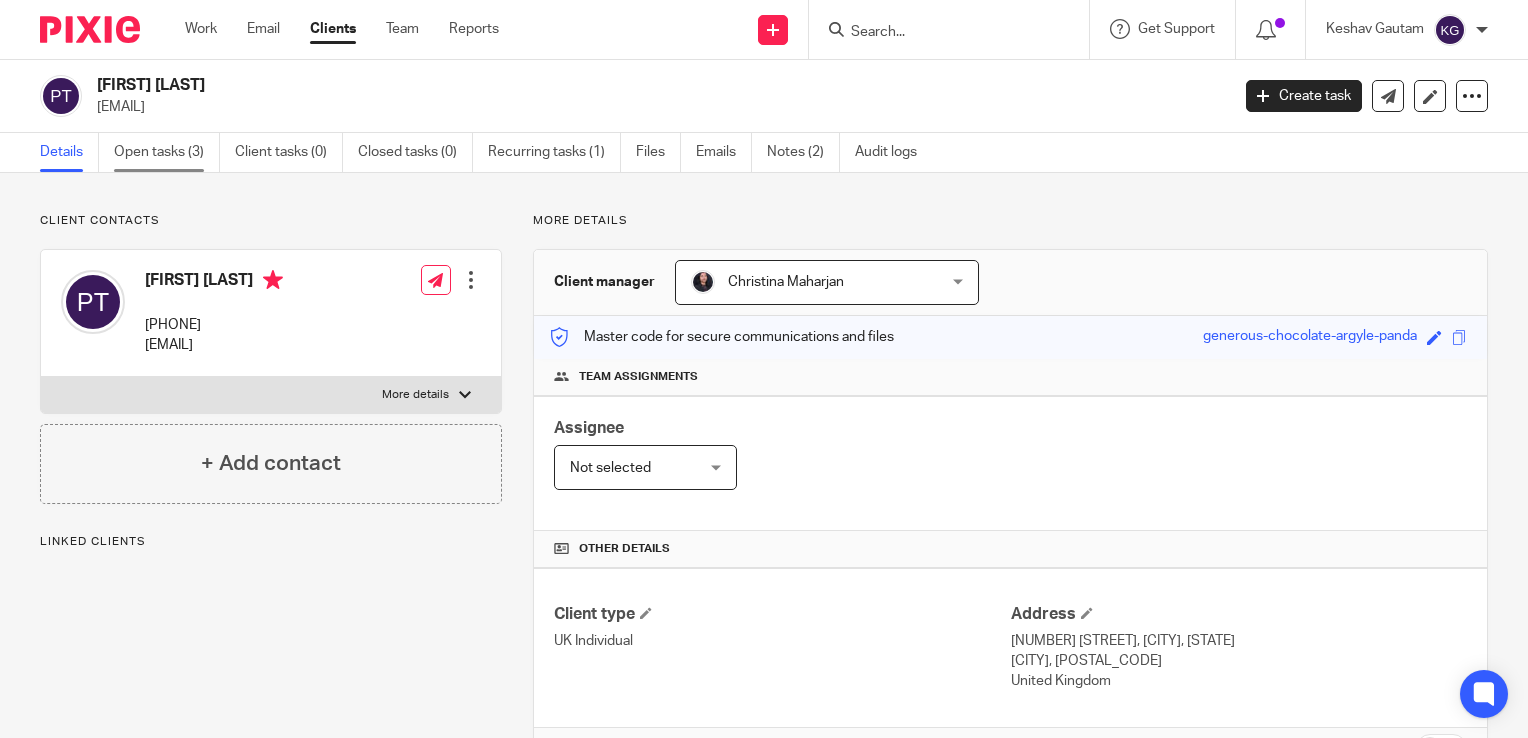 scroll, scrollTop: 0, scrollLeft: 0, axis: both 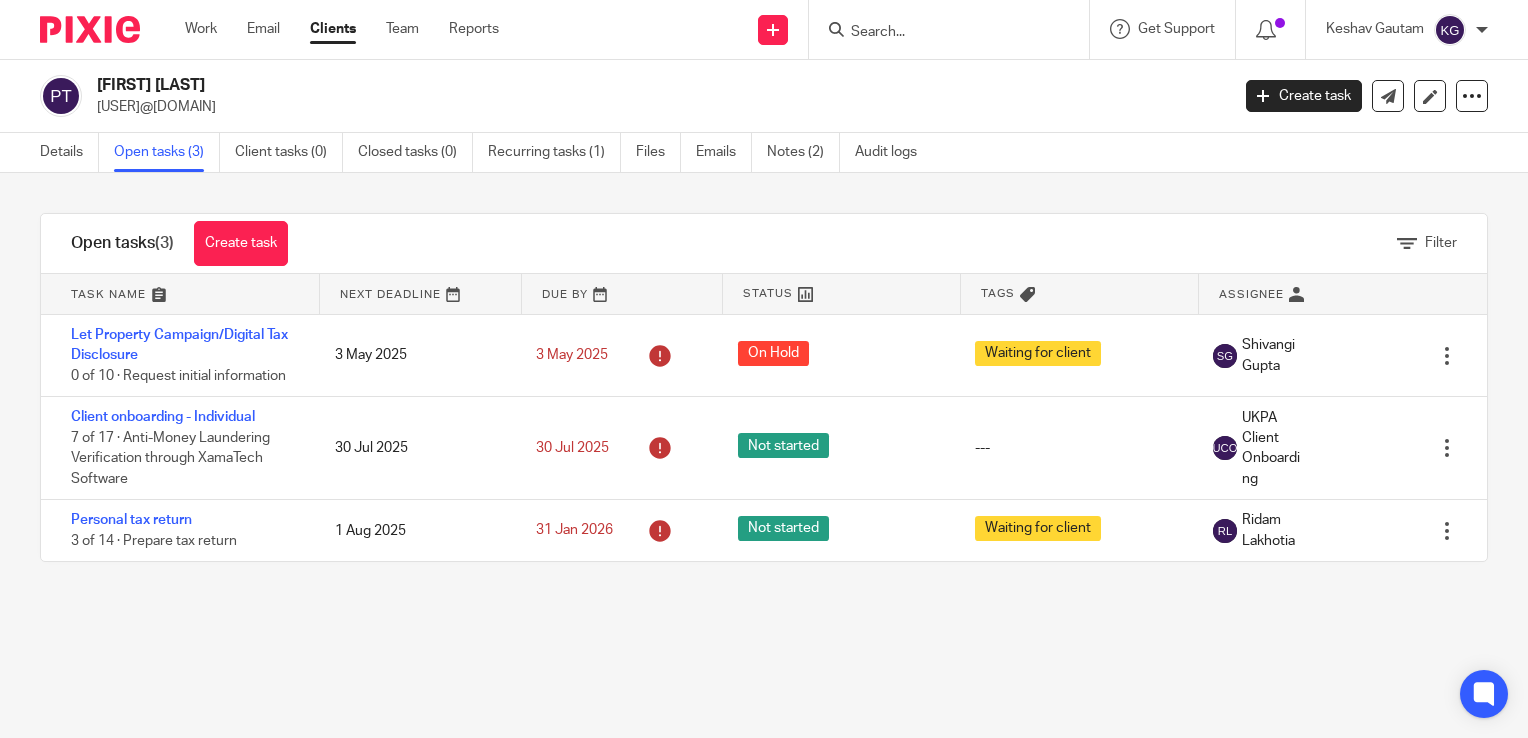 drag, startPoint x: 901, startPoint y: 42, endPoint x: 876, endPoint y: 22, distance: 32.01562 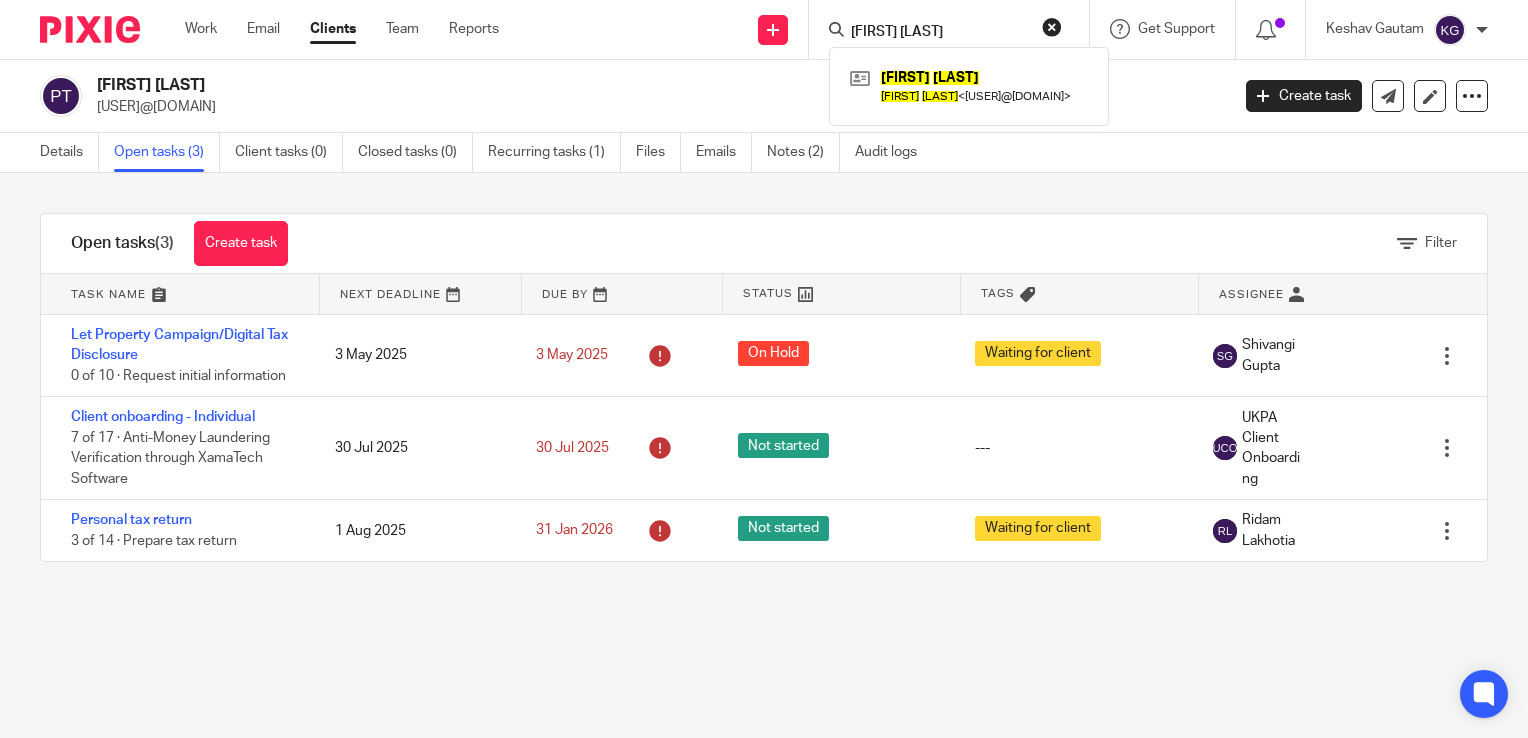 drag, startPoint x: 942, startPoint y: 28, endPoint x: 808, endPoint y: 21, distance: 134.18271 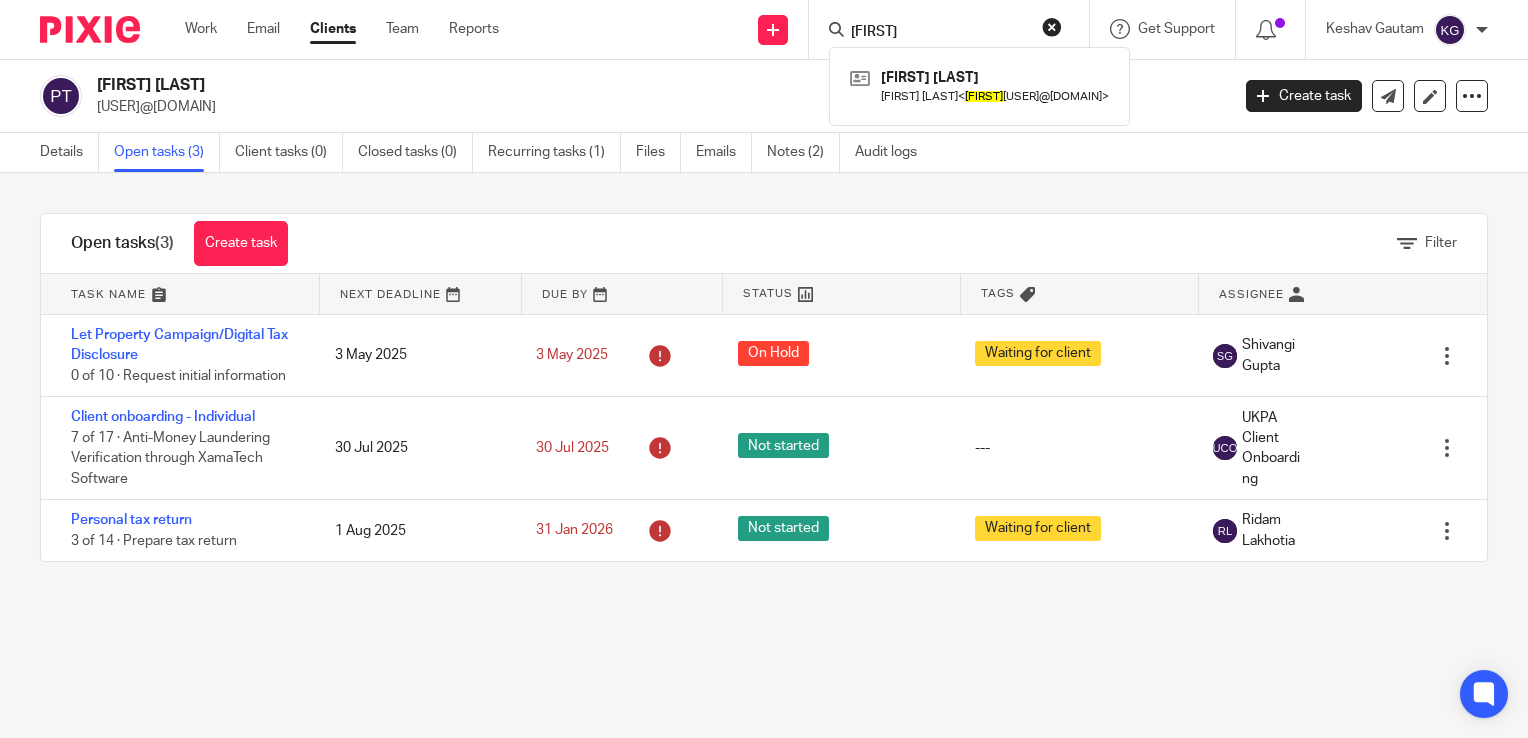 type on "indranighosh" 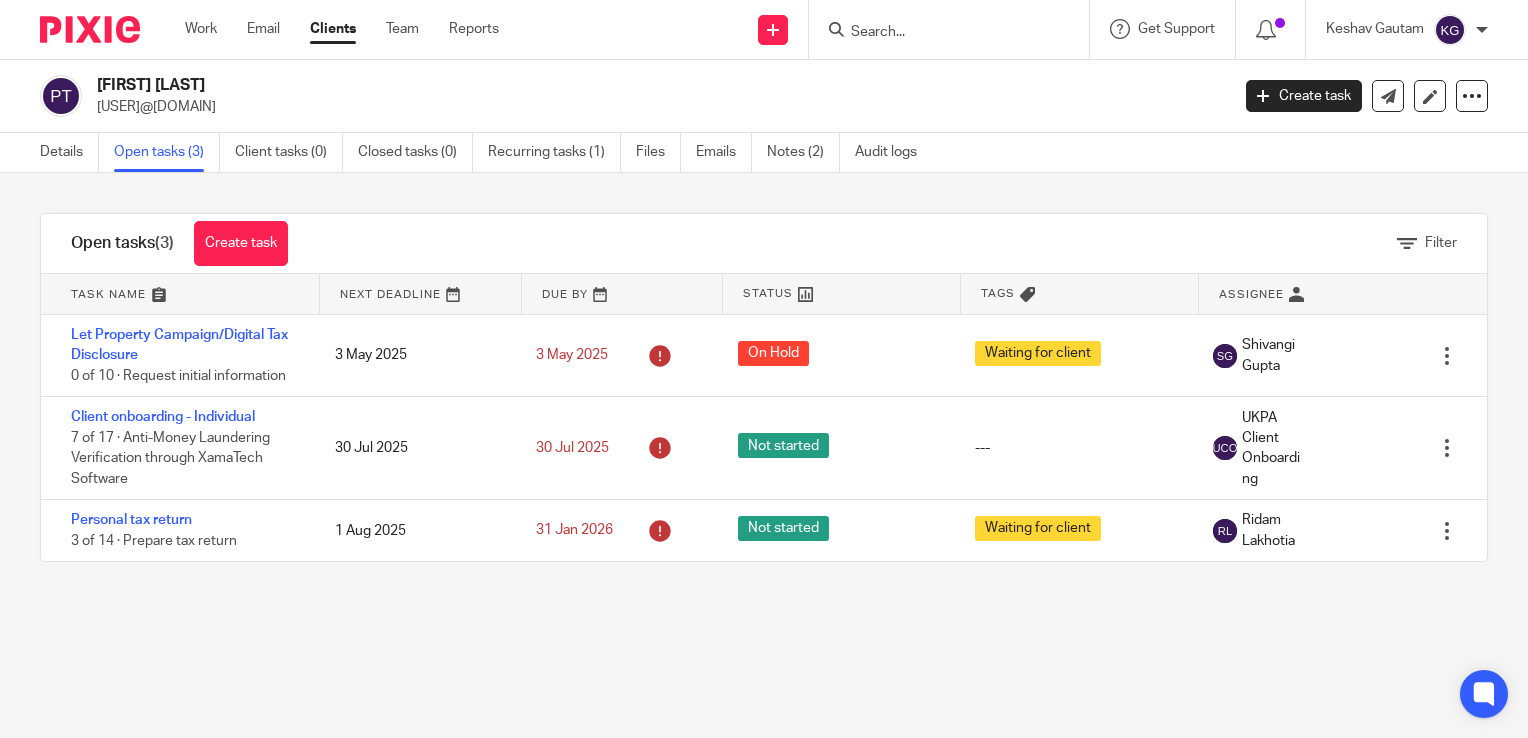 click at bounding box center [939, 33] 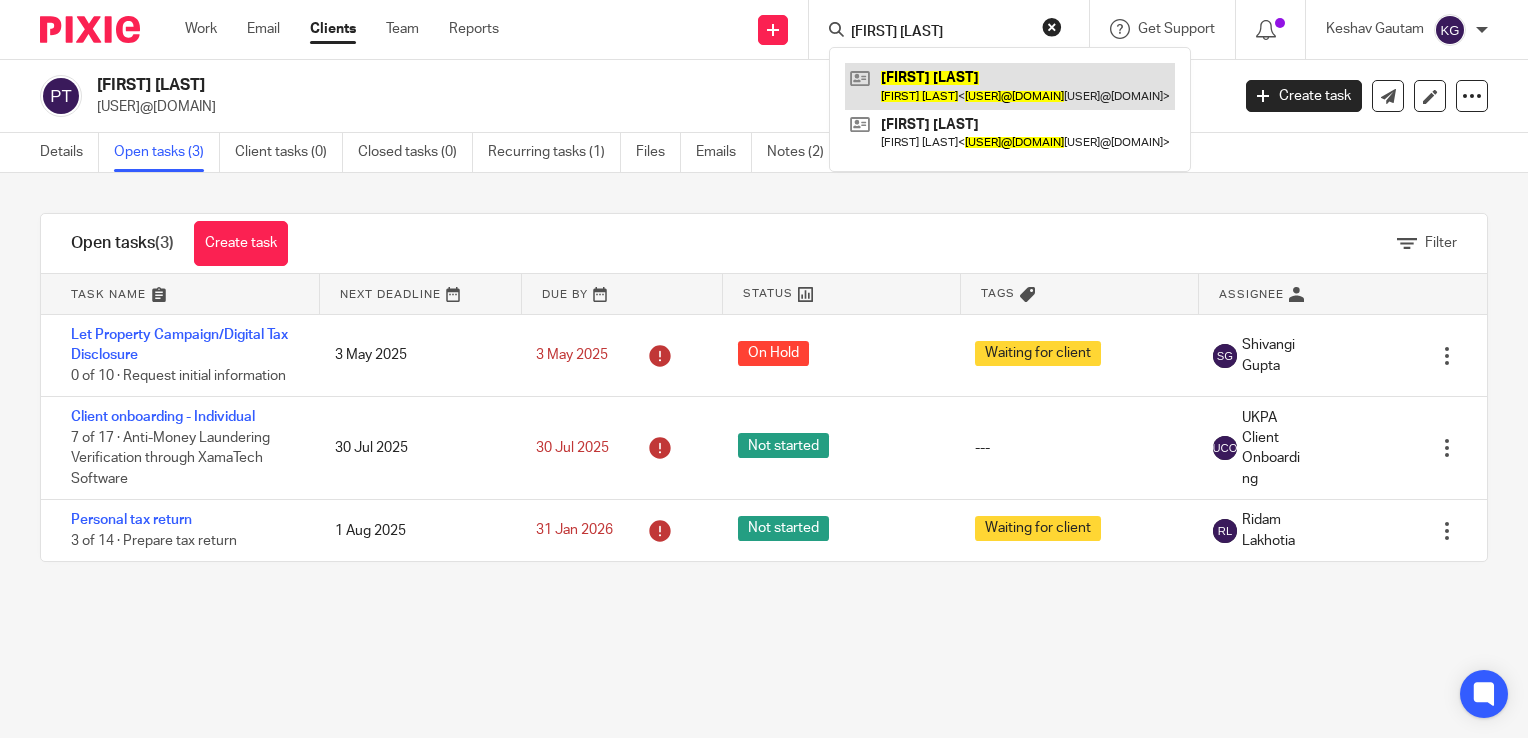 type on "[FIRST] [LAST]" 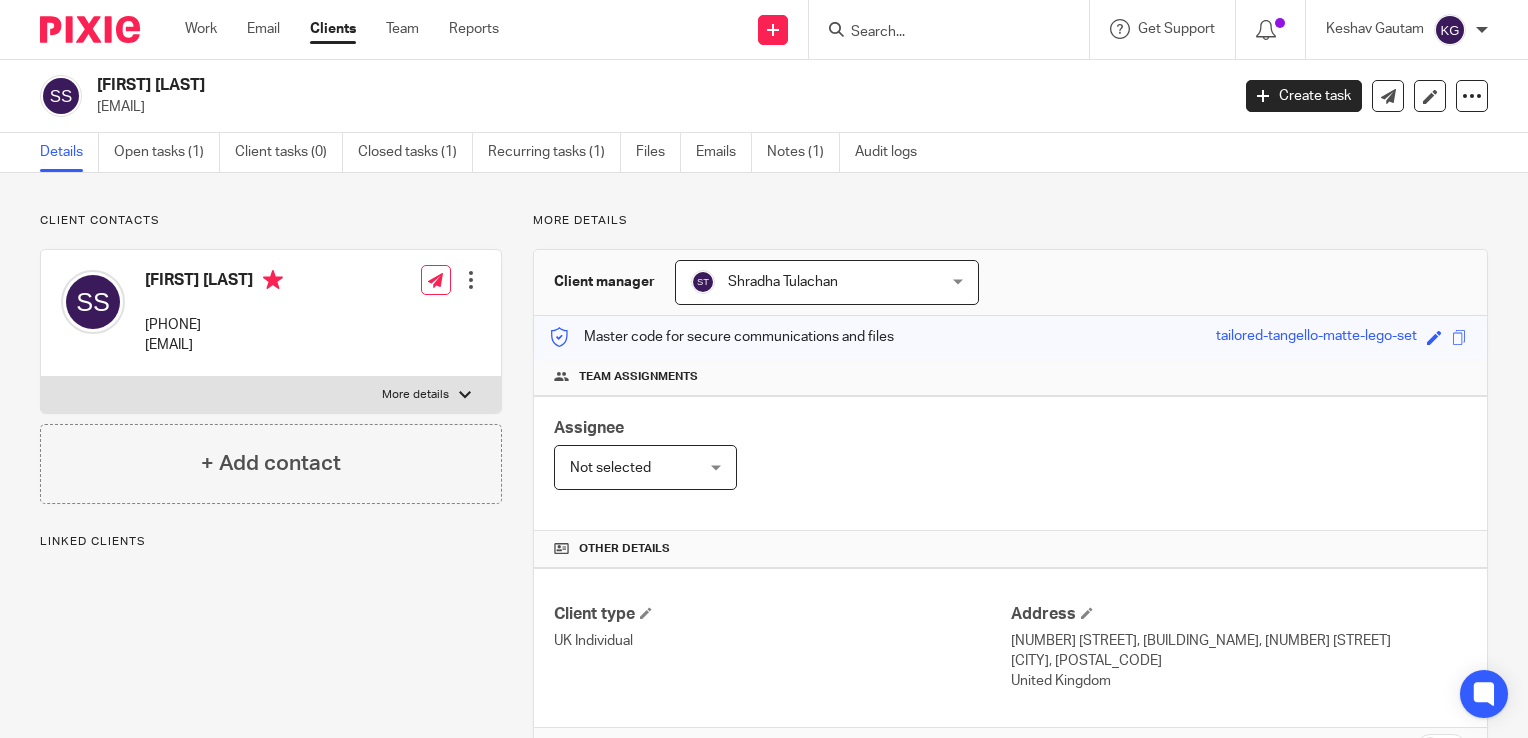 scroll, scrollTop: 0, scrollLeft: 0, axis: both 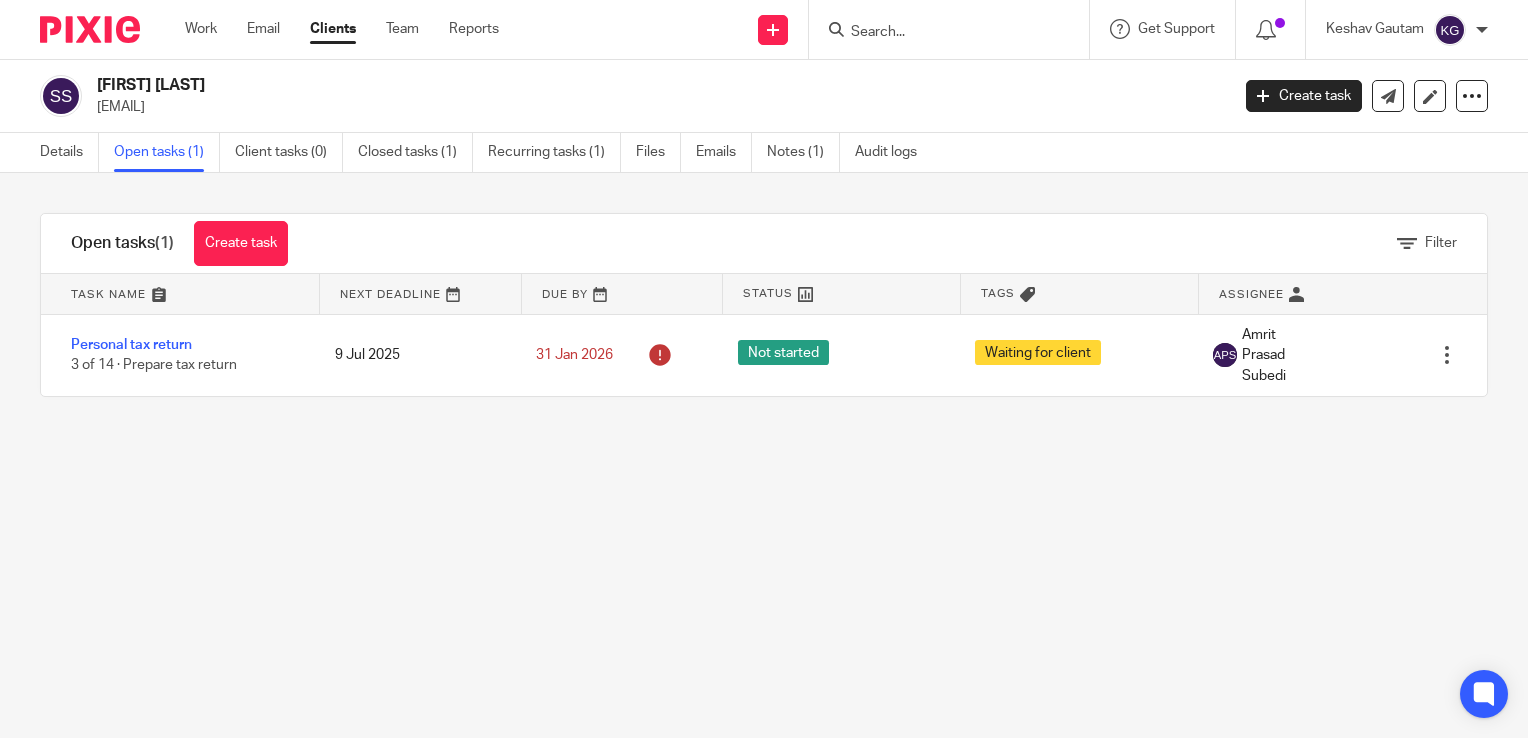 click at bounding box center (939, 33) 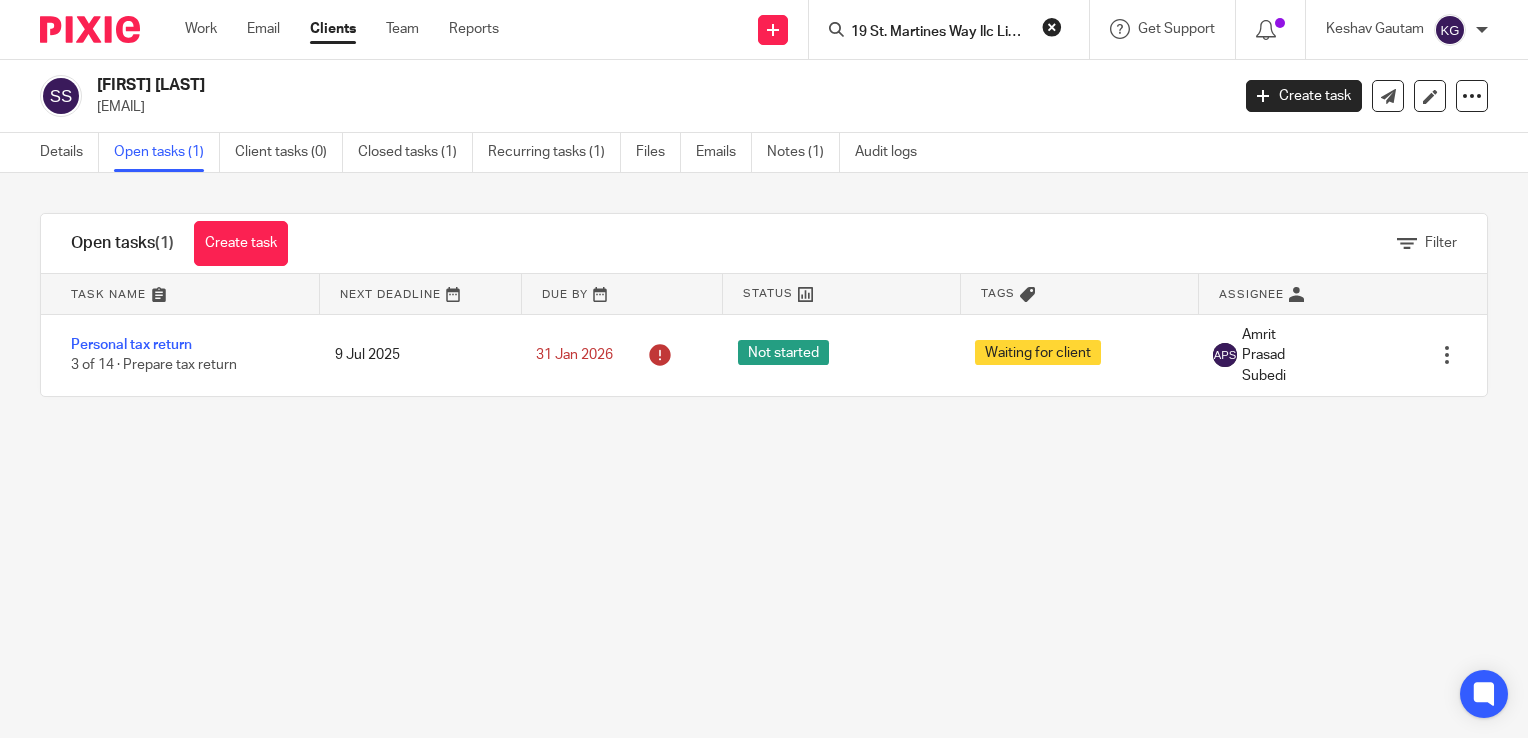 scroll, scrollTop: 0, scrollLeft: 20, axis: horizontal 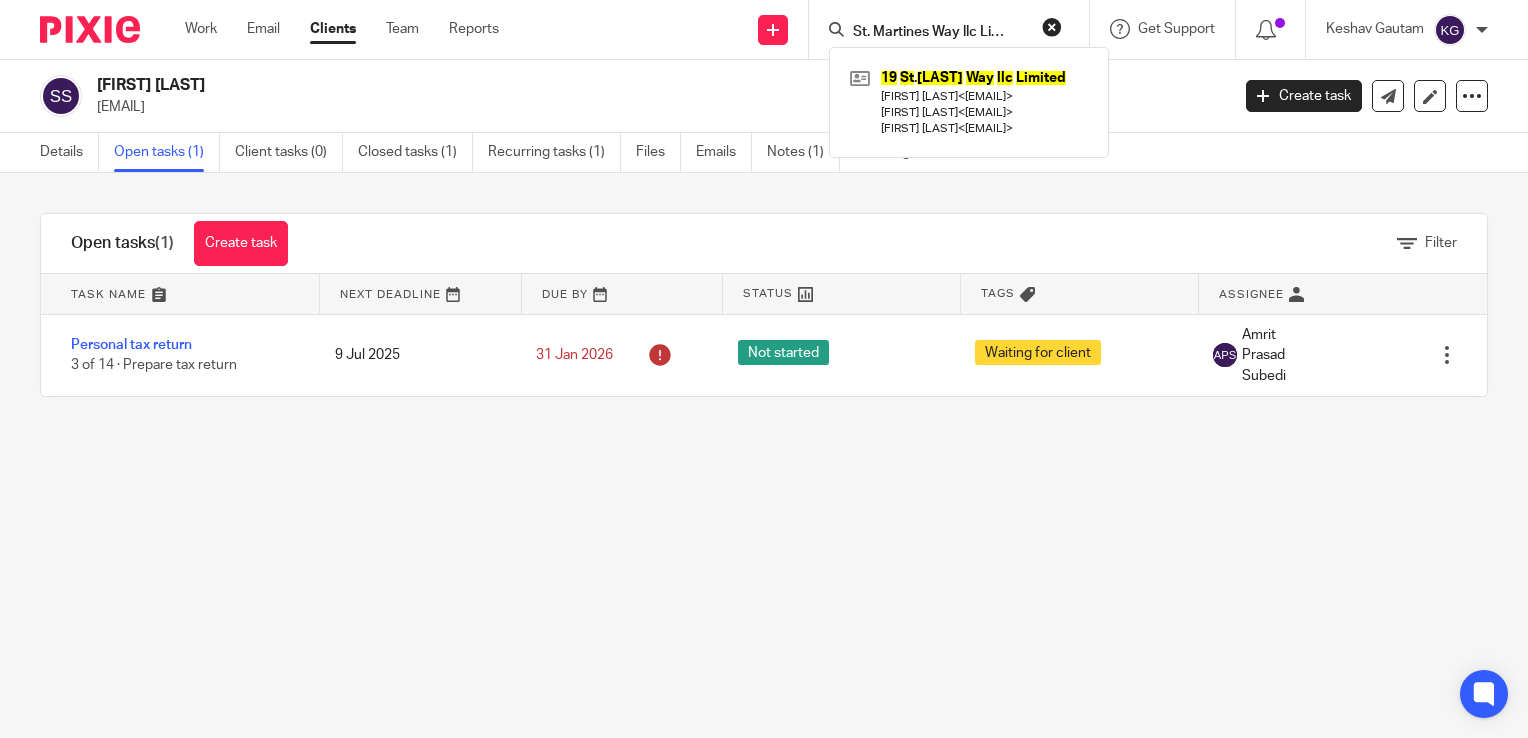 type on "19 St. Martines Way llc Limited" 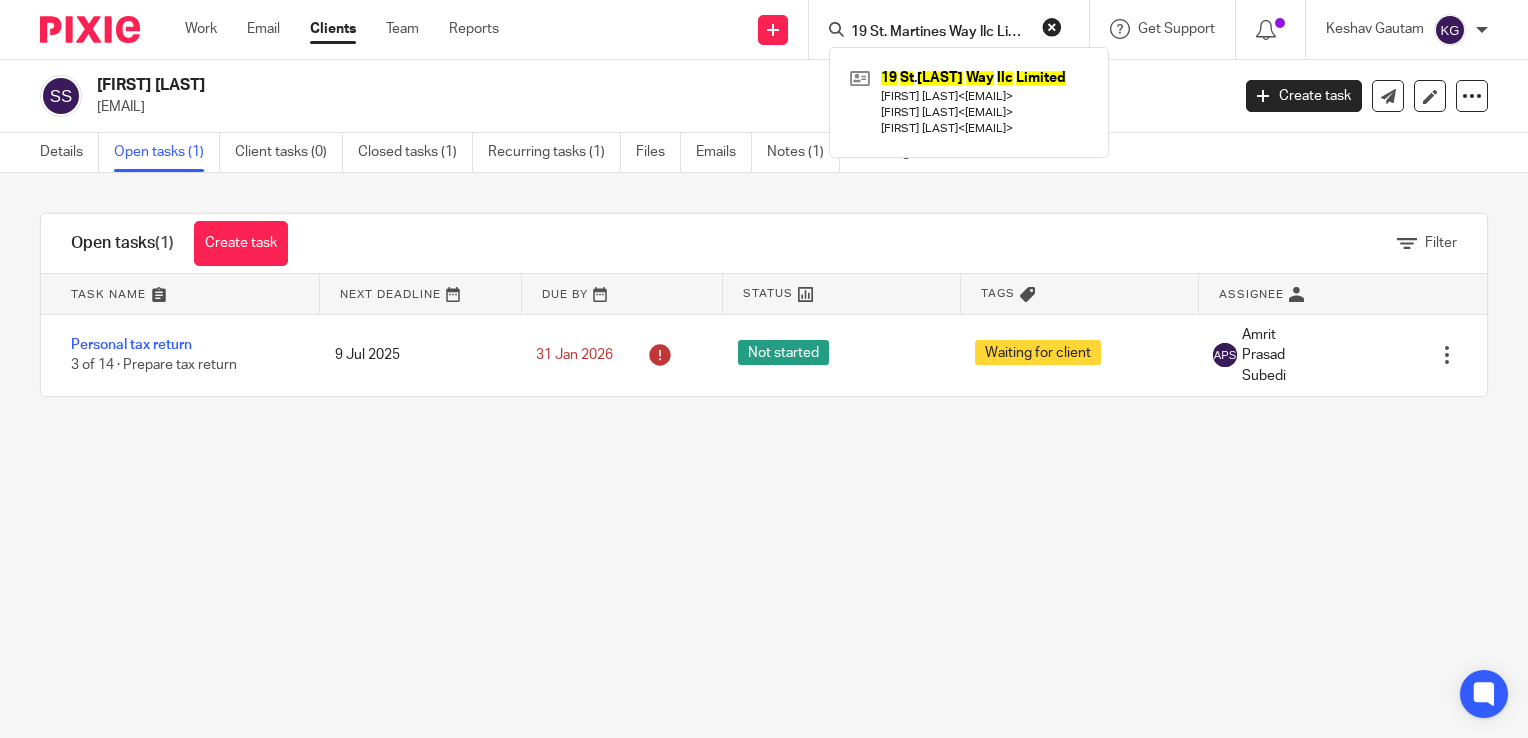click at bounding box center [1052, 27] 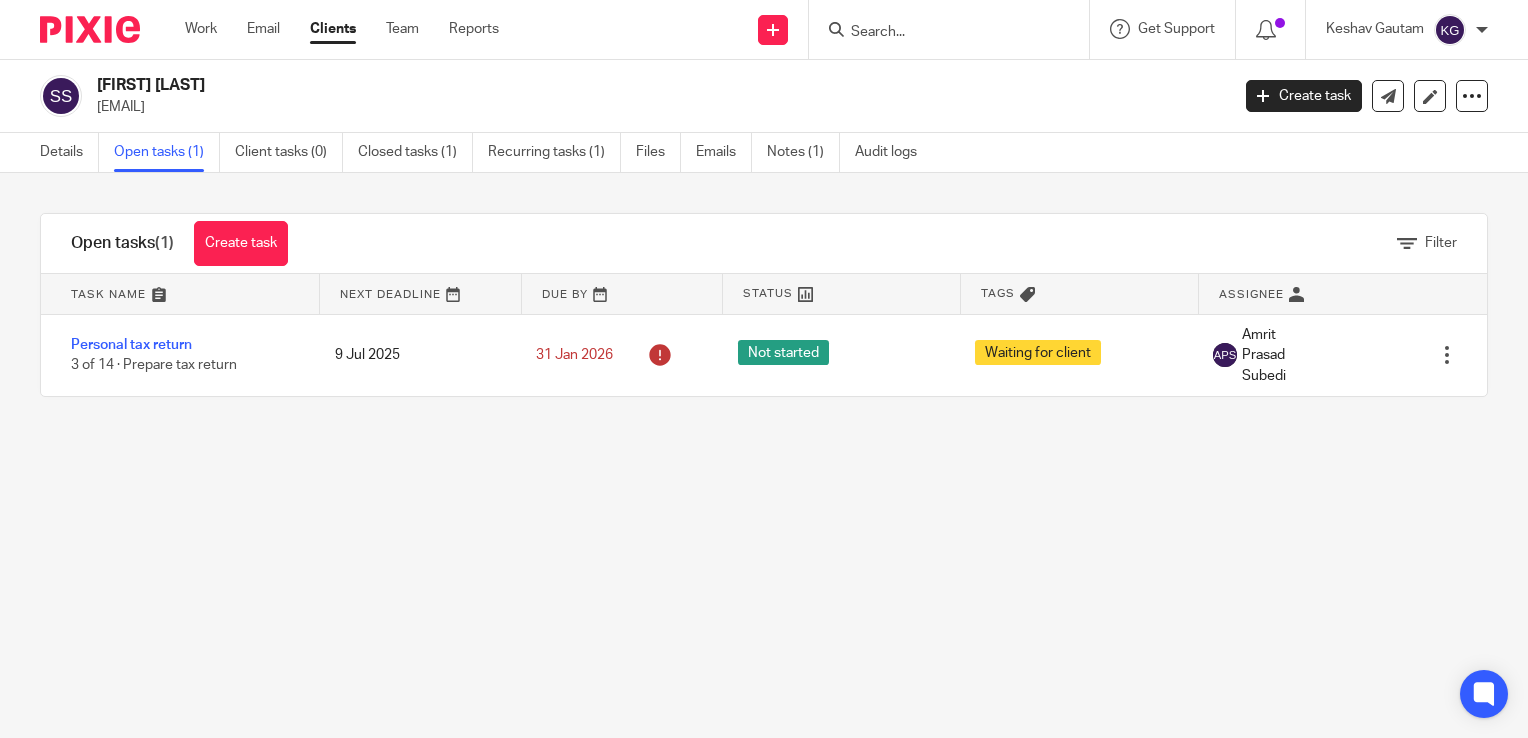 click at bounding box center (955, 29) 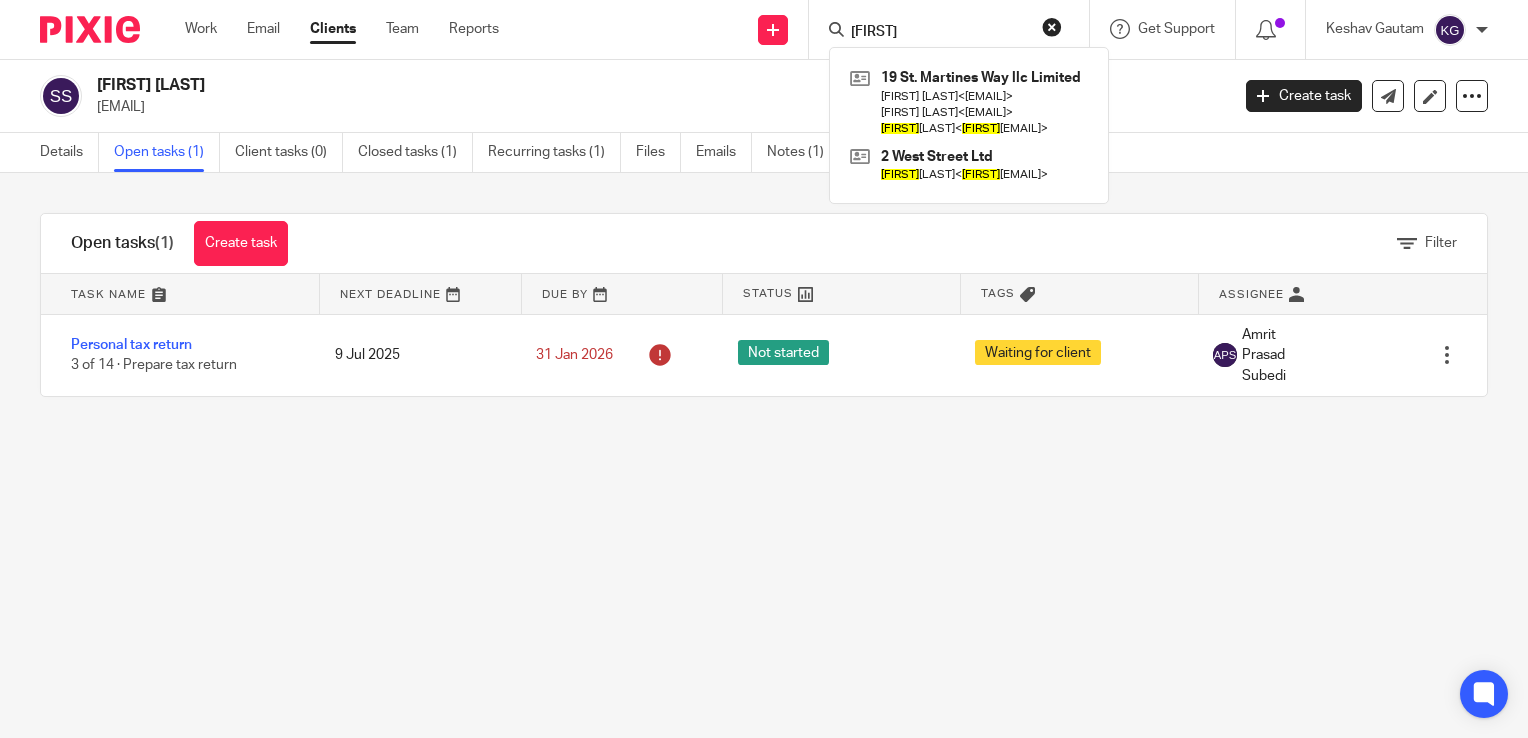 type on "[FIRST]" 